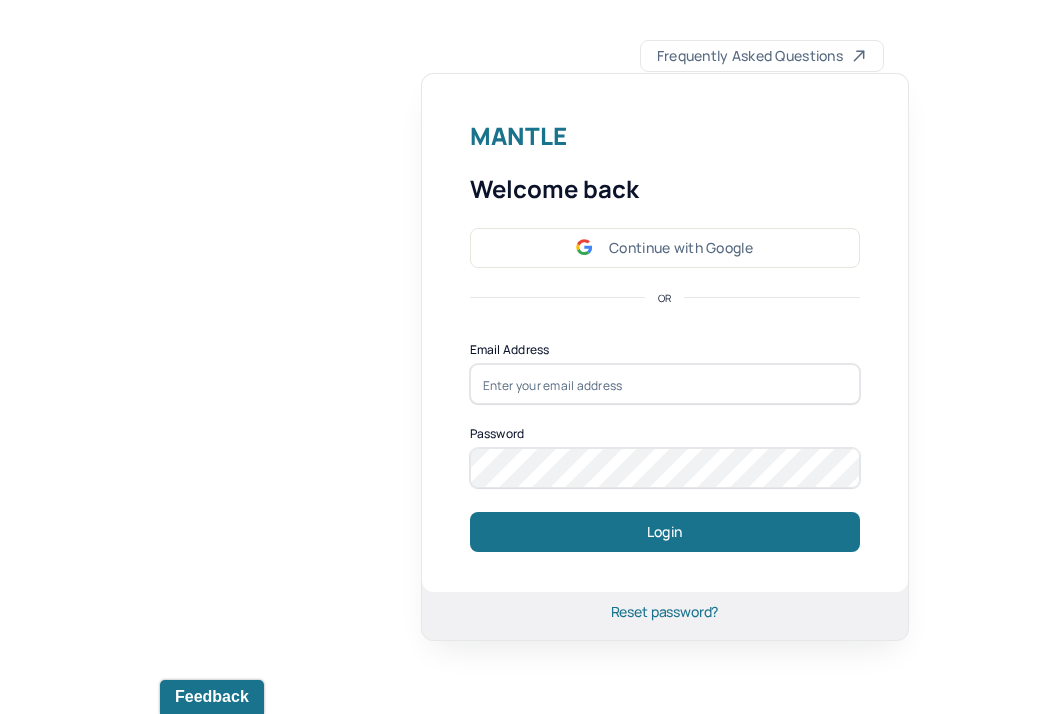 scroll, scrollTop: 0, scrollLeft: 0, axis: both 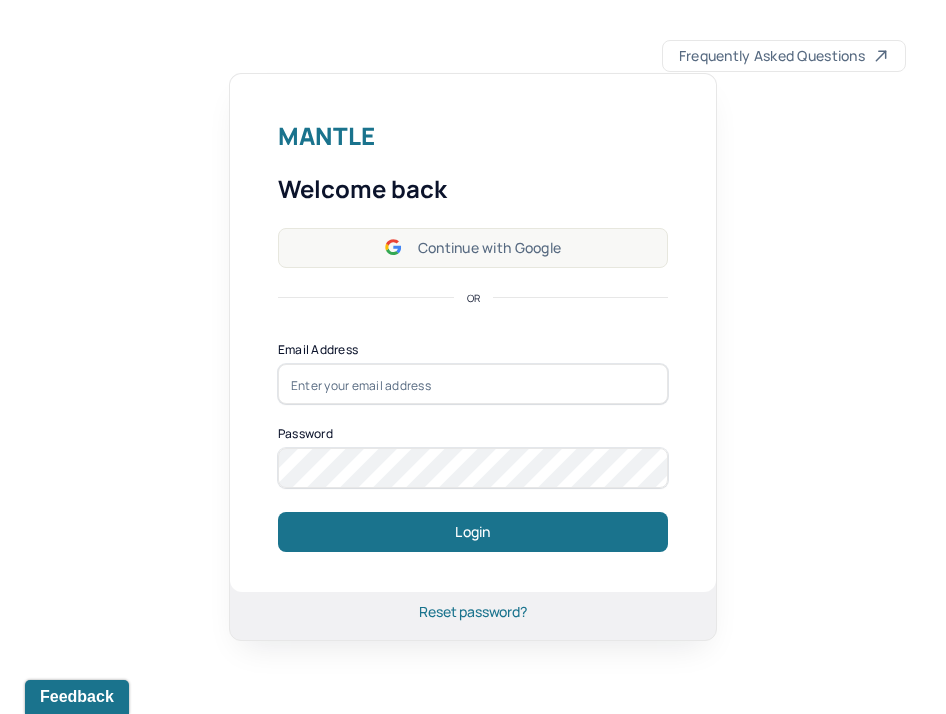click on "Continue with Google" at bounding box center [473, 248] 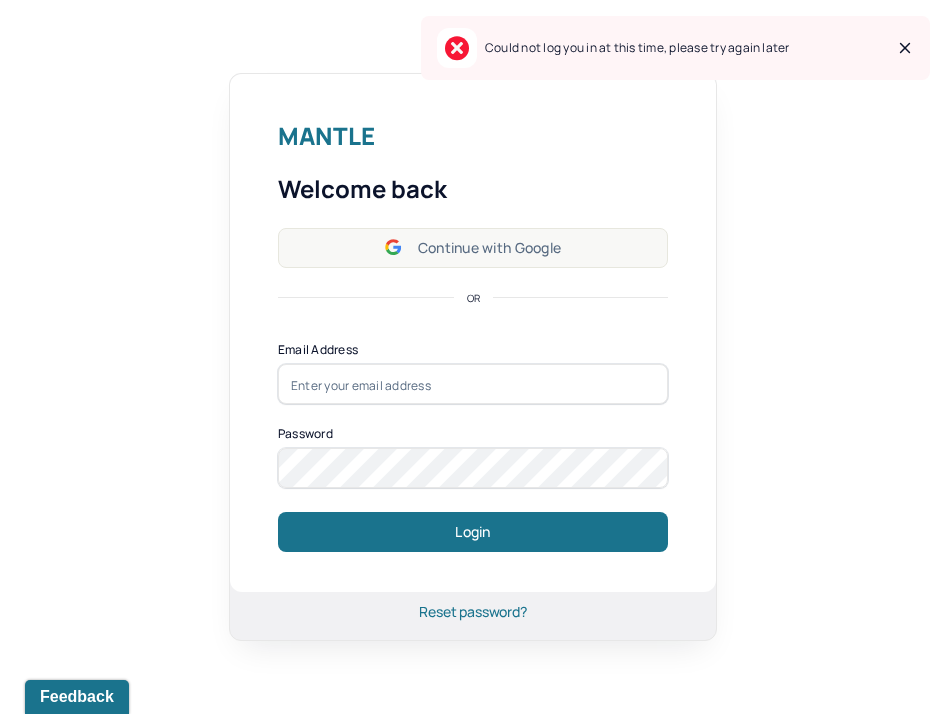 click on "Continue with Google" at bounding box center [473, 248] 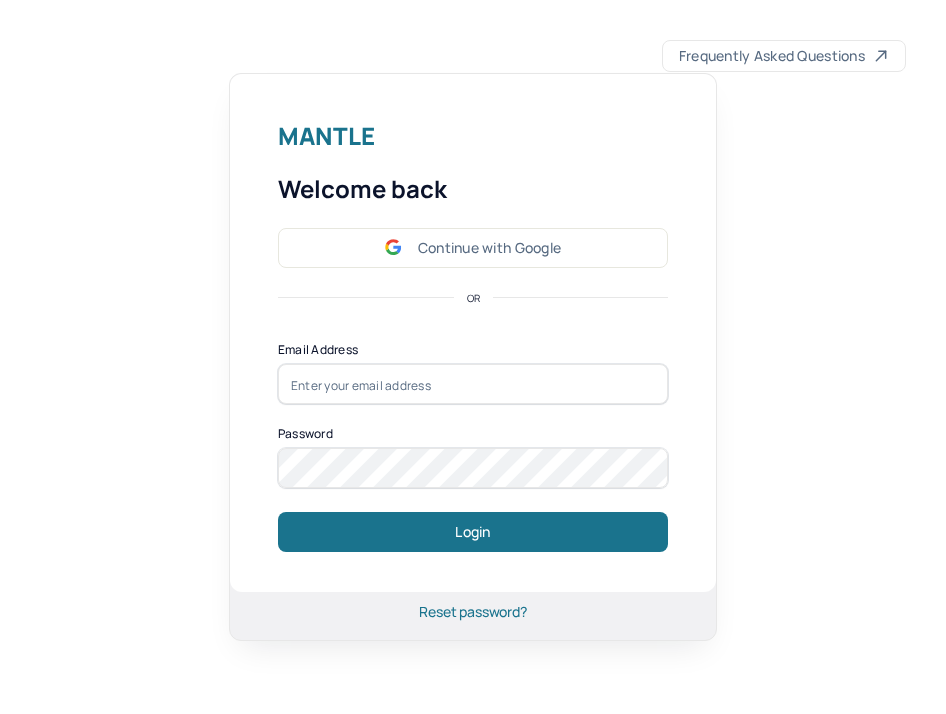 scroll, scrollTop: 0, scrollLeft: 0, axis: both 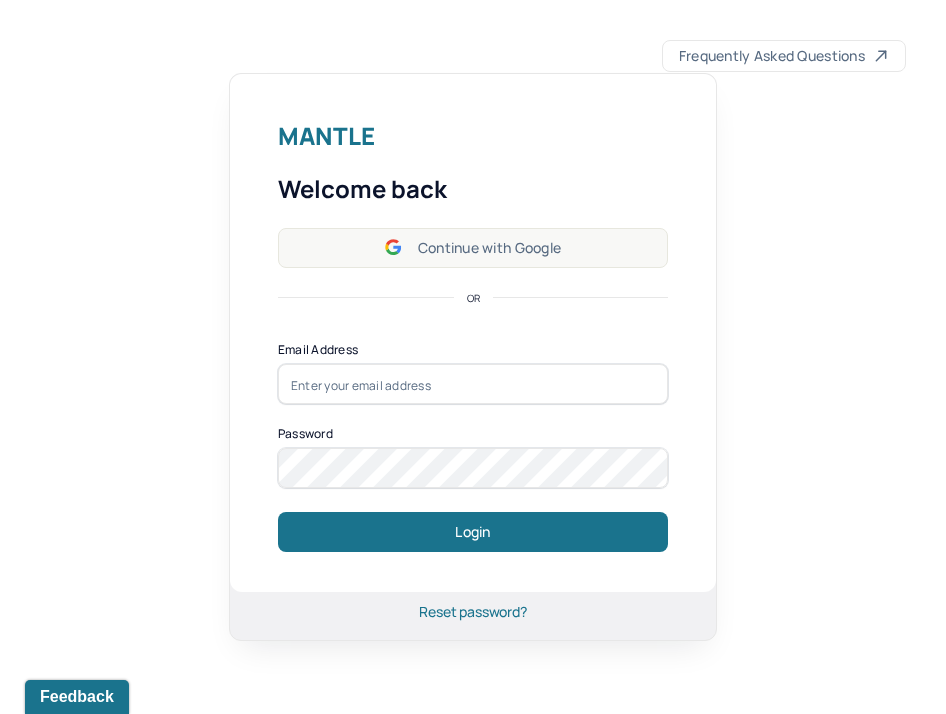 click on "Continue with Google" at bounding box center [473, 248] 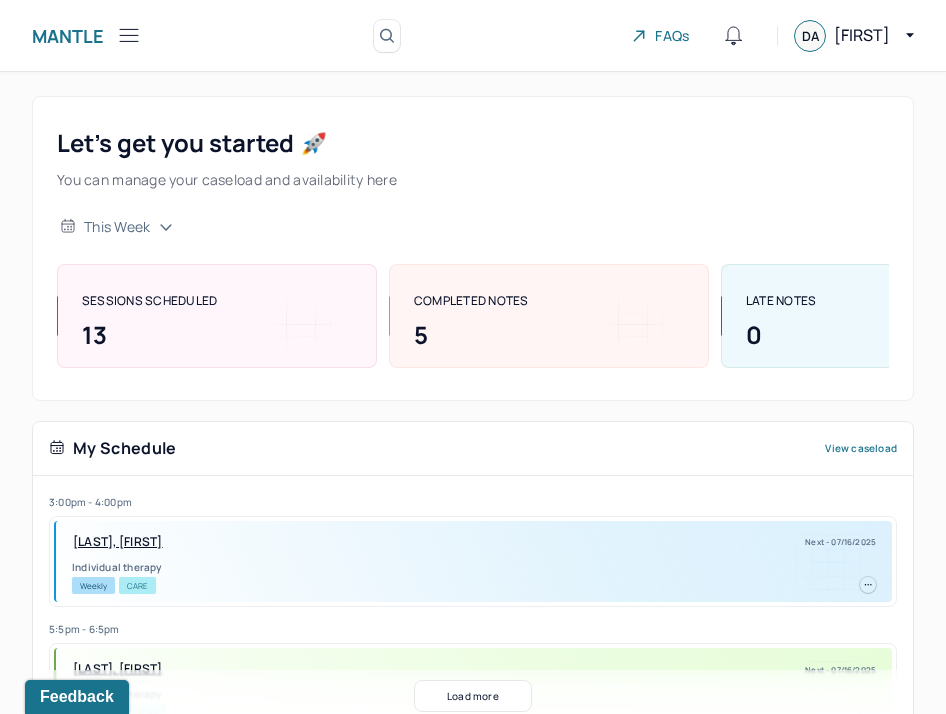 click on "Mantle       Search by client name, chart number     FAQs     DA Deanna" at bounding box center [473, 36] 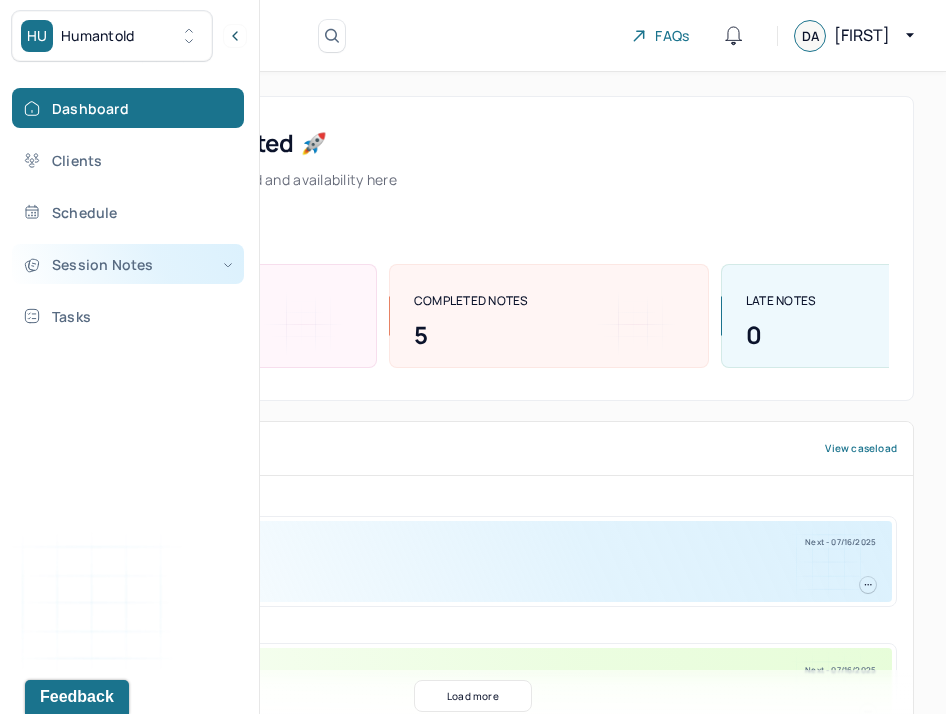 click on "Session Notes" at bounding box center (128, 264) 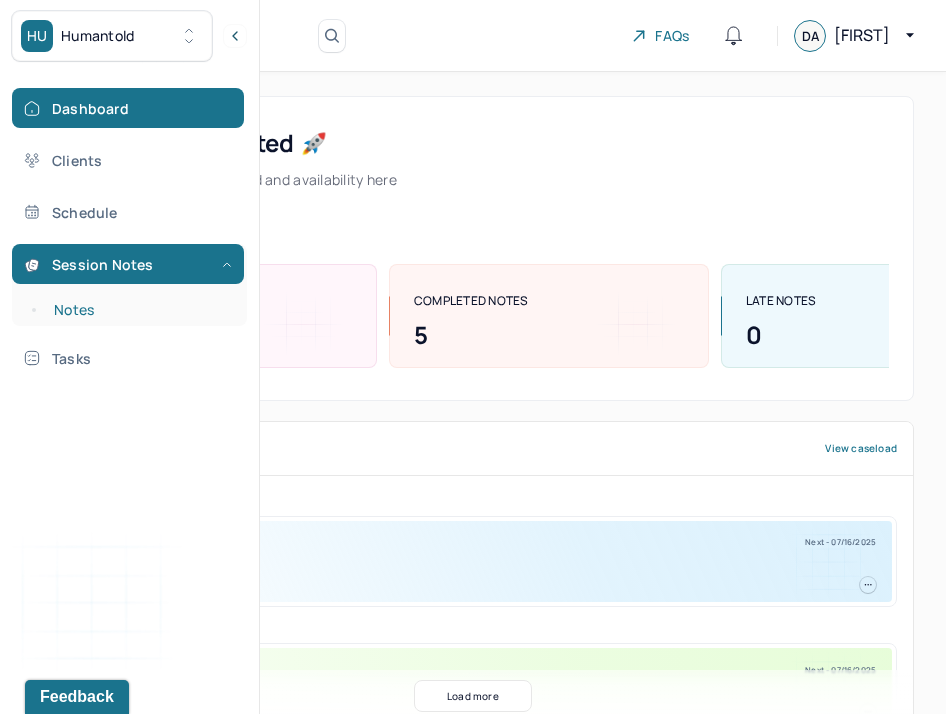 click on "Notes" at bounding box center (139, 310) 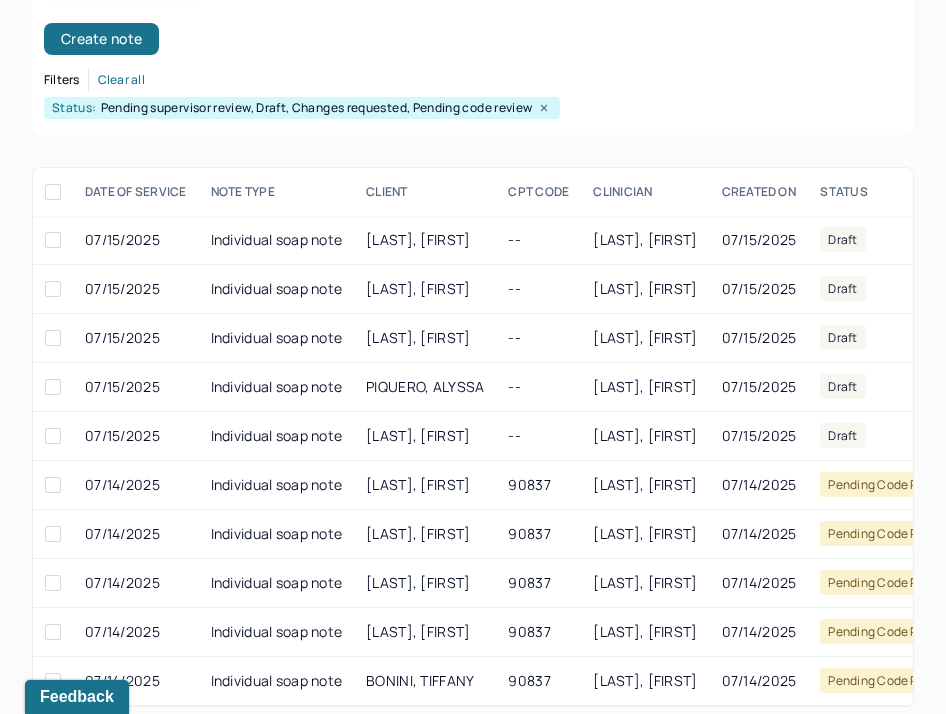 scroll, scrollTop: 302, scrollLeft: 0, axis: vertical 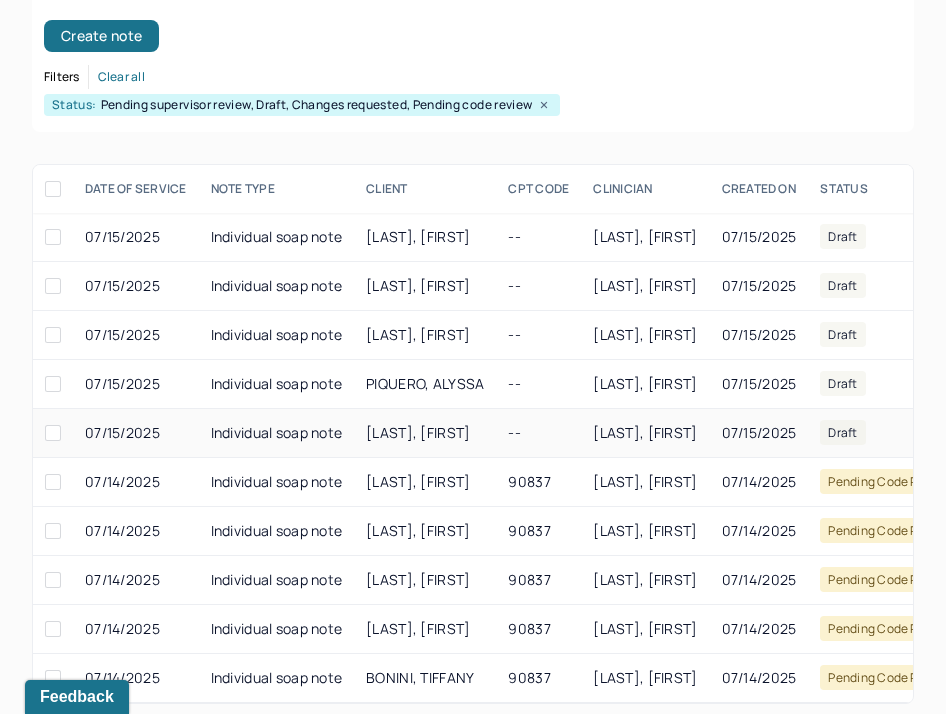 click on "[LAST], [FIRST]" at bounding box center (418, 432) 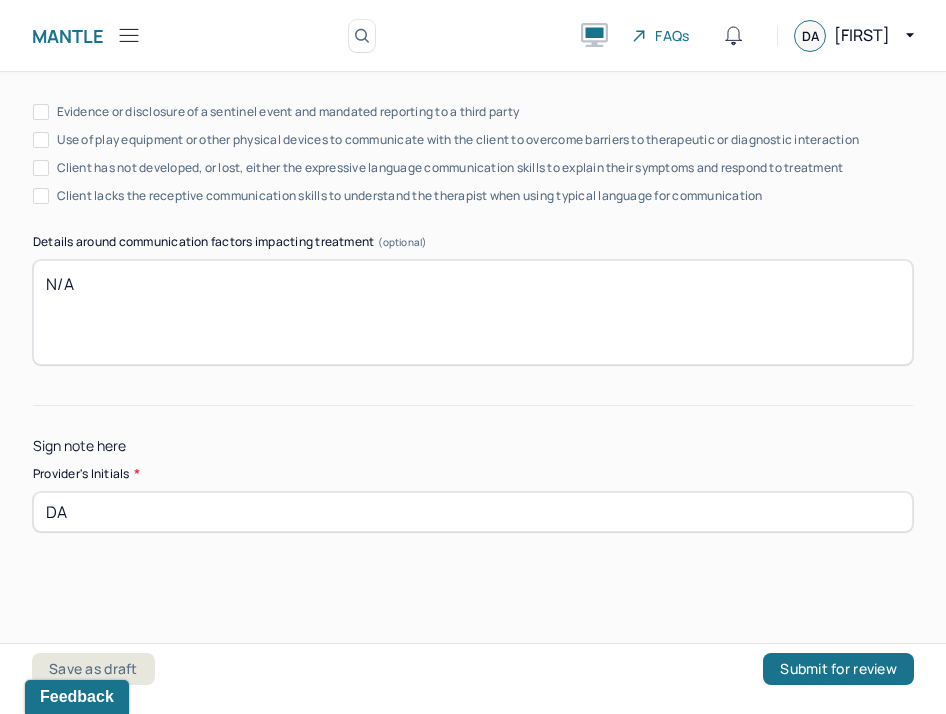 scroll, scrollTop: 3582, scrollLeft: 0, axis: vertical 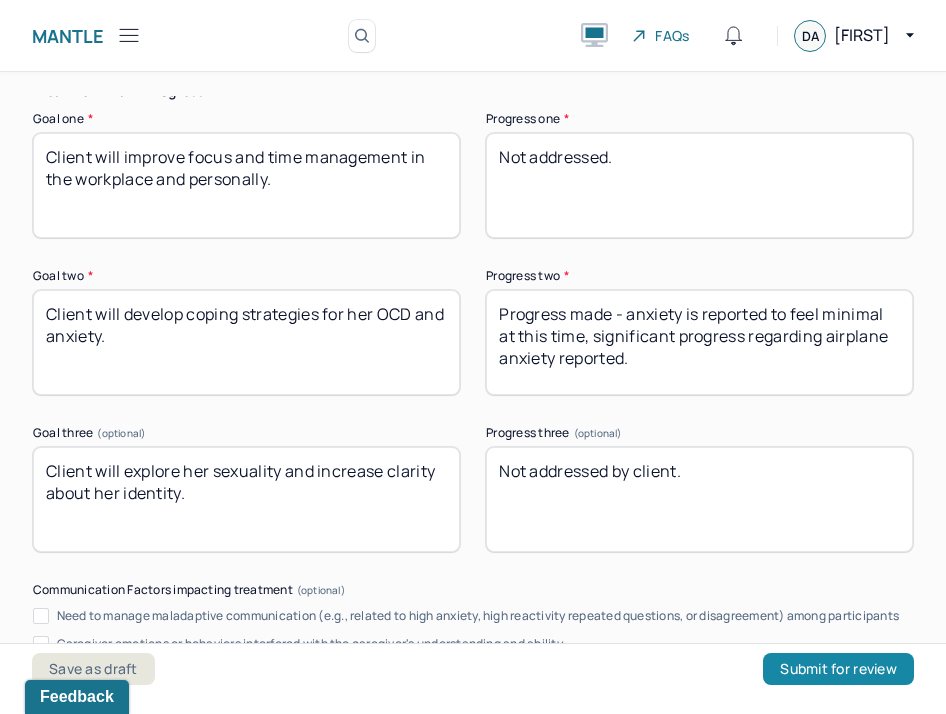 click on "Submit for review" at bounding box center [838, 669] 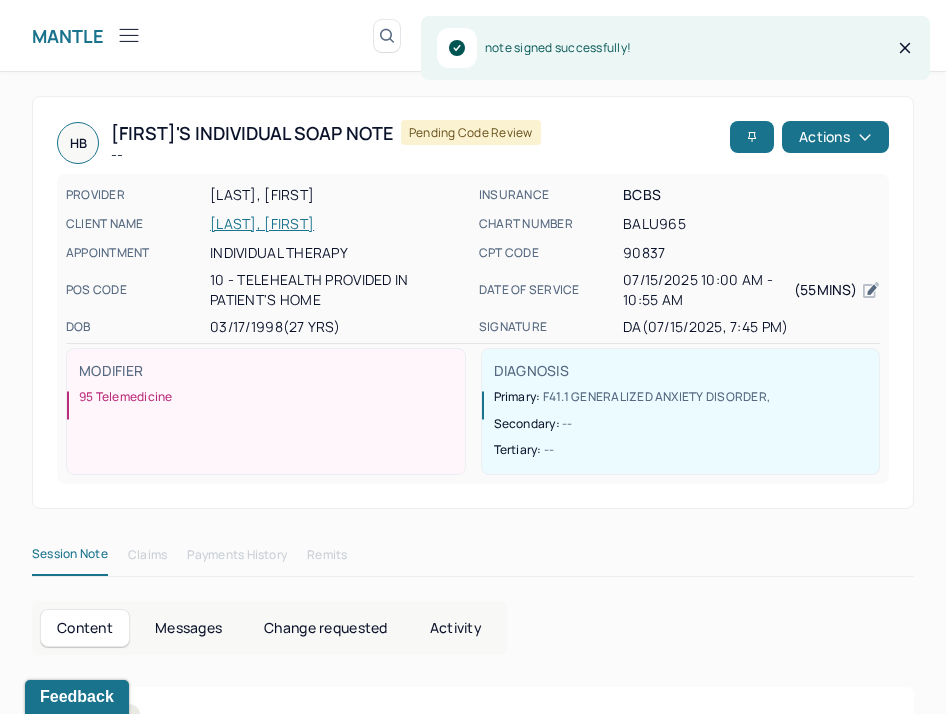 click 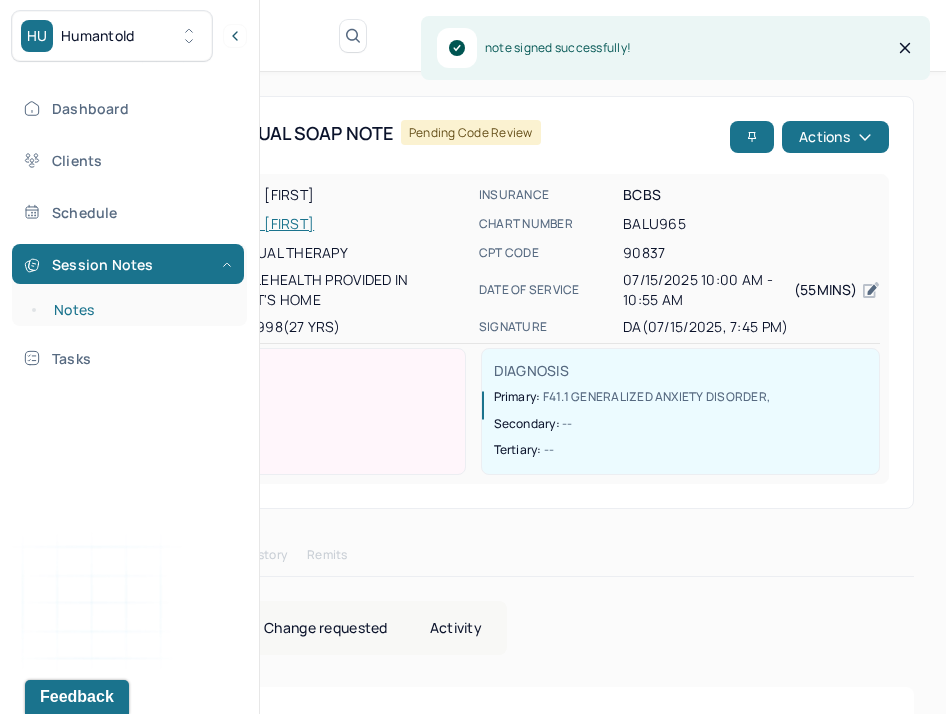 click on "Notes" at bounding box center [139, 310] 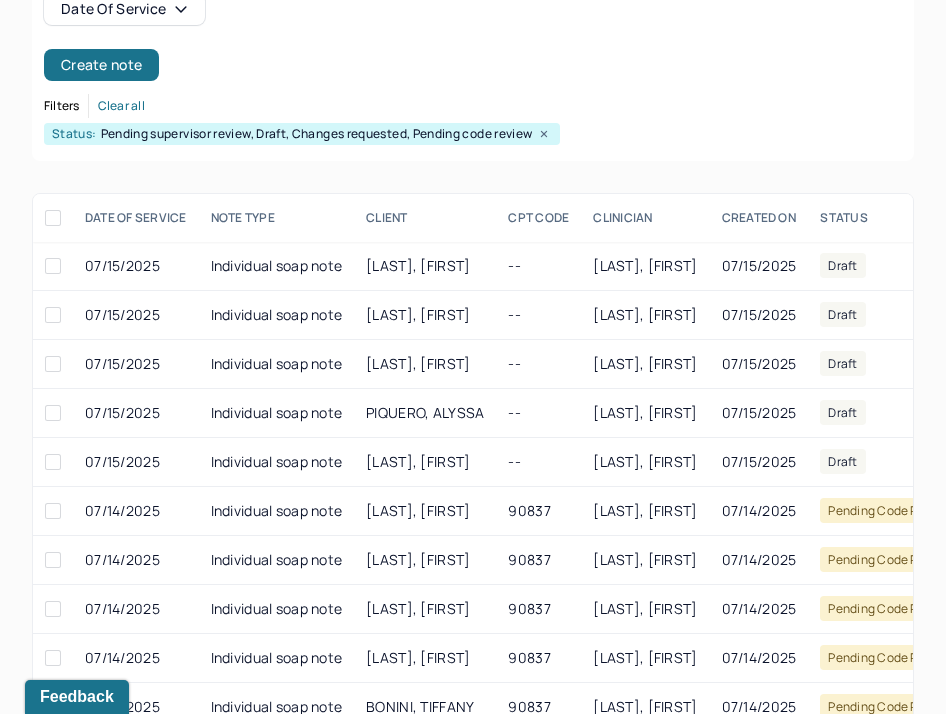 scroll, scrollTop: 293, scrollLeft: 0, axis: vertical 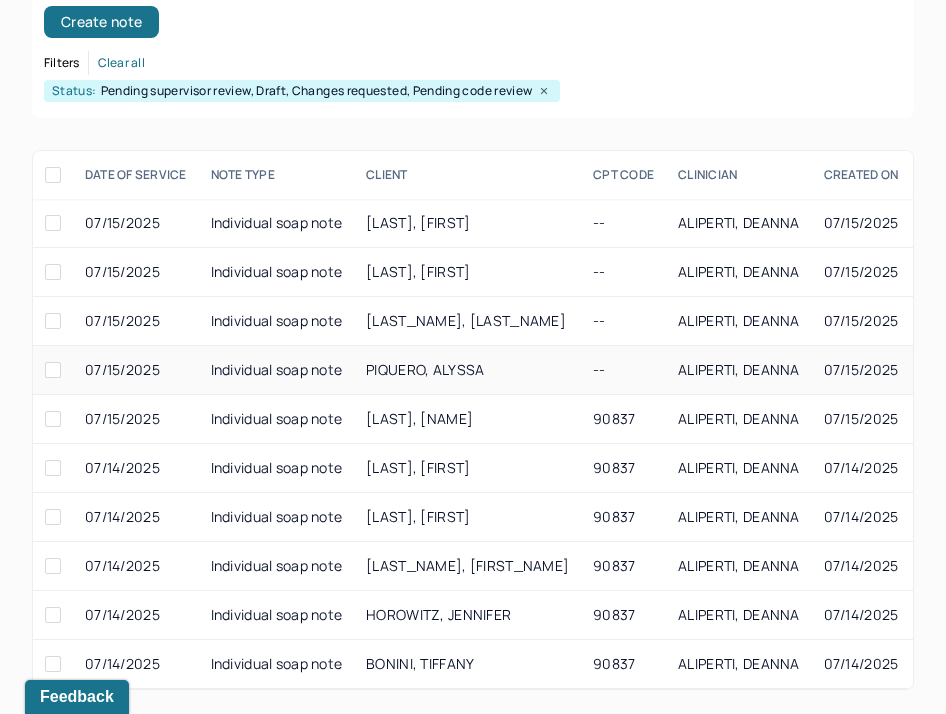 click on "PIQUERO, ALYSSA" at bounding box center [467, 370] 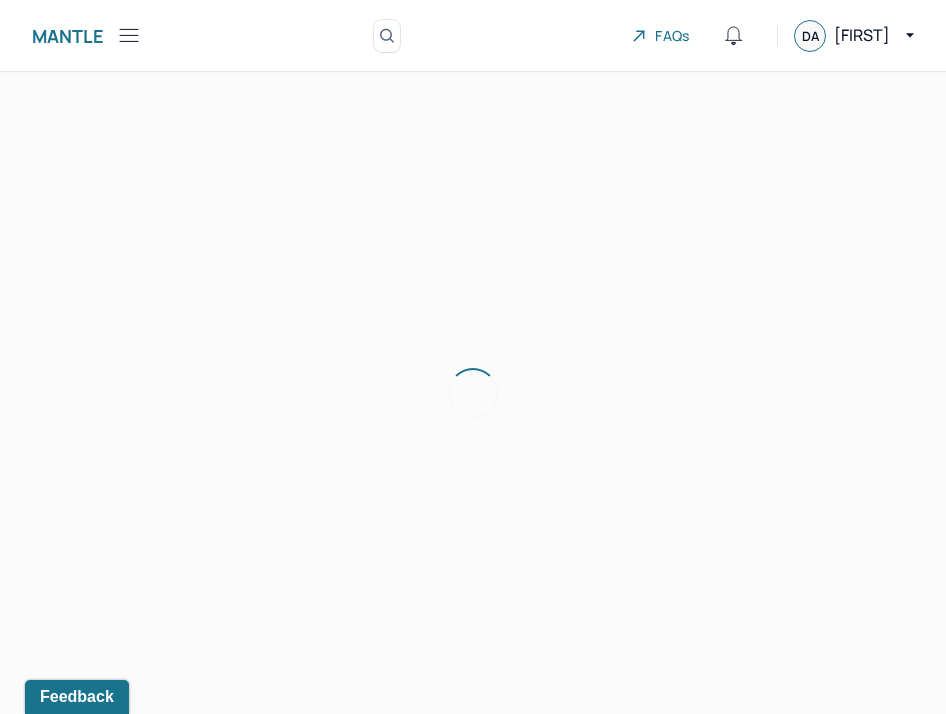 scroll, scrollTop: 36, scrollLeft: 0, axis: vertical 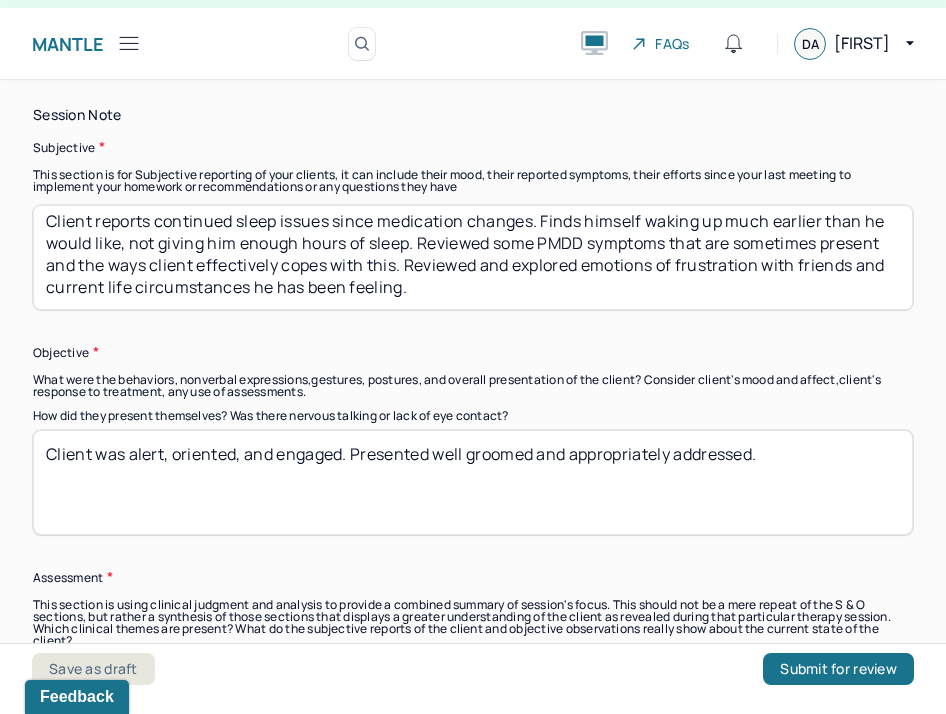 click on "Client reports continued sleep issues since medication changes. Finds himself waking up much earlier than he would like, not giving him enough hours of sleep. Reviewed some PMDD symptoms that are sometimes present and the ways client effectively copes with this. Reviewed and explored emotions of frustration with friends and current life circumstances he has been feeling." at bounding box center [473, 257] 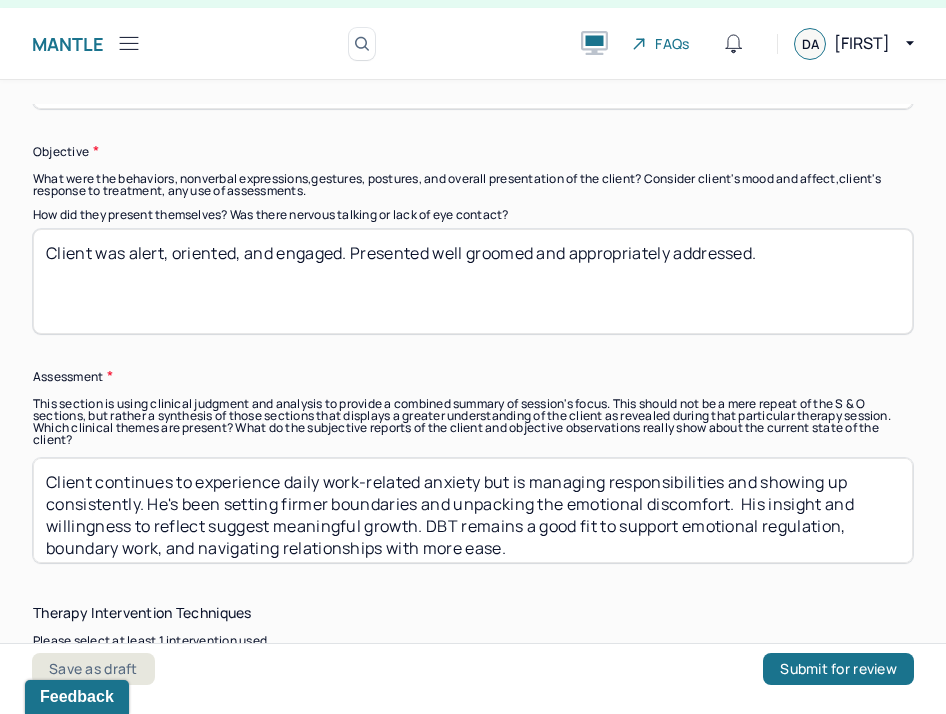 click on "Client continues to experience daily work-related anxiety but is managing responsibilities and showing up consistently. He's been setting firmer boundaries and unpacking the emotional discomfort.  His insight and willingness to reflect suggest meaningful growth. DBT remains a good fit to support emotional regulation, boundary work, and navigating relationships with more ease." at bounding box center (473, 510) 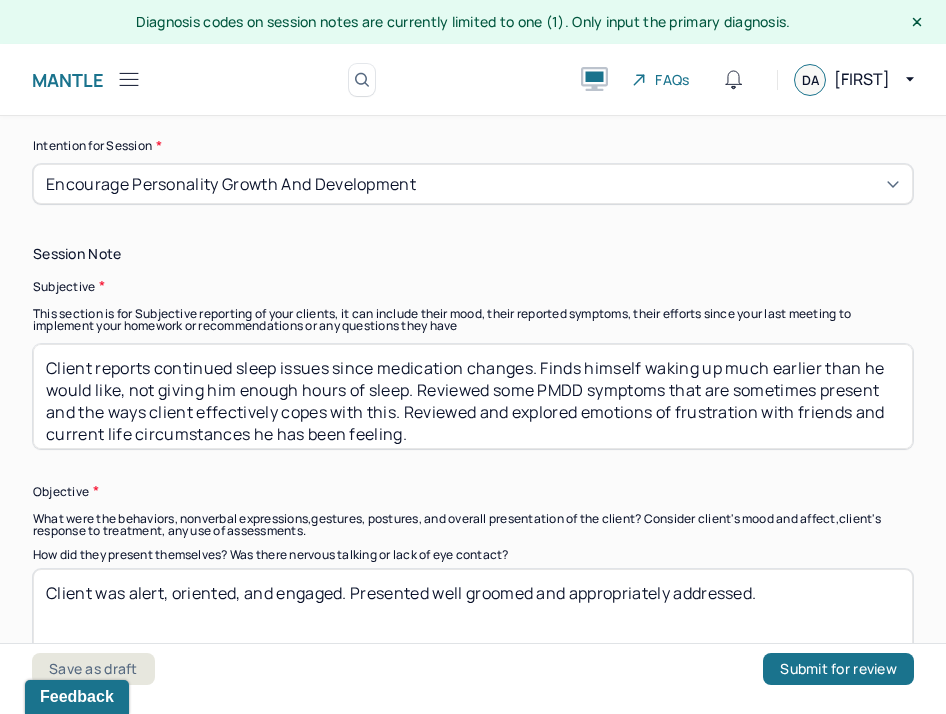 scroll, scrollTop: 1359, scrollLeft: 0, axis: vertical 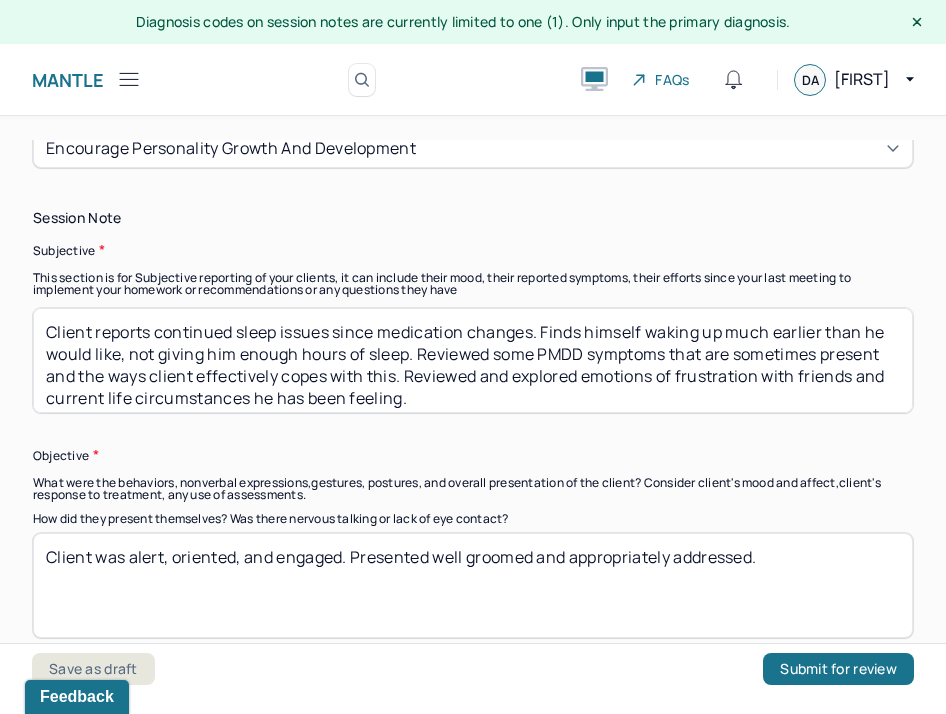 click on "Client reports continued sleep issues since medication changes. Finds himself waking up much earlier than he would like, not giving him enough hours of sleep. Reviewed some PMDD symptoms that are sometimes present and the ways client effectively copes with this. Reviewed and explored emotions of frustration with friends and current life circumstances he has been feeling." at bounding box center [473, 360] 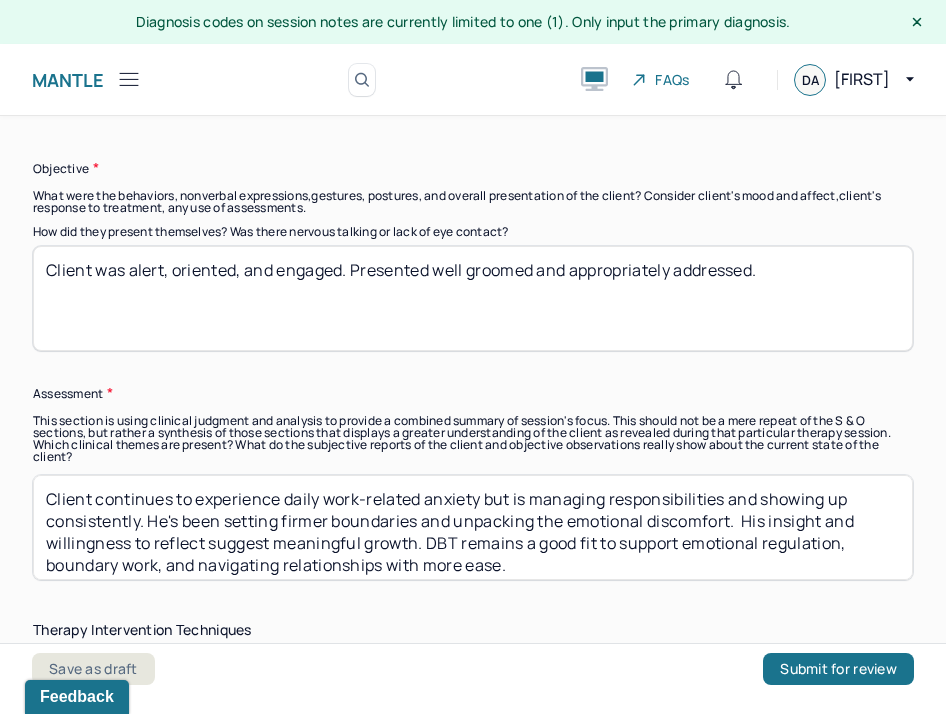 drag, startPoint x: 545, startPoint y: 565, endPoint x: 5, endPoint y: 344, distance: 583.4732 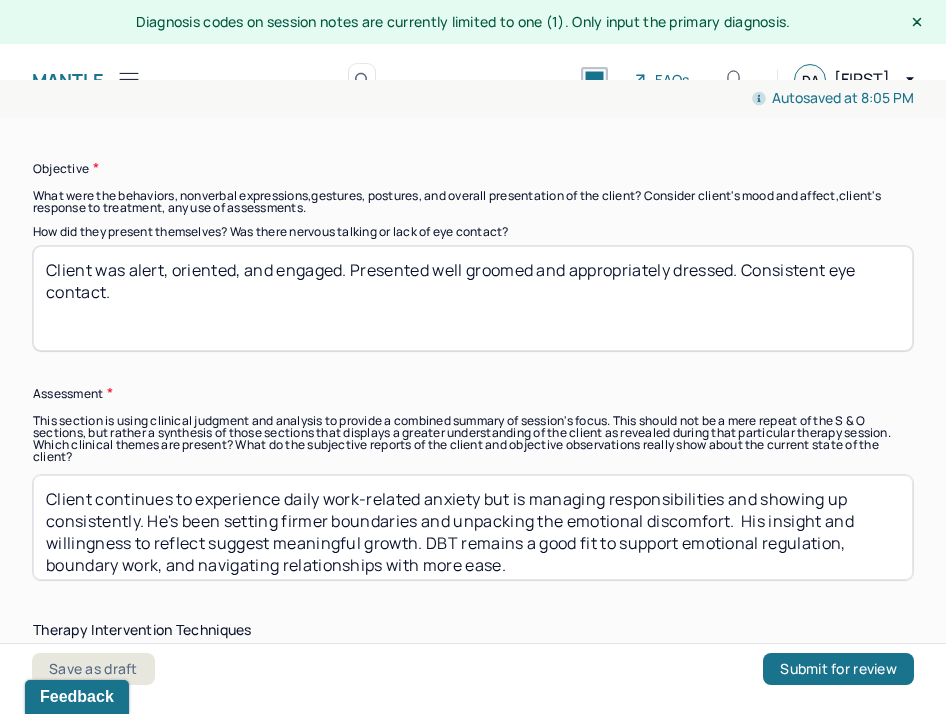 type on "Client was alert, oriented, and engaged. Presented well groomed and appropriately dressed. Consistent eye contact." 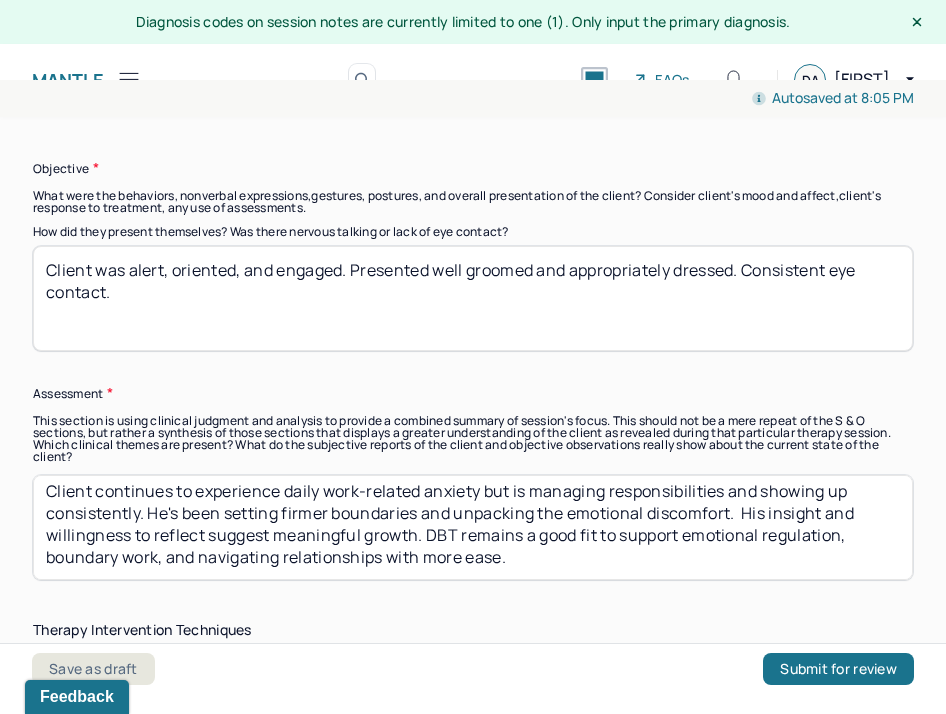drag, startPoint x: 545, startPoint y: 560, endPoint x: 127, endPoint y: 319, distance: 482.49872 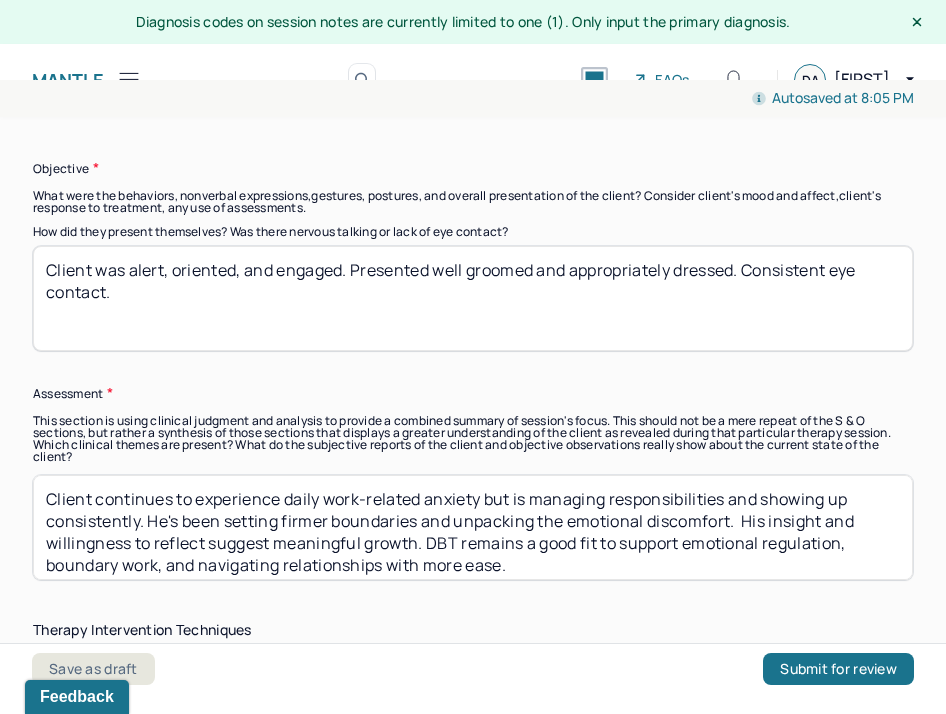 paste on "is navigating ongoing sleep issues and emotional ups and downs, likely tied to recent med changes and possible PMDD symptoms. Despite this, he’s showing up for work and reflecting thoughtfully on stressors in his friendships and daily life. He’s building more awareness of what he needs emotionally and how to set clearer boundaries. DBT remains a good fit to support regulation, communication, and balanc" 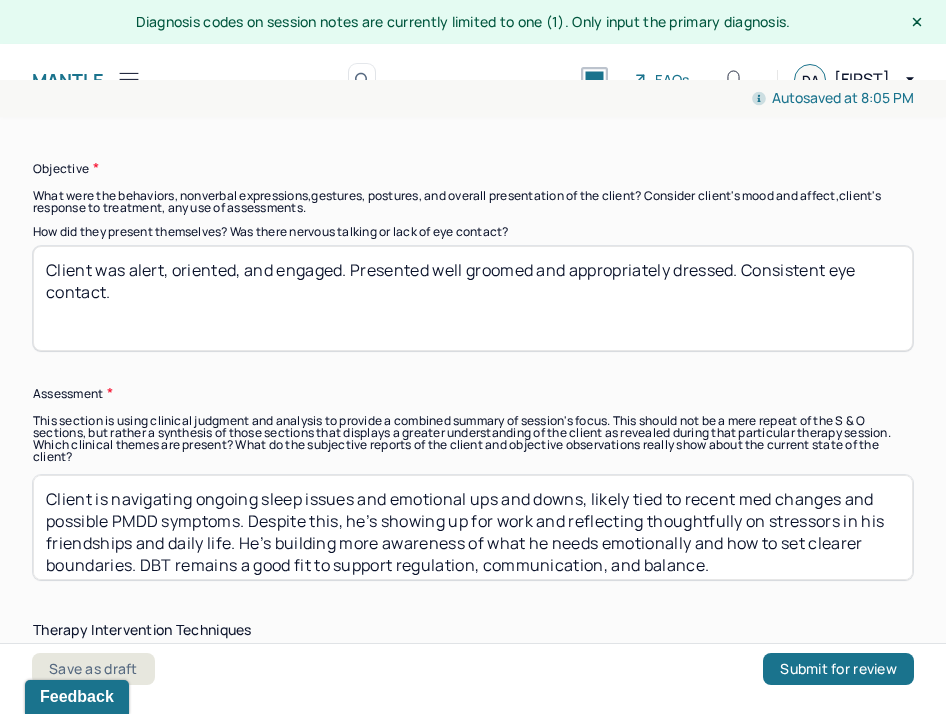 scroll, scrollTop: 8, scrollLeft: 0, axis: vertical 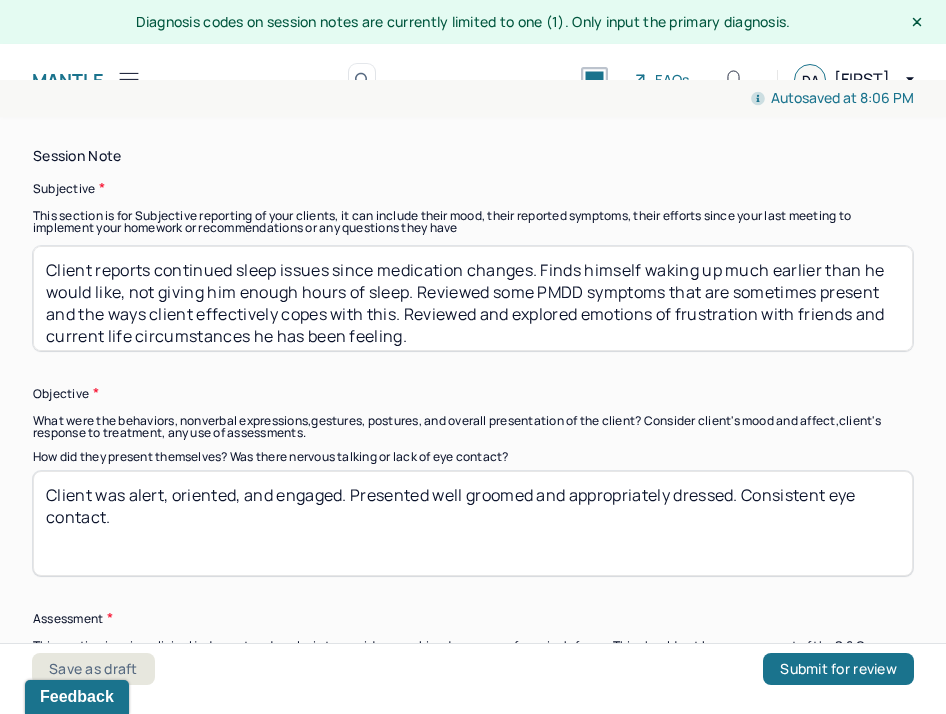type on "Client is navigating ongoing sleep issues and emotional ups and downs, likely tied to recent med changes and possible PMDD symptoms. Despite this, he’s showing up for work and reflecting thoughtfully on stressors in his friendships and daily life. He’s building more awareness of what he needs emotionally and how to set clearer boundaries. DBT remains a good fit to support regulation, communication, and balance." 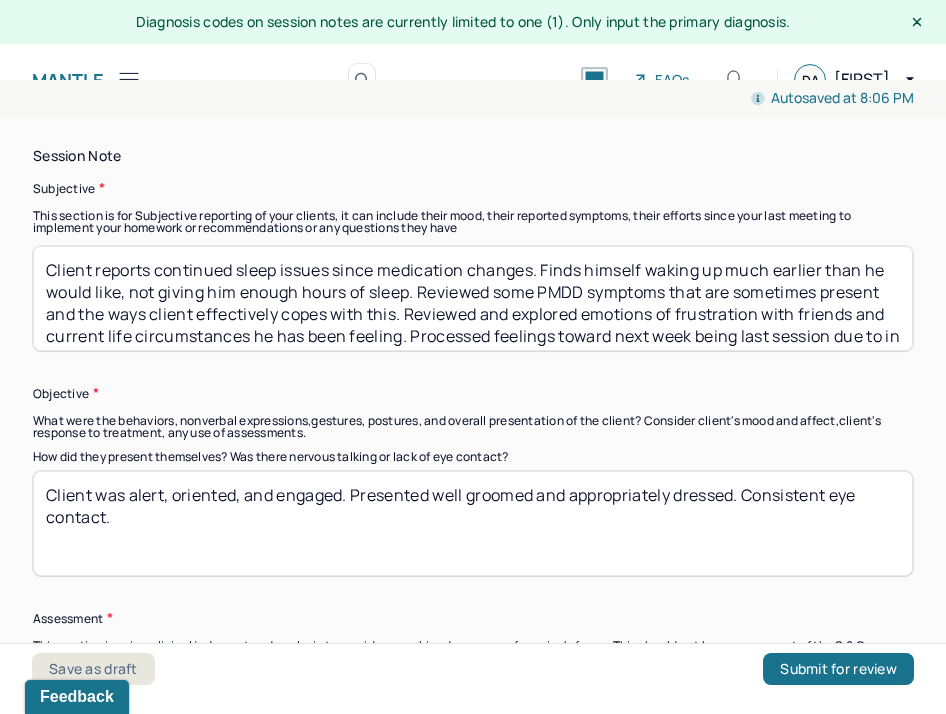 scroll, scrollTop: 18, scrollLeft: 0, axis: vertical 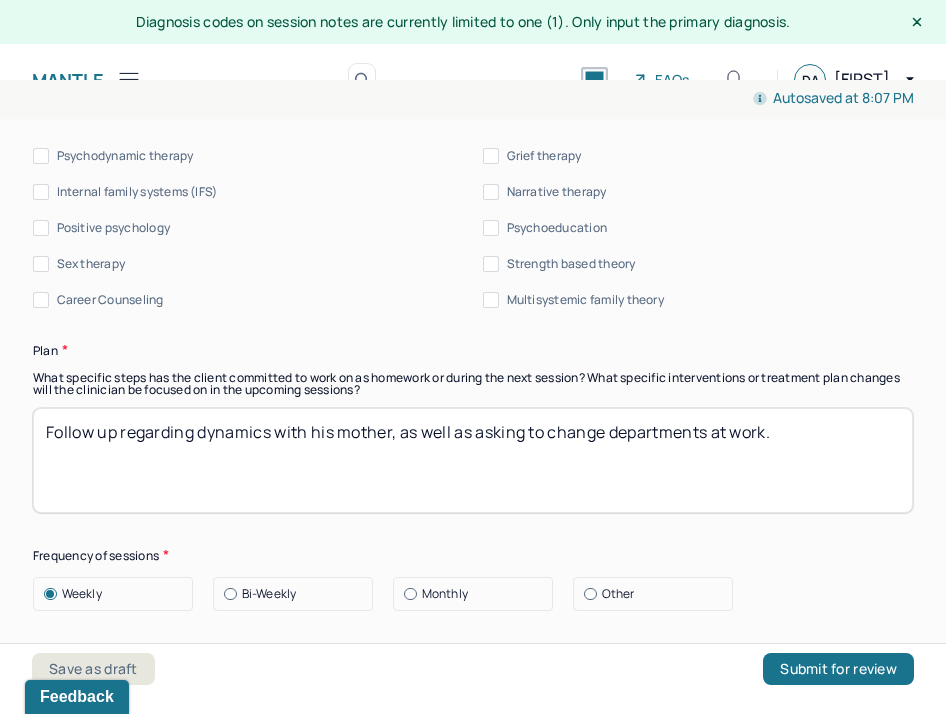 type on "Client reports continued sleep issues since medication changes. Finds himself waking up much earlier than he would like, not giving him enough hours of sleep. Reviewed some PMDD symptoms that are sometimes present and the ways client effectively copes with this. Reviewed and explored emotions of frustration with friends and current life circumstances he has been feeling. Processed feelings toward next week being last session due to insurance changing." 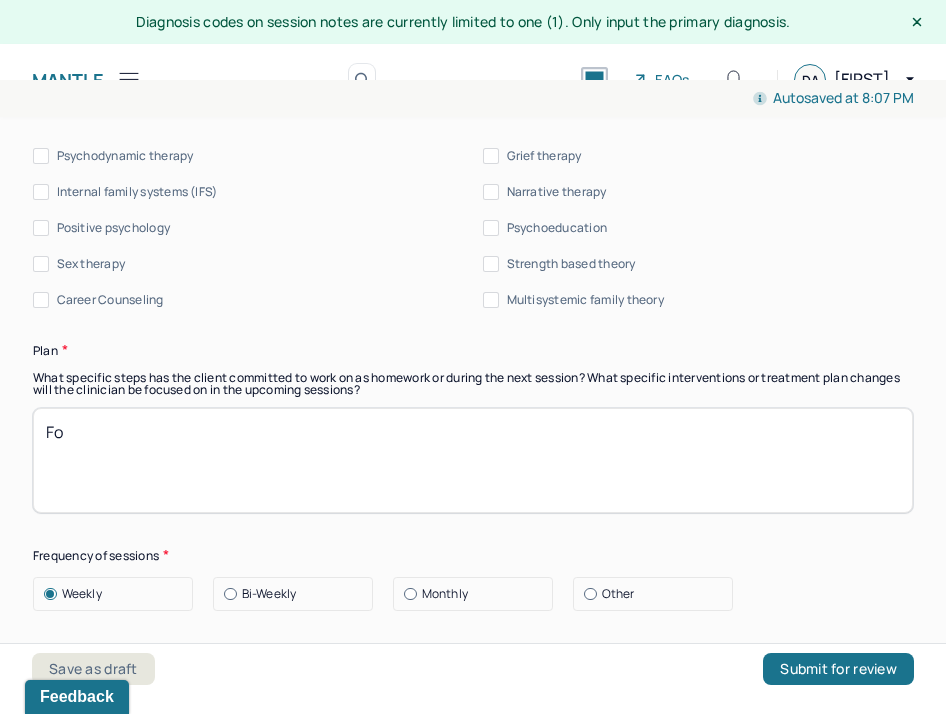 type on "F" 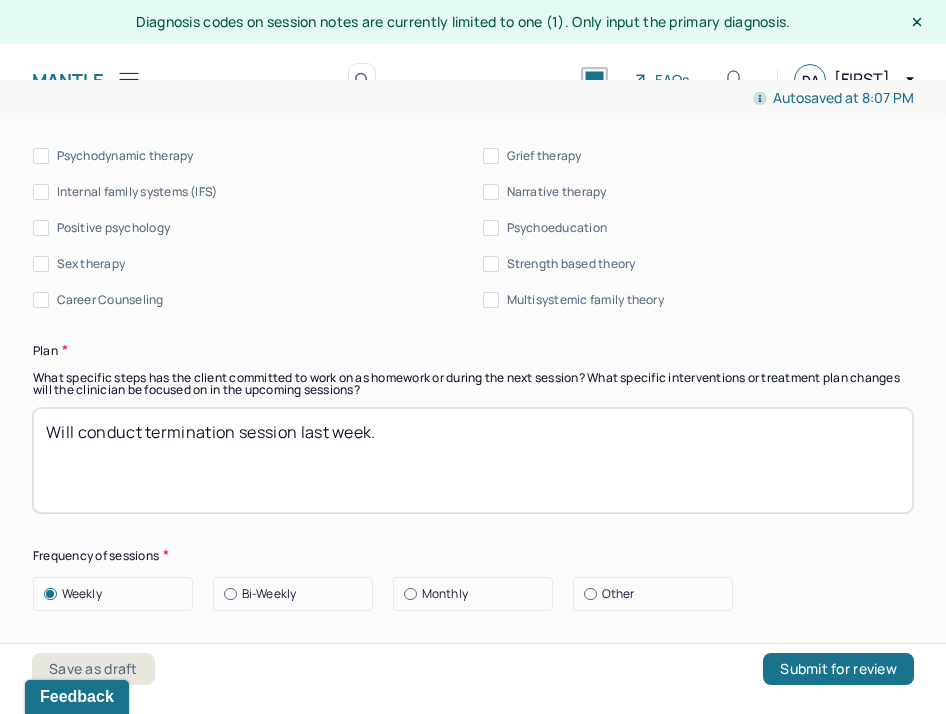 click on "Follow up regarding dynamics with his mother, as well as asking to change departments at work." at bounding box center (473, 460) 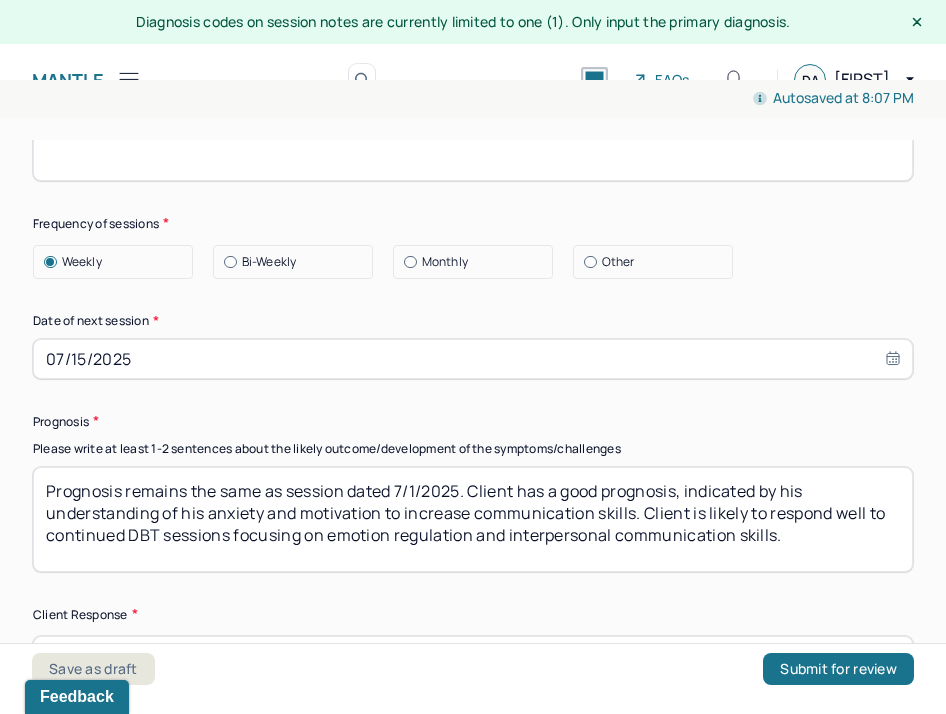 scroll, scrollTop: 2968, scrollLeft: 0, axis: vertical 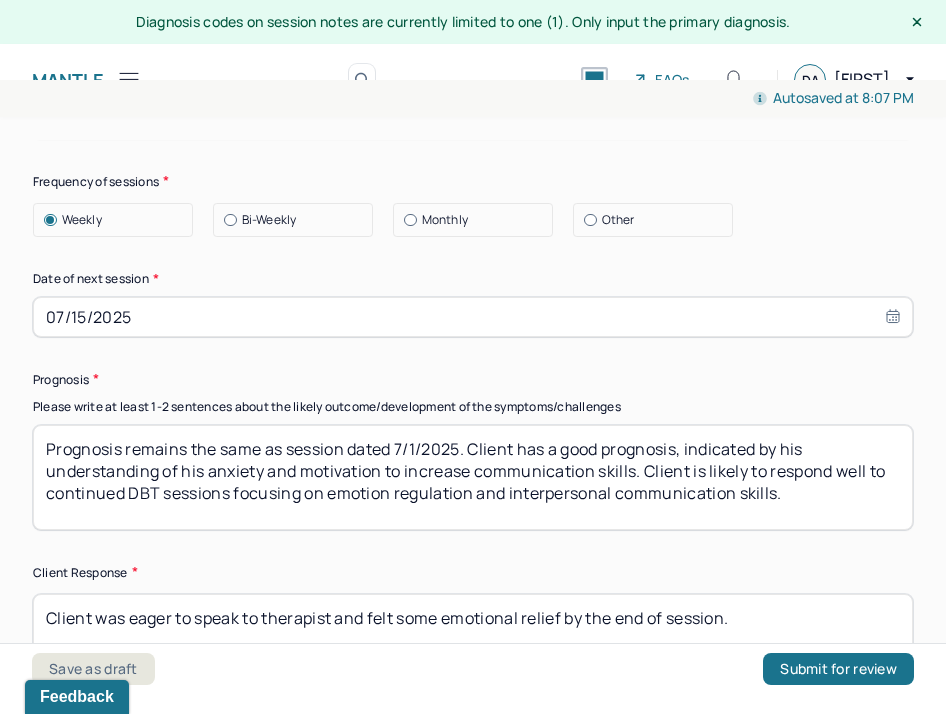 type on "Will conduct termination session next week." 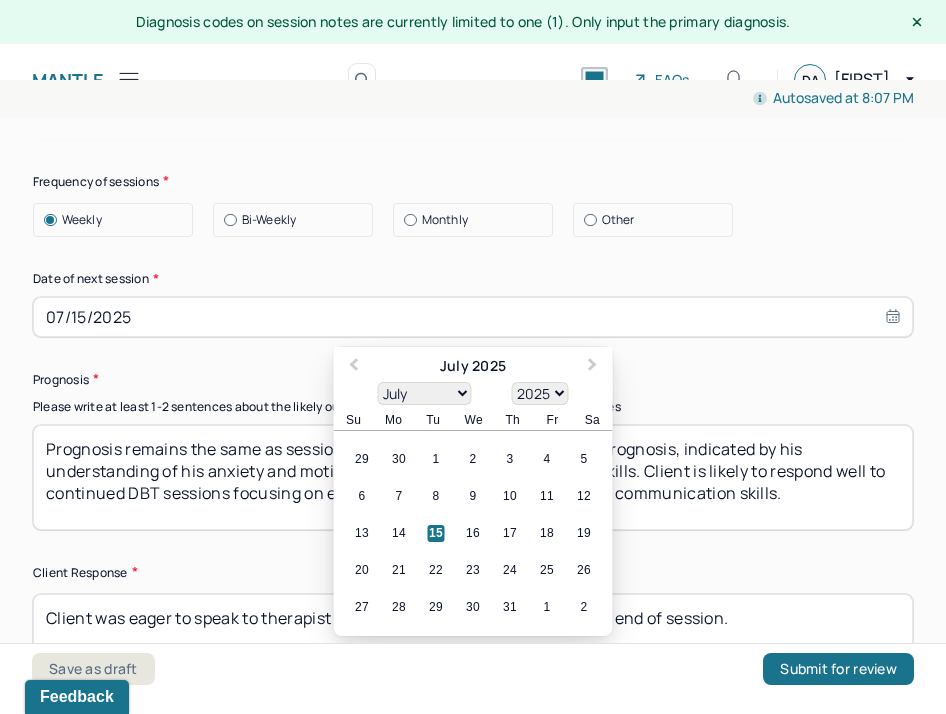click on "07/15/2025" at bounding box center (473, 317) 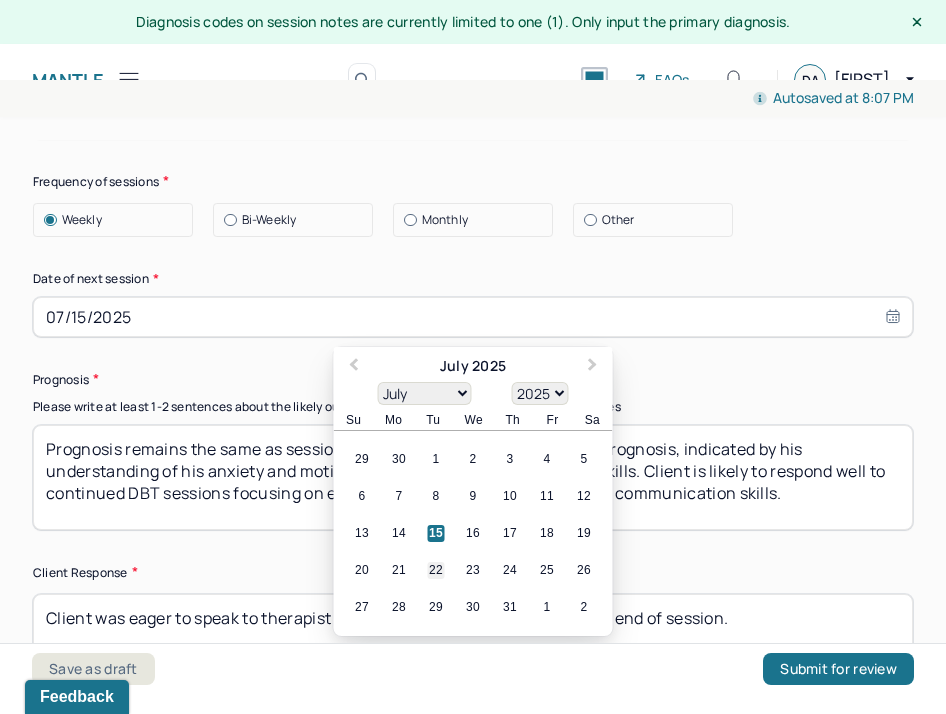 click on "22" at bounding box center (436, 570) 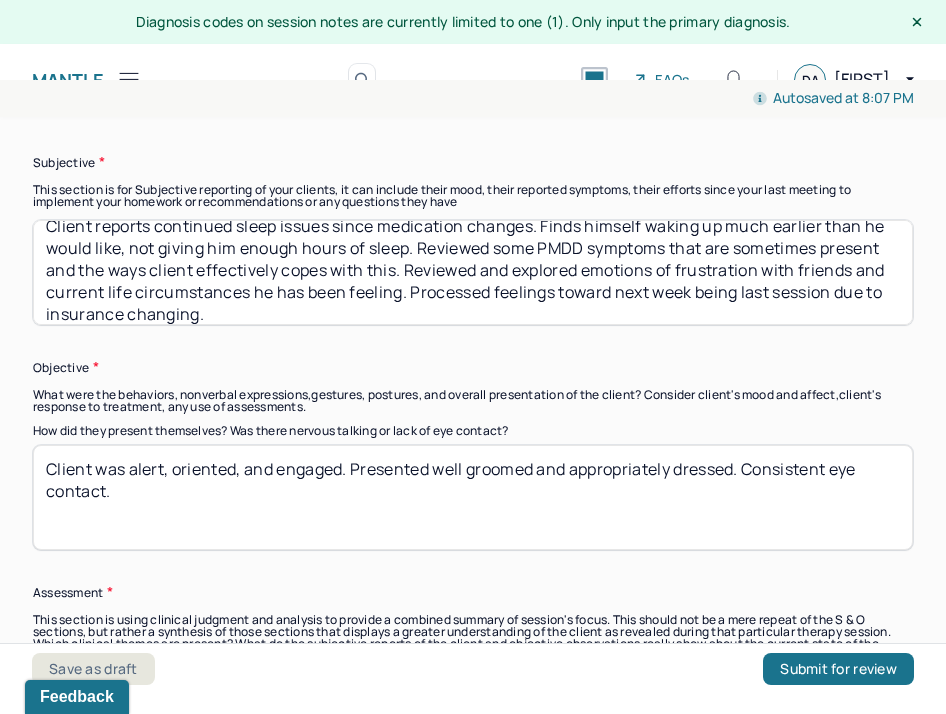 scroll, scrollTop: 0, scrollLeft: 0, axis: both 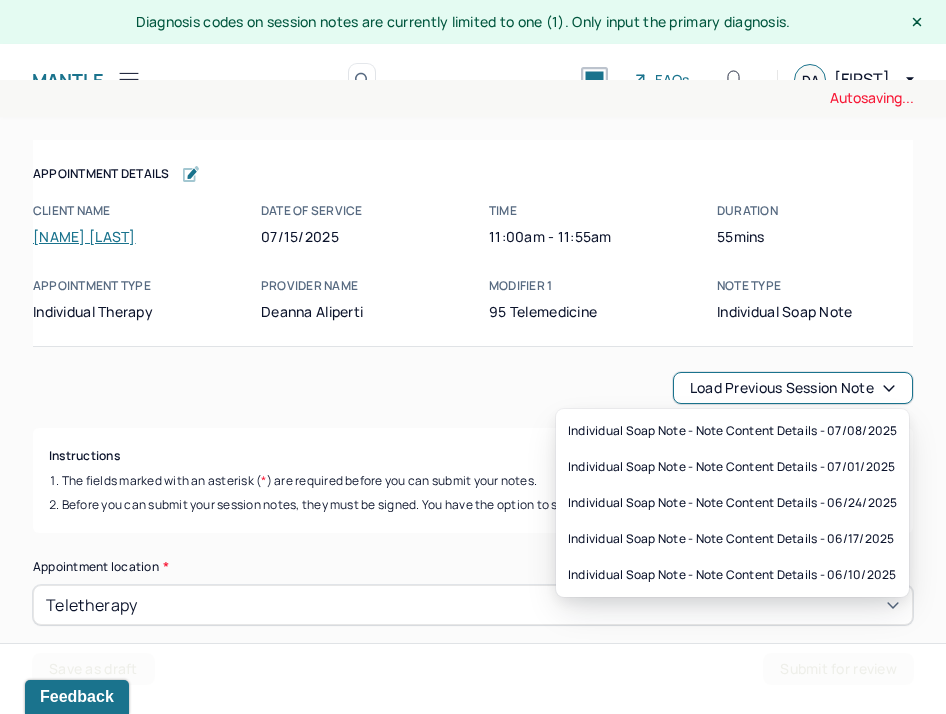 click on "Load previous session note" at bounding box center (793, 388) 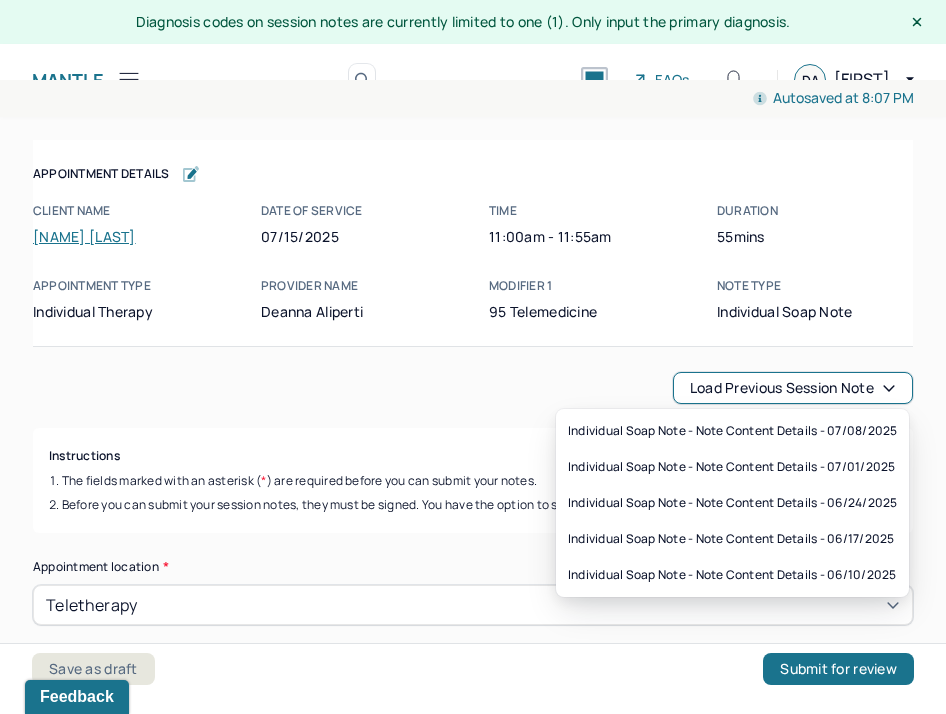 click on "Load previous session note" at bounding box center [793, 388] 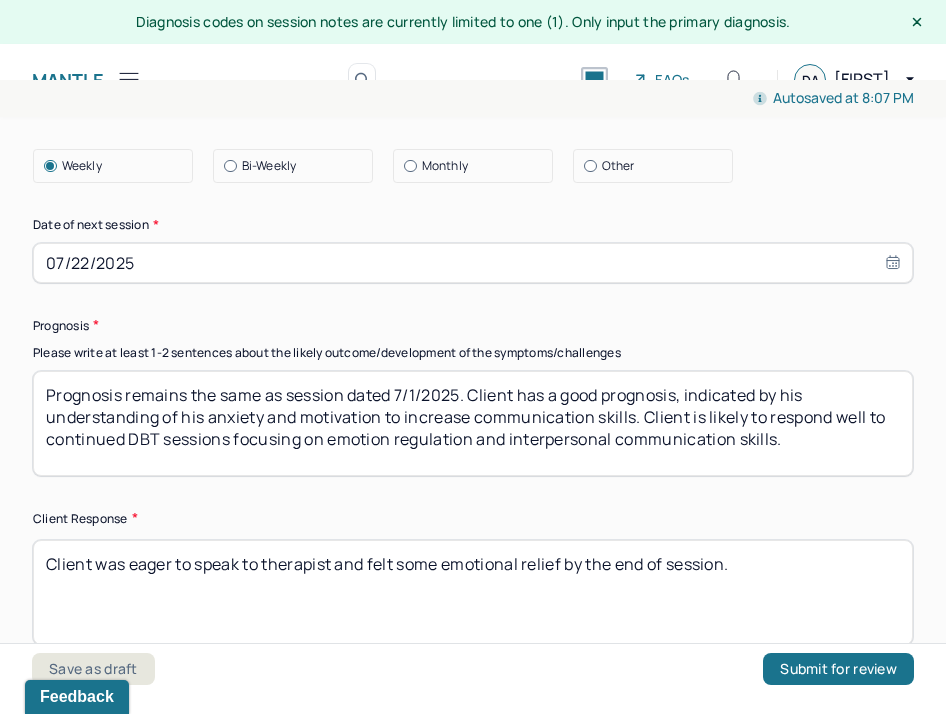 scroll, scrollTop: 3026, scrollLeft: 0, axis: vertical 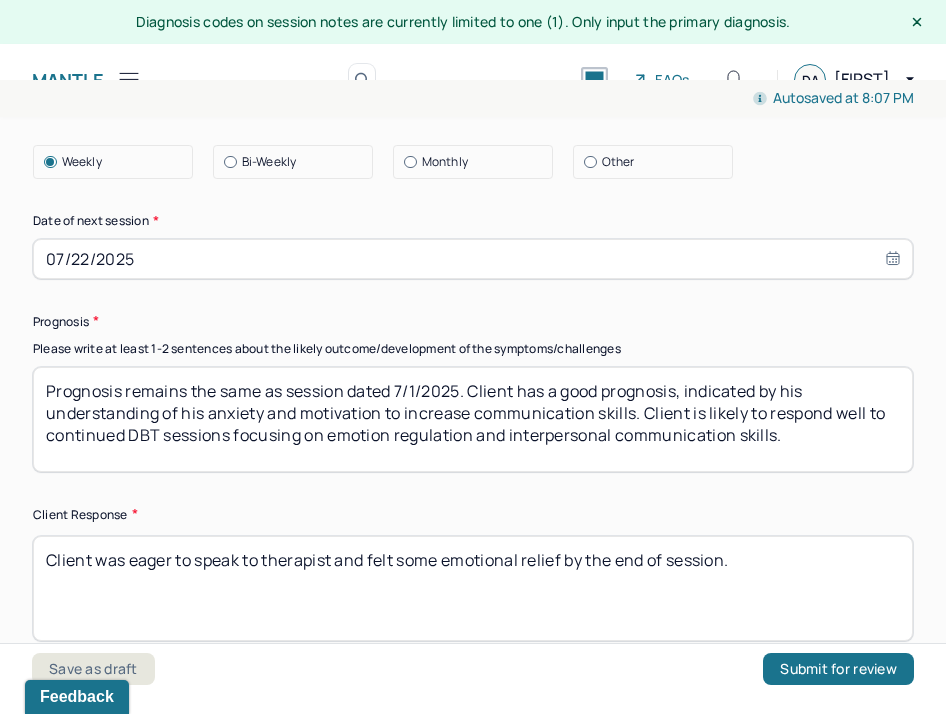 click on "Prognosis remains the same as session dated 7/1/2025. Client has a good prognosis, indicated by his understanding of his anxiety and motivation to increase communication skills. Client is likely to respond well to continued DBT sessions focusing on emotion regulation and interpersonal communication skills." at bounding box center [473, 419] 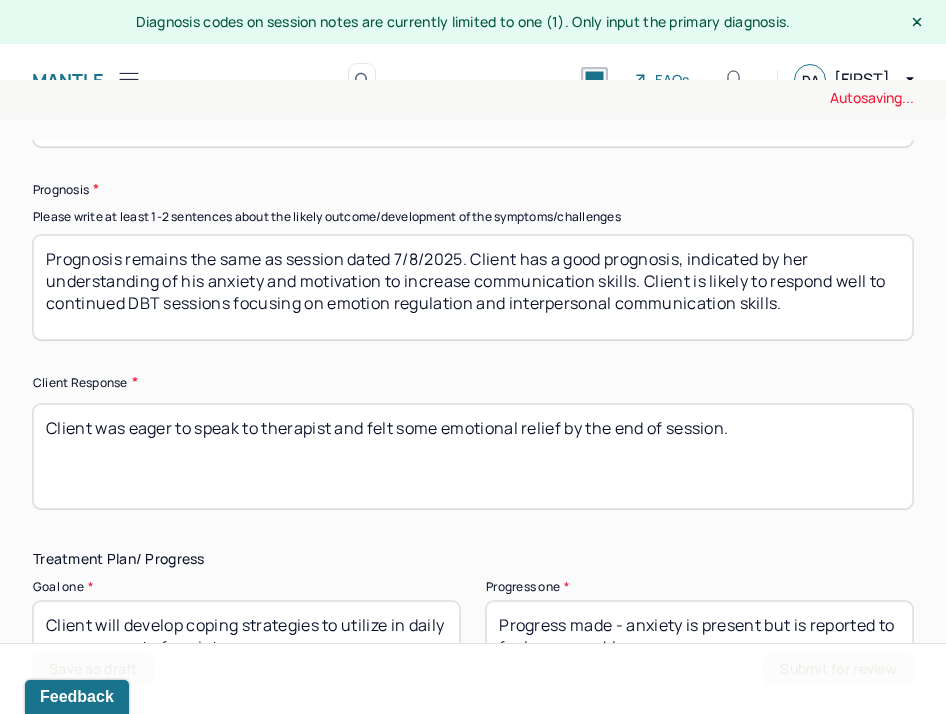scroll, scrollTop: 3161, scrollLeft: 0, axis: vertical 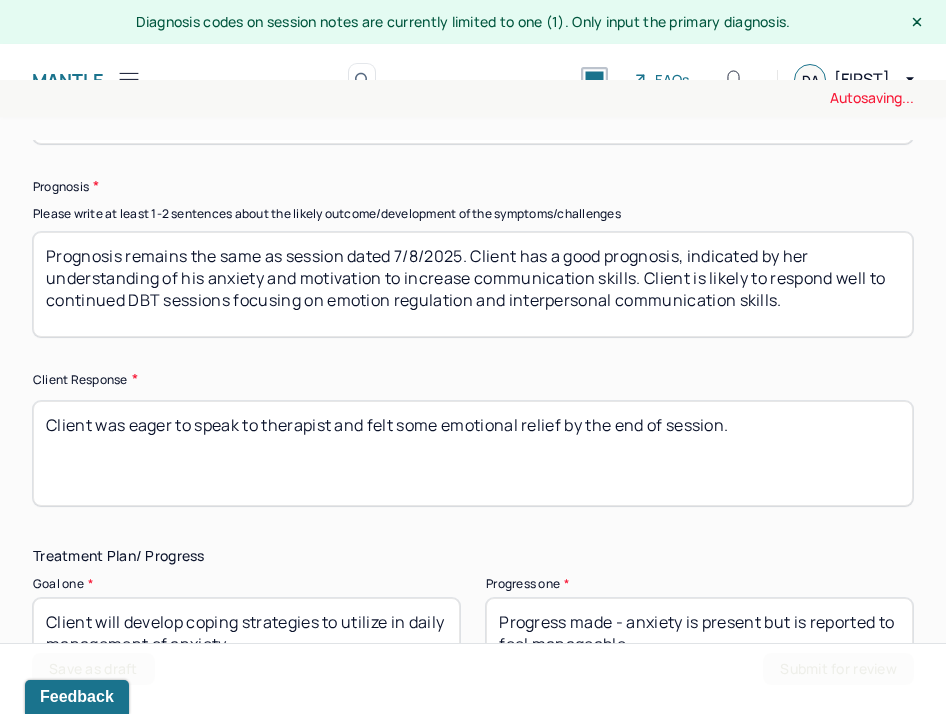 type on "Prognosis remains the same as session dated 7/8/2025. Client has a good prognosis, indicated by her understanding of his anxiety and motivation to increase communication skills. Client is likely to respond well to continued DBT sessions focusing on emotion regulation and interpersonal communication skills." 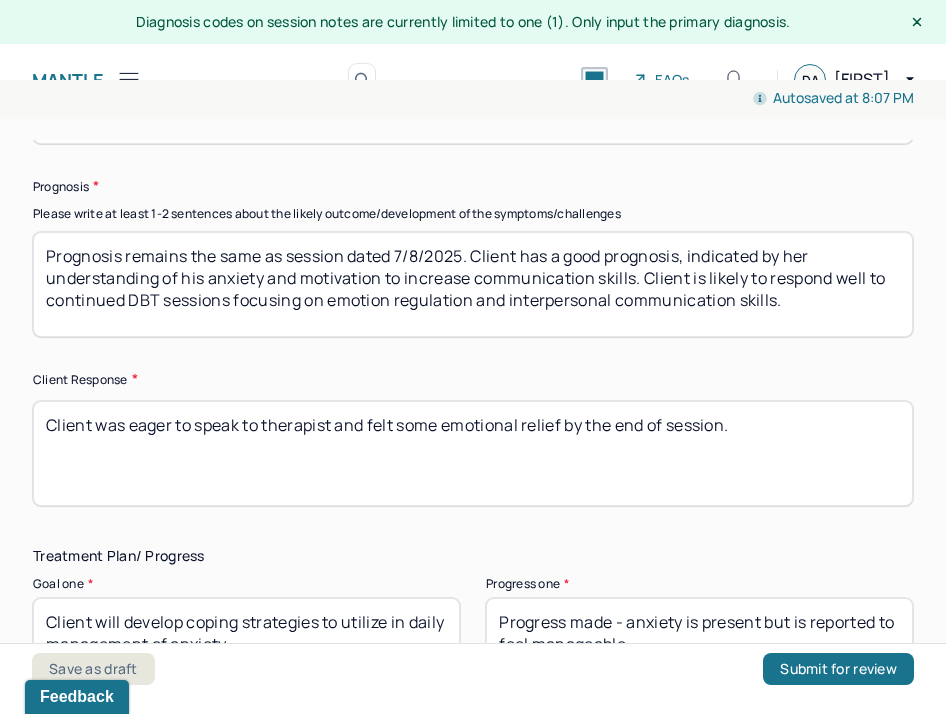 drag, startPoint x: 588, startPoint y: 440, endPoint x: 214, endPoint y: 354, distance: 383.76035 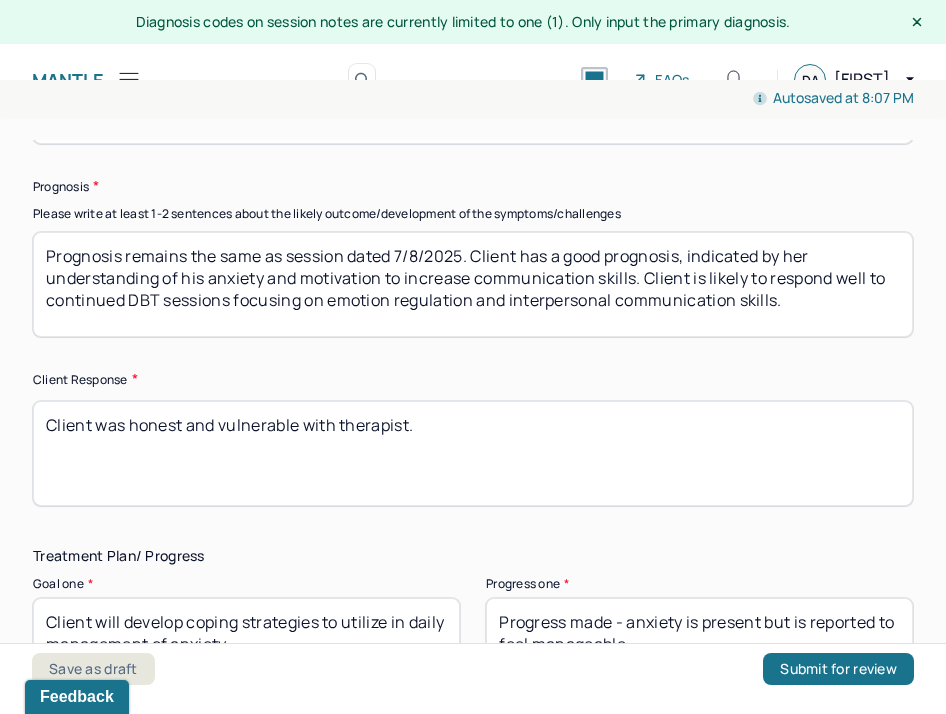 type on "Client was honest and vulnerable with therapist." 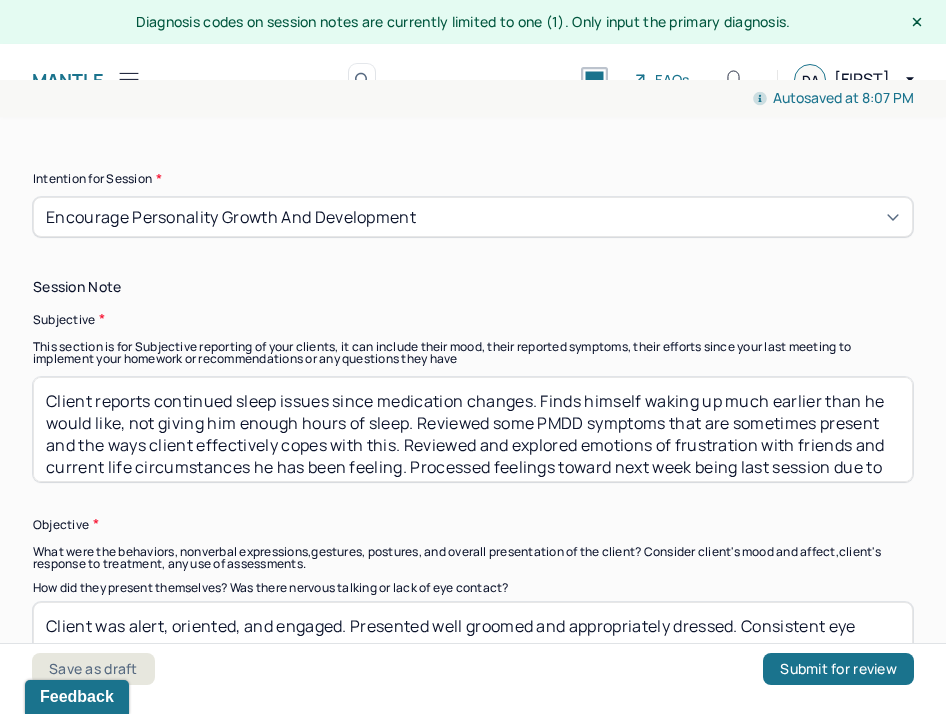 scroll, scrollTop: 1307, scrollLeft: 0, axis: vertical 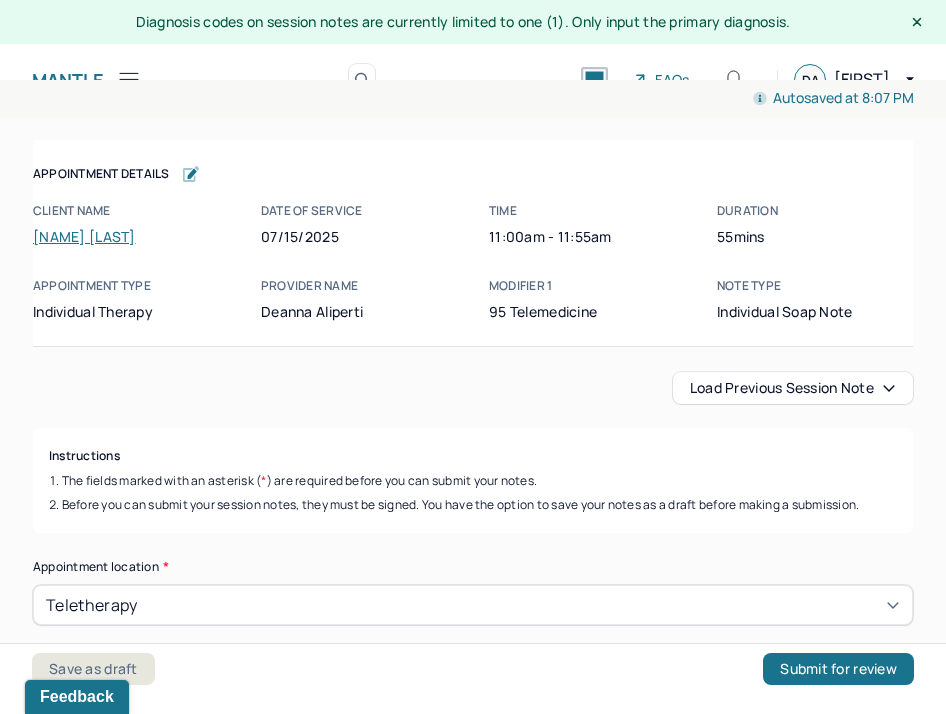 click on "Client name [NAME] Date of service 07/15/2025 Time 11:00am - 11:55am Duration 55mins Appointment type individual therapy Provider name Deanna Aliperti Modifier 1 95 Telemedicine Note type Individual soap note" at bounding box center [473, 262] 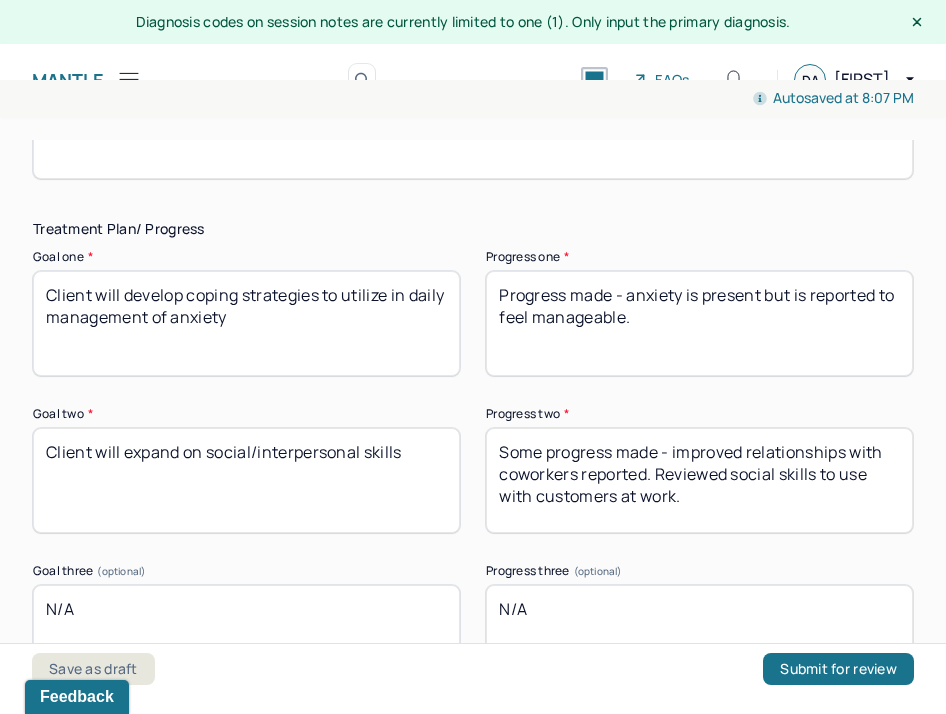 scroll, scrollTop: 3491, scrollLeft: 0, axis: vertical 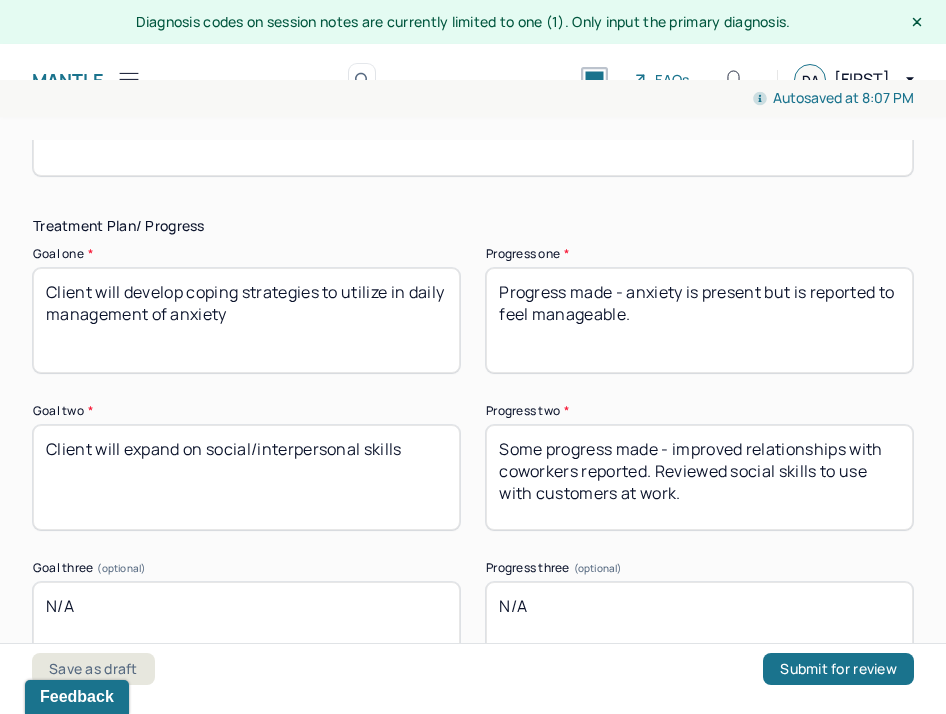 click on "Progress made - anxiety is present but is reported to feel manageable." at bounding box center (699, 320) 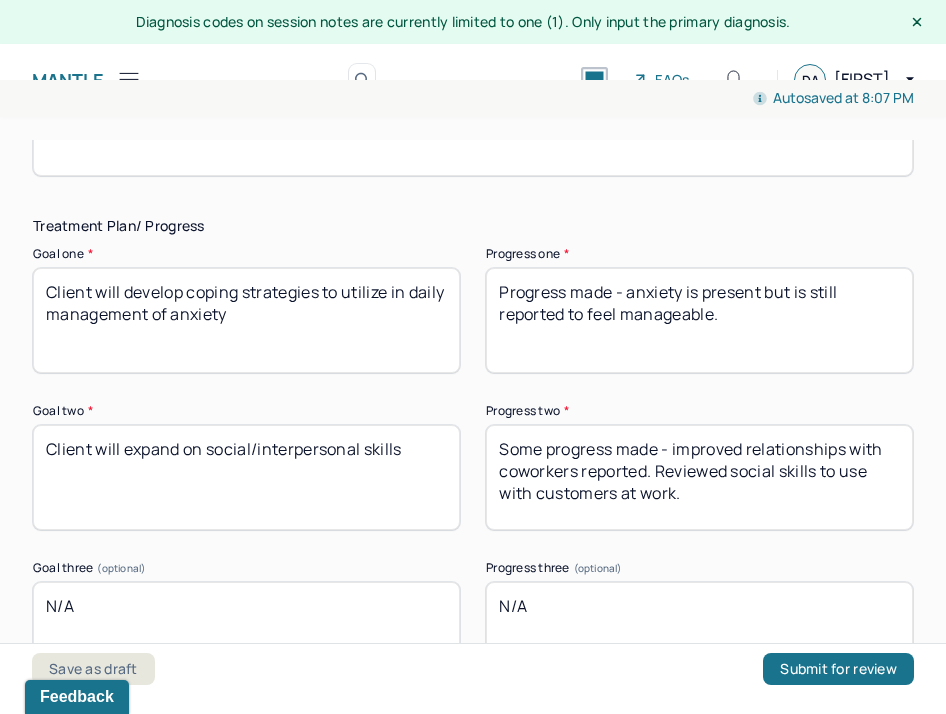 click on "Progress made - anxiety is present but is reported to feel manageable." at bounding box center (699, 320) 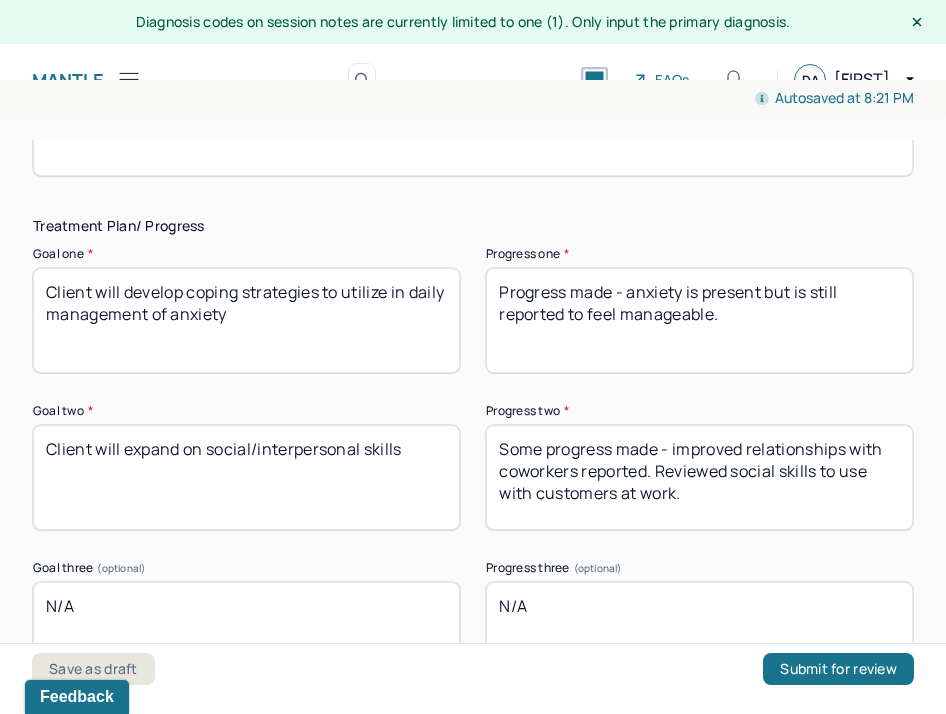 scroll, scrollTop: 3586, scrollLeft: 0, axis: vertical 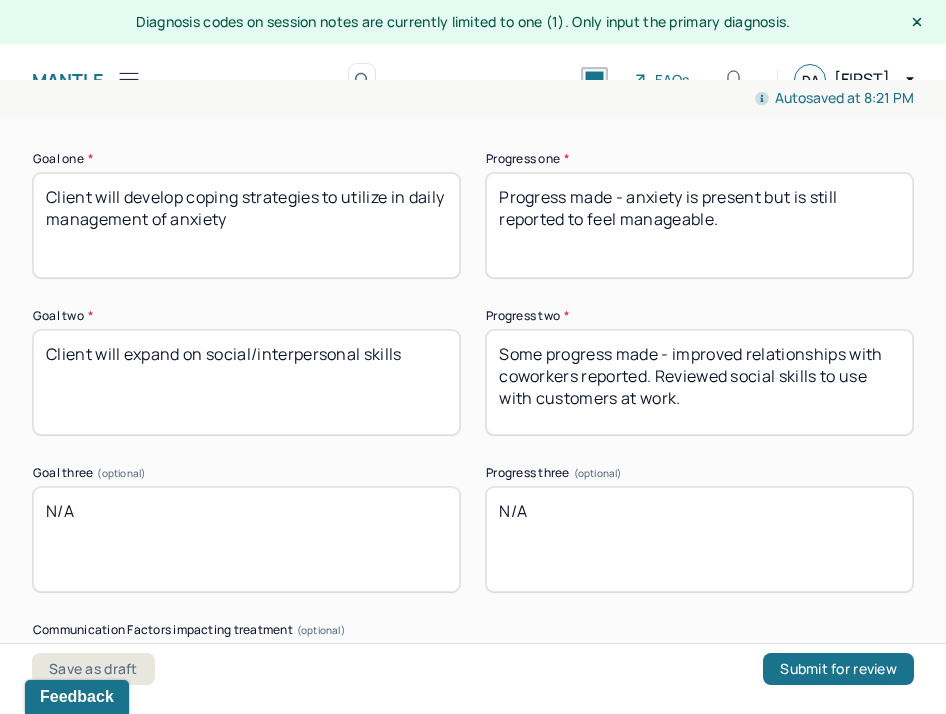 type on "Progress made - anxiety is present but is still reported to feel manageable." 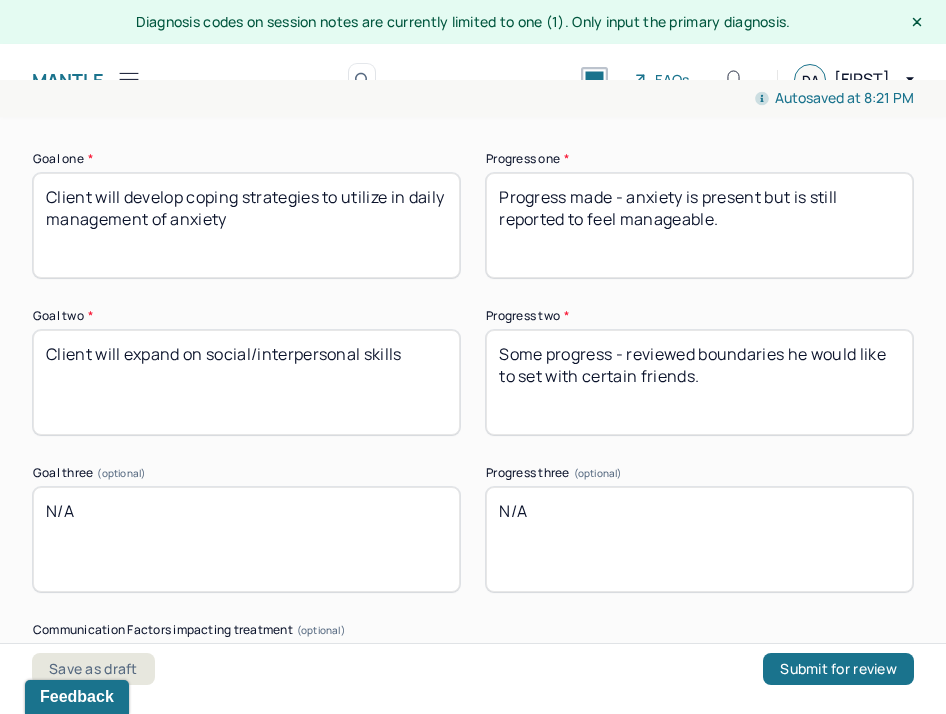 scroll, scrollTop: 4145, scrollLeft: 0, axis: vertical 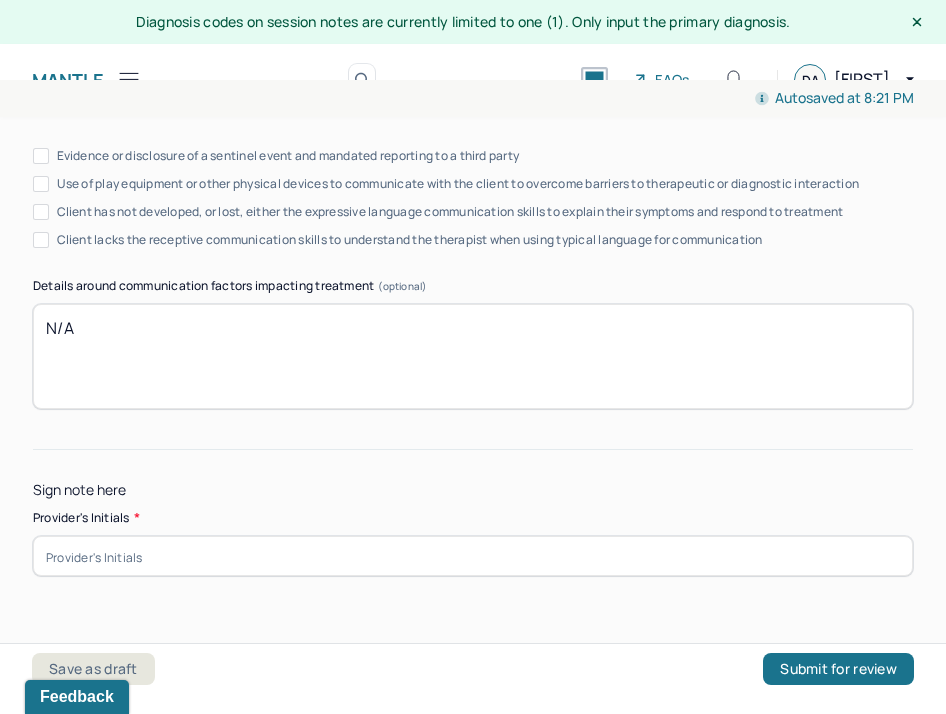 type on "Some progress - reviewed boundaries he would like to set with certain friends." 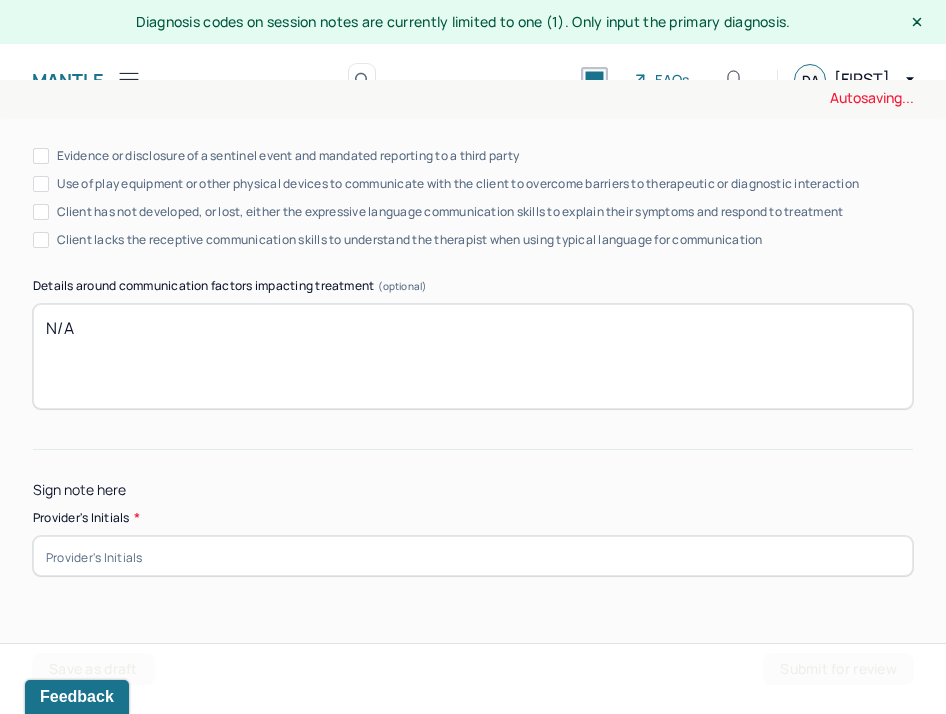 click at bounding box center [473, 556] 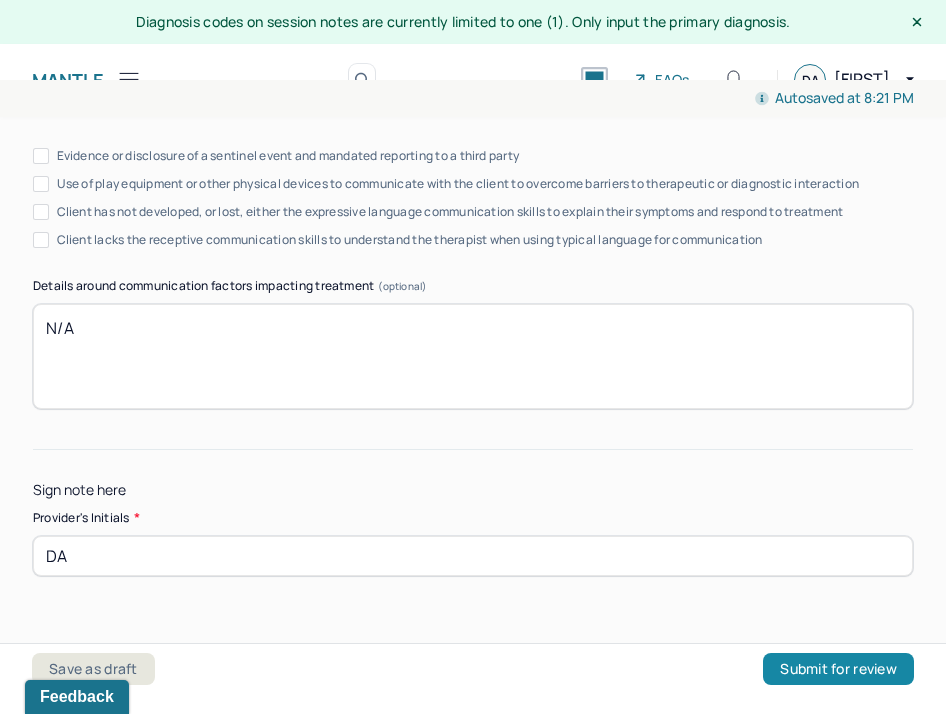 type on "DA" 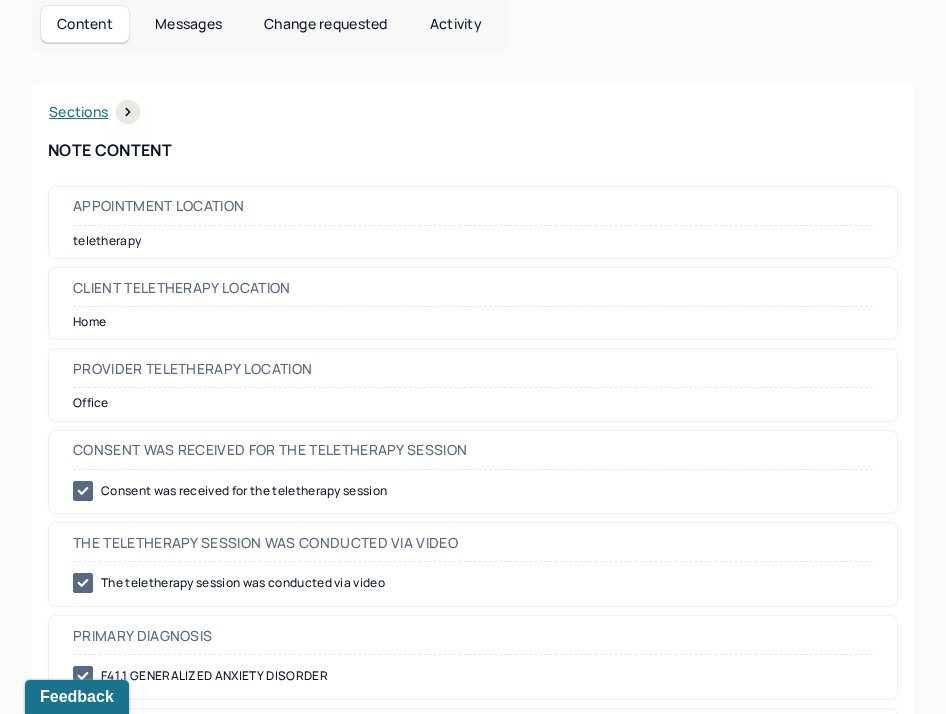 scroll, scrollTop: 0, scrollLeft: 0, axis: both 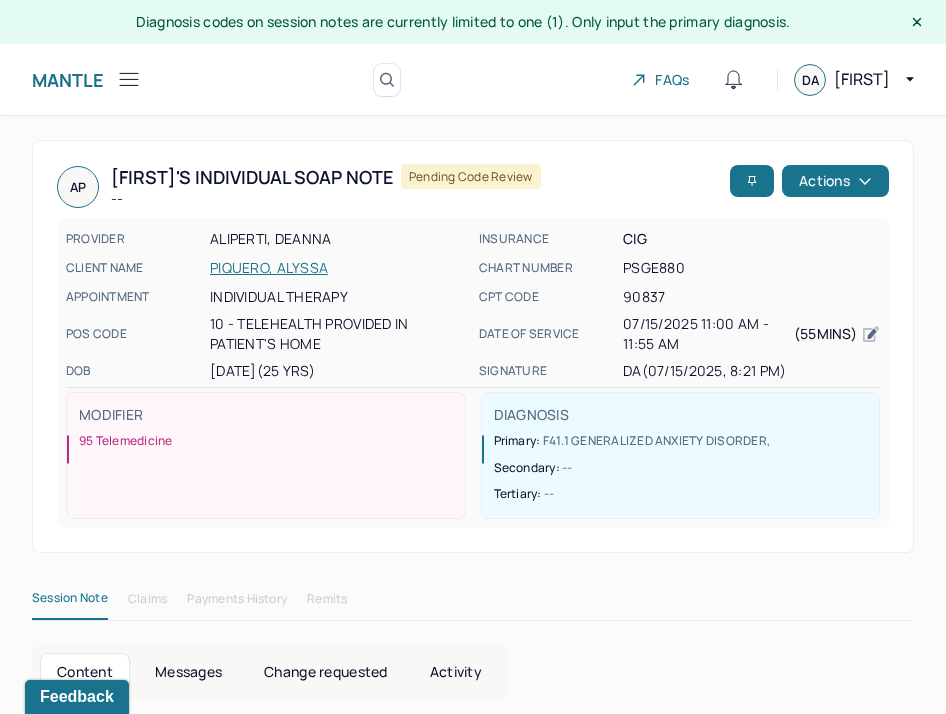click 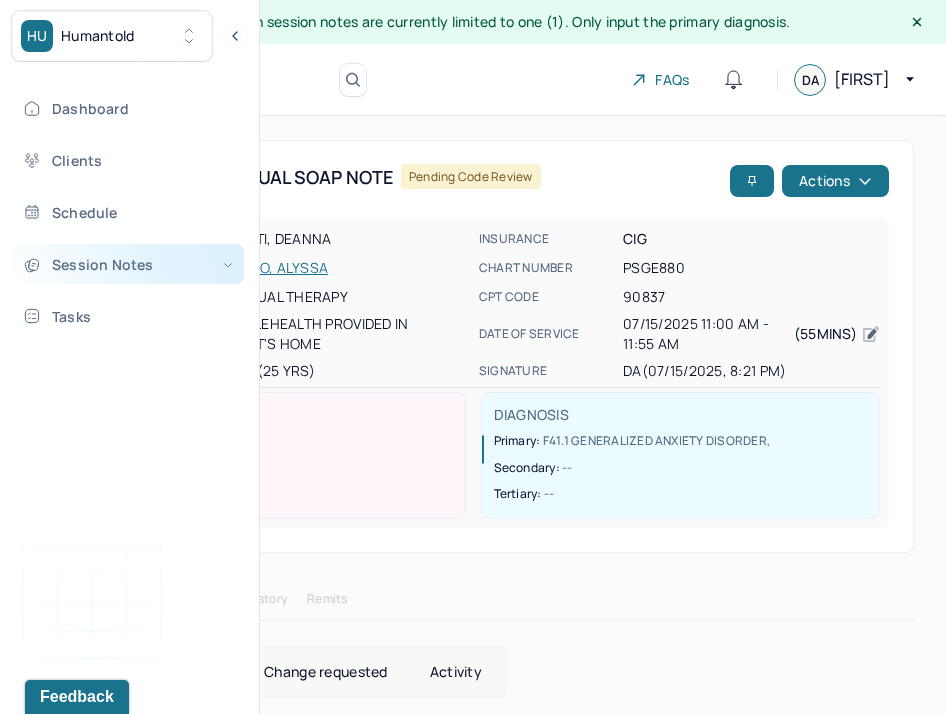 click on "Session Notes" at bounding box center [128, 264] 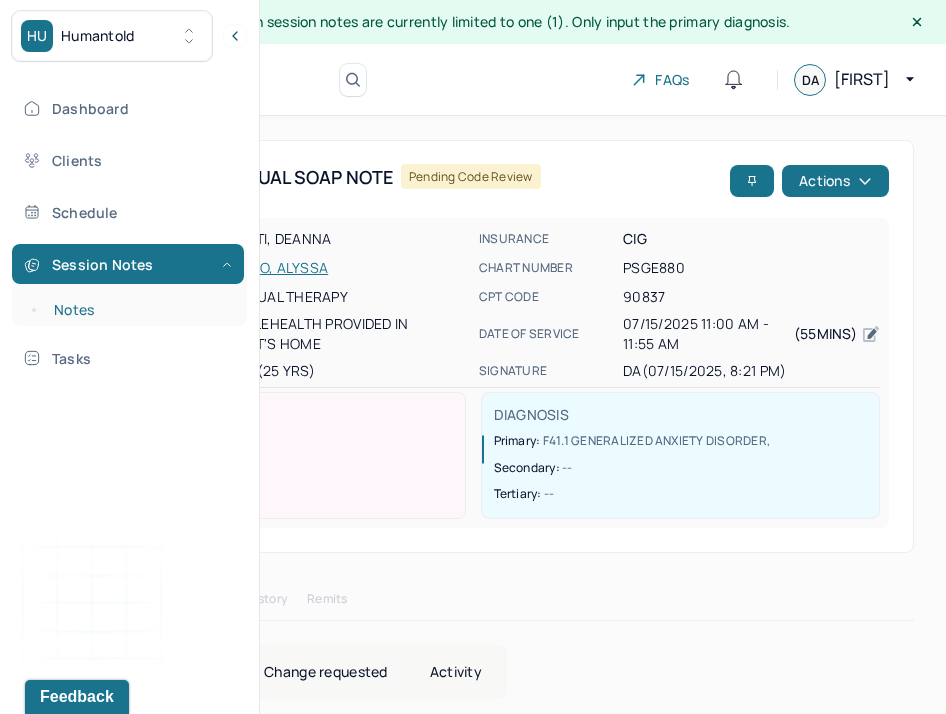 click on "Notes" at bounding box center [139, 310] 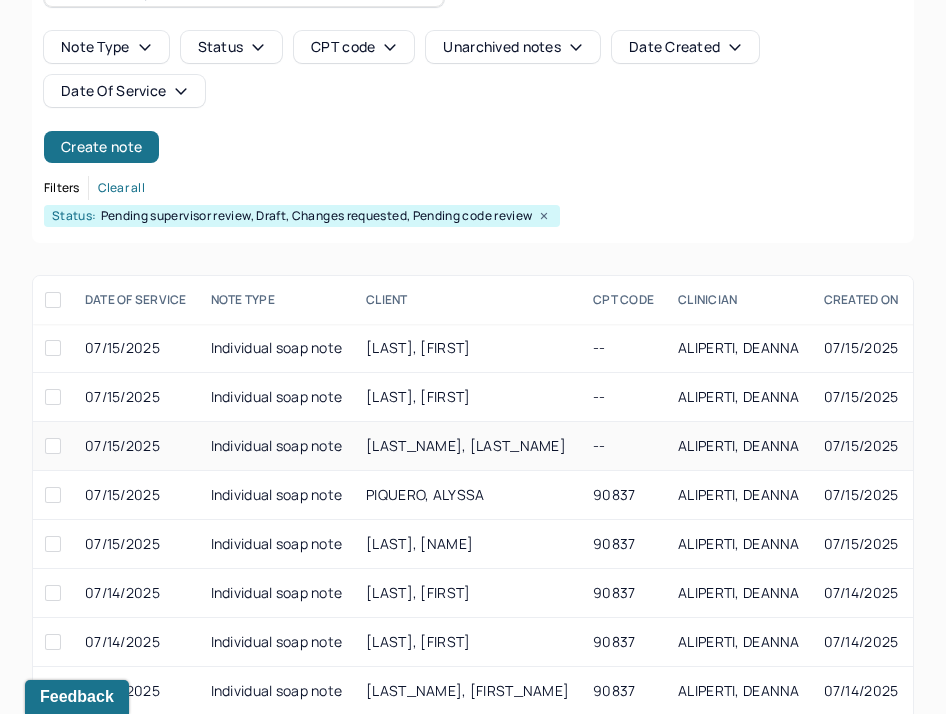 click on "[LAST_NAME], [LAST_NAME]" at bounding box center (467, 446) 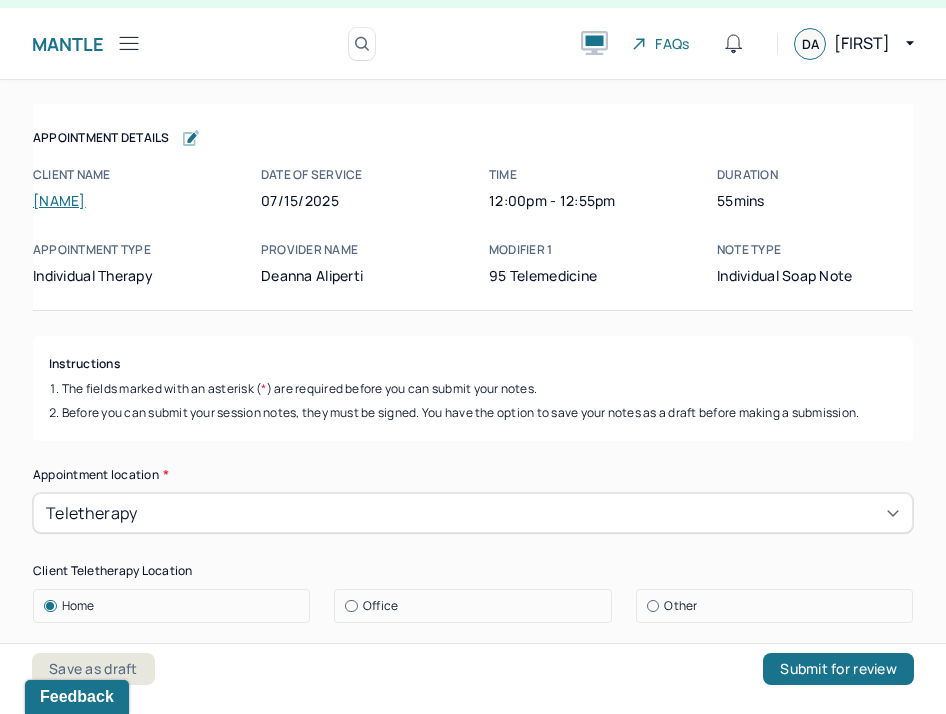 scroll, scrollTop: 36, scrollLeft: 0, axis: vertical 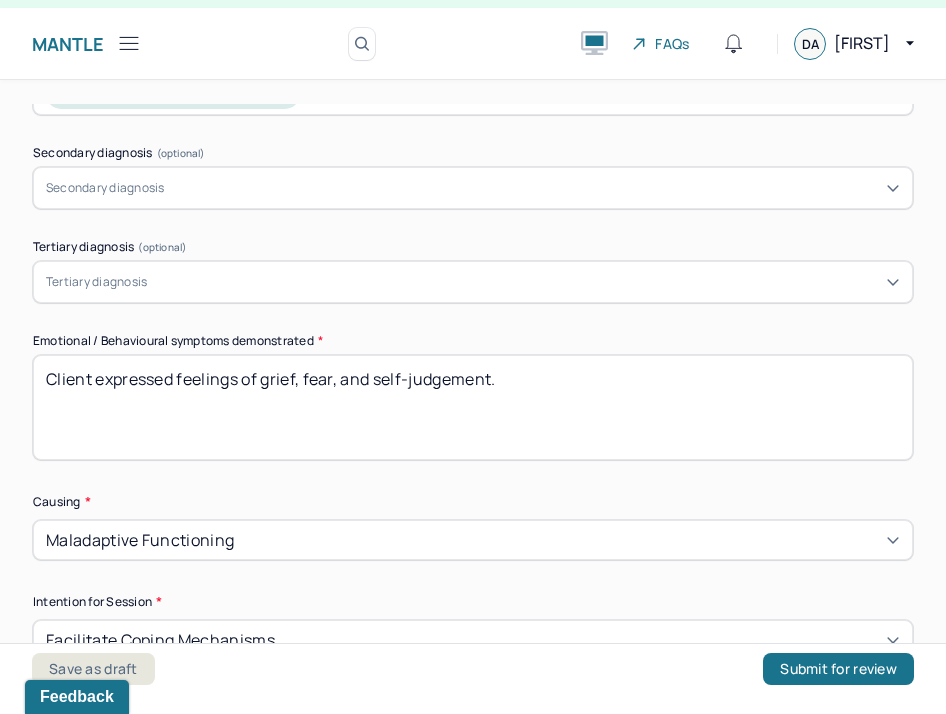 drag, startPoint x: 262, startPoint y: 377, endPoint x: 587, endPoint y: 377, distance: 325 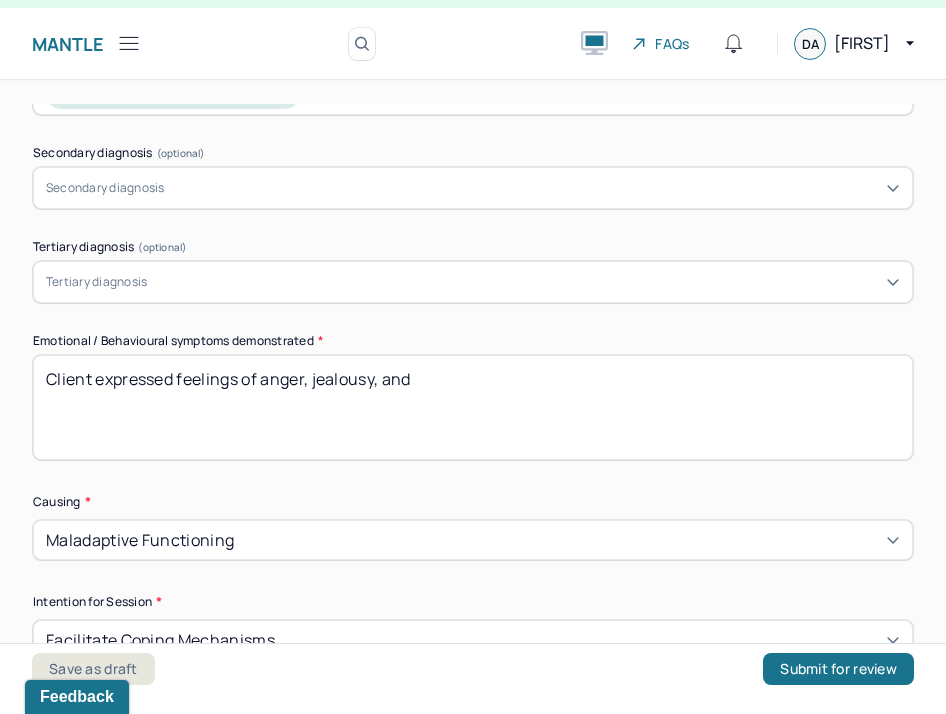type on "Client expressed feelings of anger, jealousy, and" 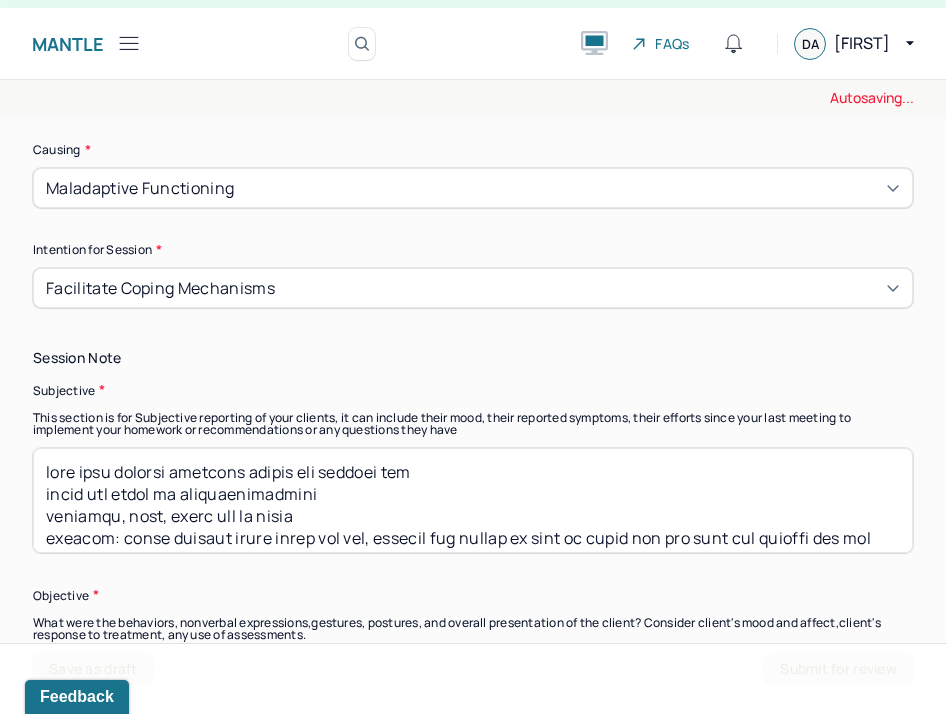 scroll, scrollTop: 1228, scrollLeft: 0, axis: vertical 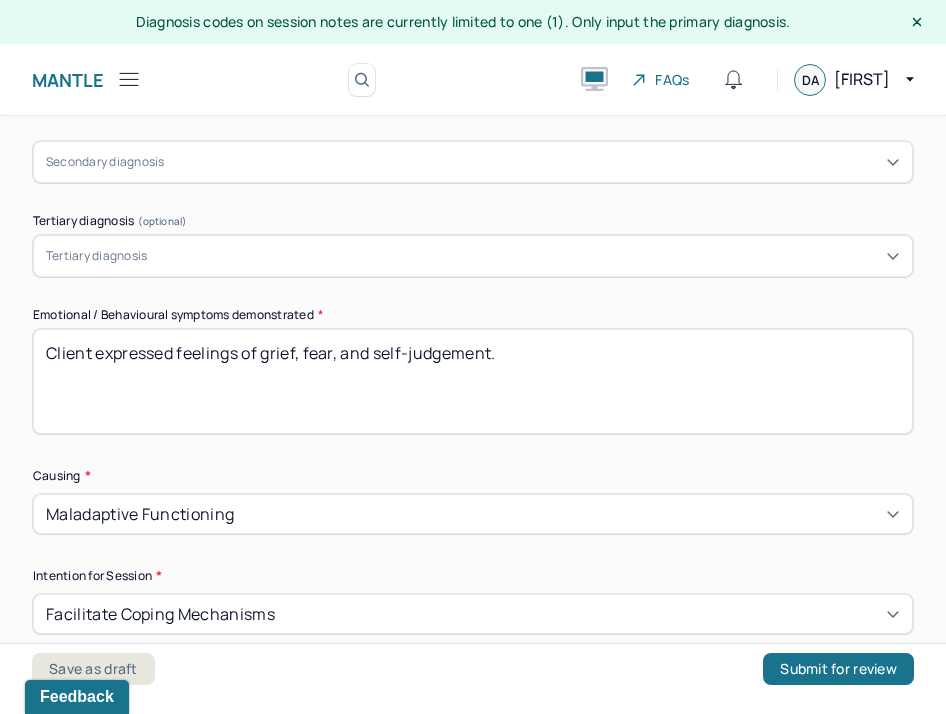 drag, startPoint x: 263, startPoint y: 346, endPoint x: 651, endPoint y: 373, distance: 388.9383 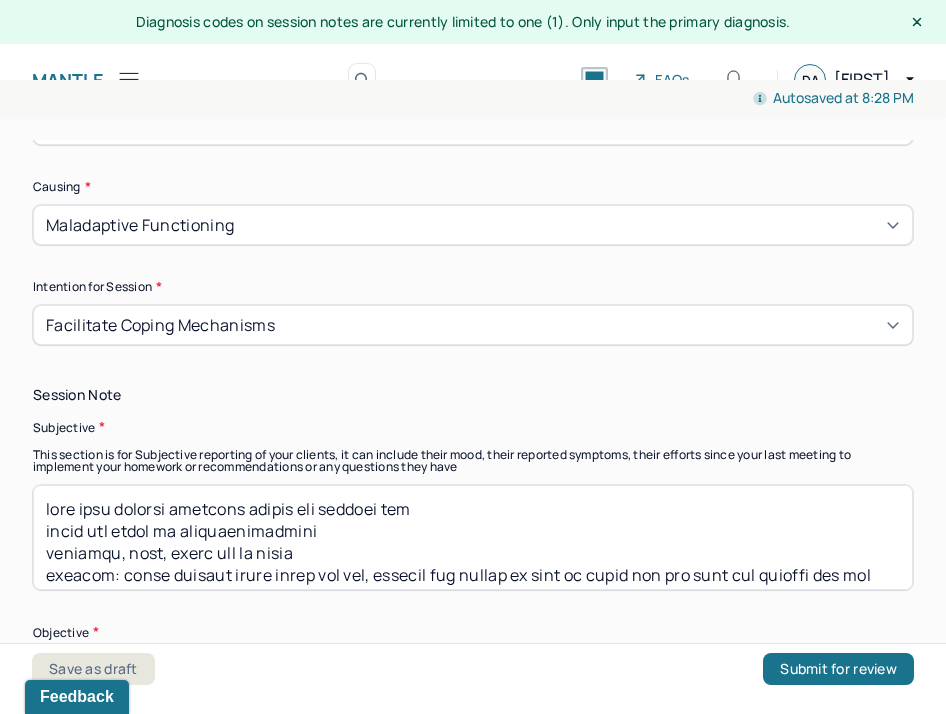 scroll, scrollTop: 1192, scrollLeft: 0, axis: vertical 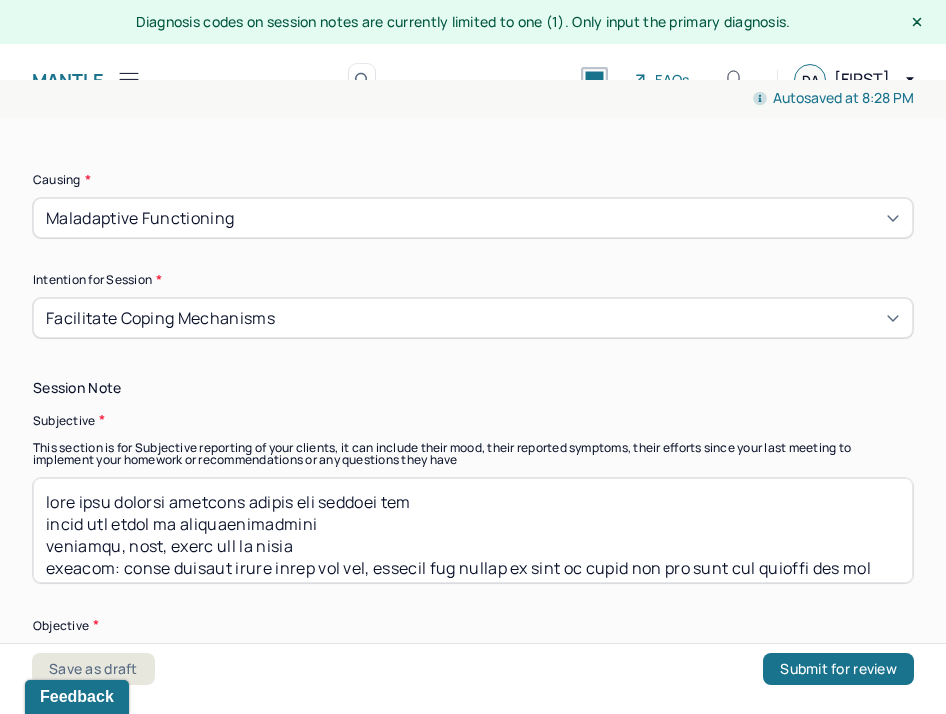 type on "Client expressed feelings of anger, jealousy, and resentment." 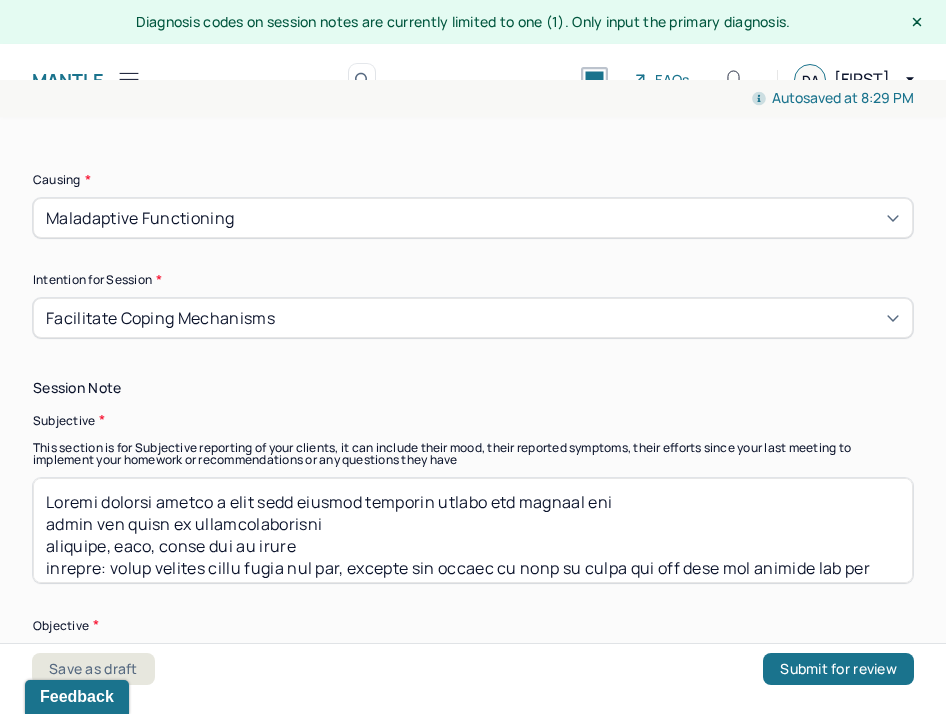 click at bounding box center (473, 530) 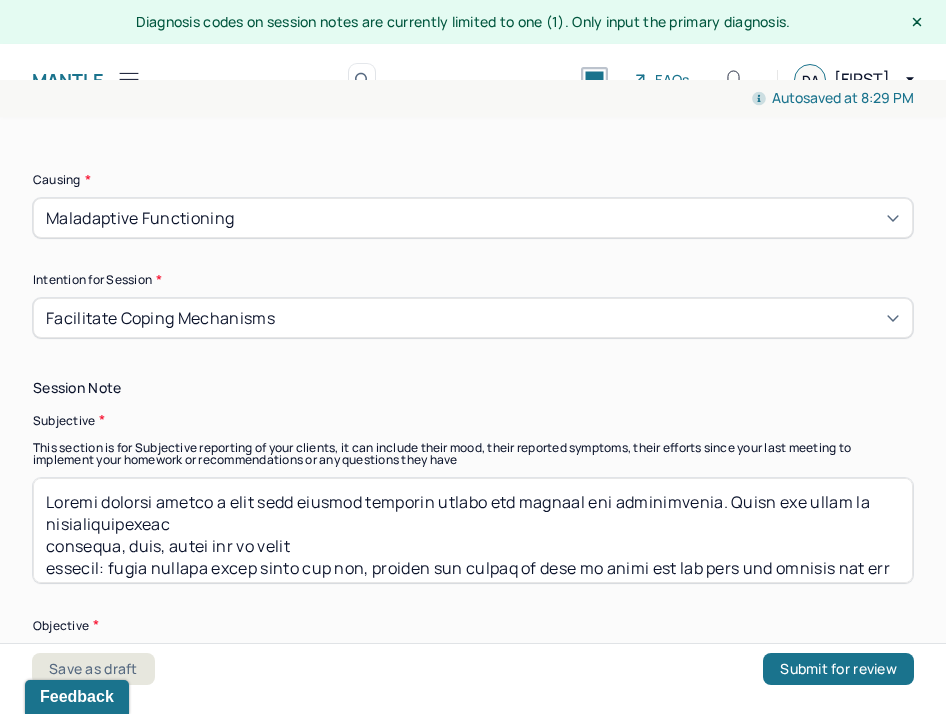 click at bounding box center (473, 530) 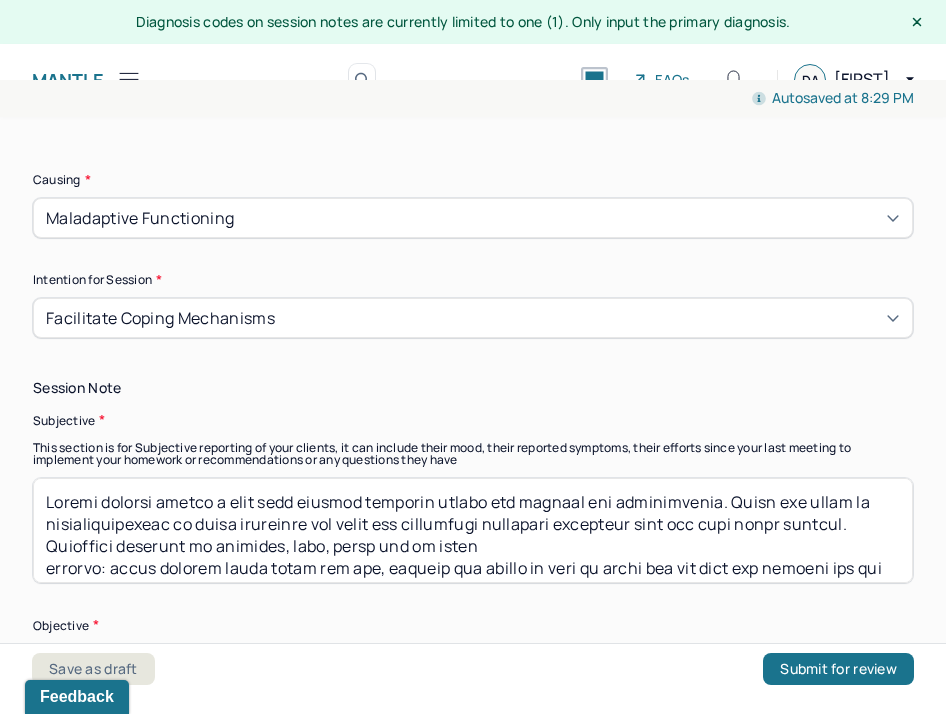 click at bounding box center (473, 530) 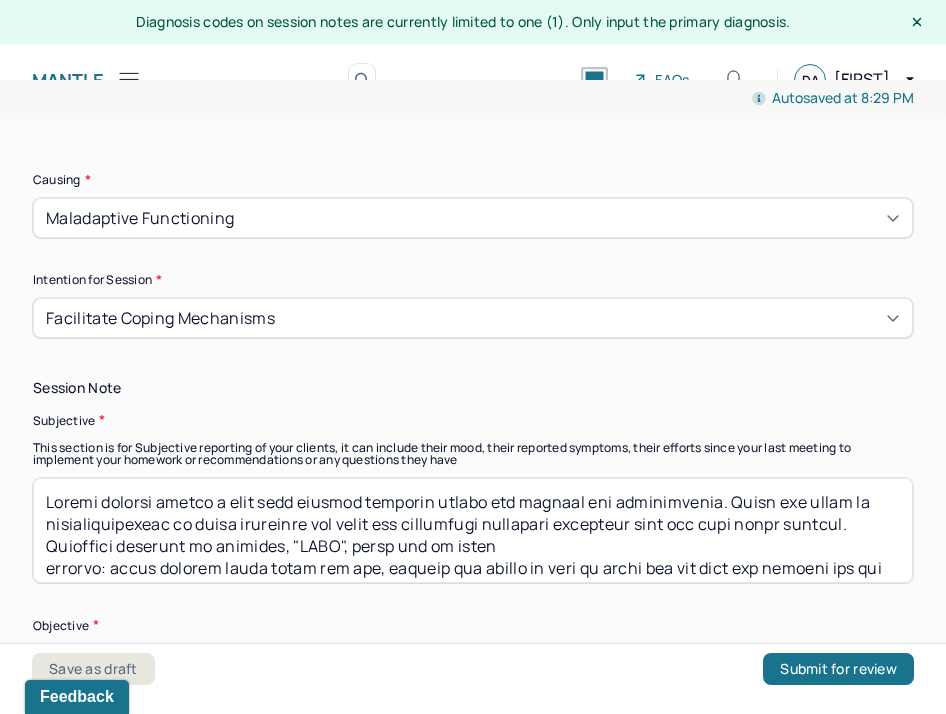 drag, startPoint x: 346, startPoint y: 539, endPoint x: 508, endPoint y: 543, distance: 162.04938 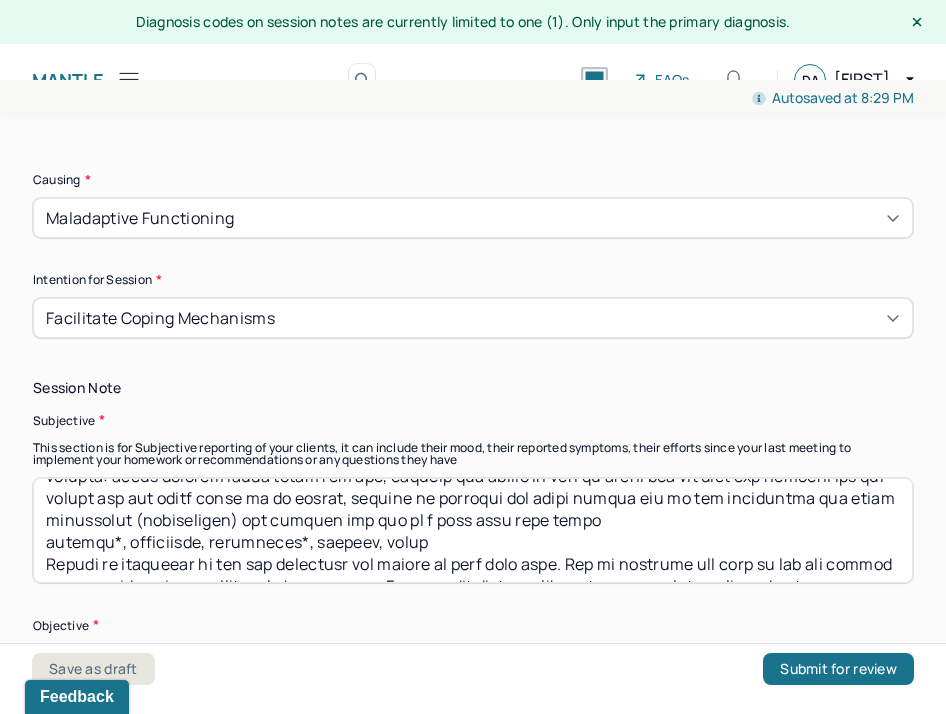 scroll, scrollTop: 0, scrollLeft: 0, axis: both 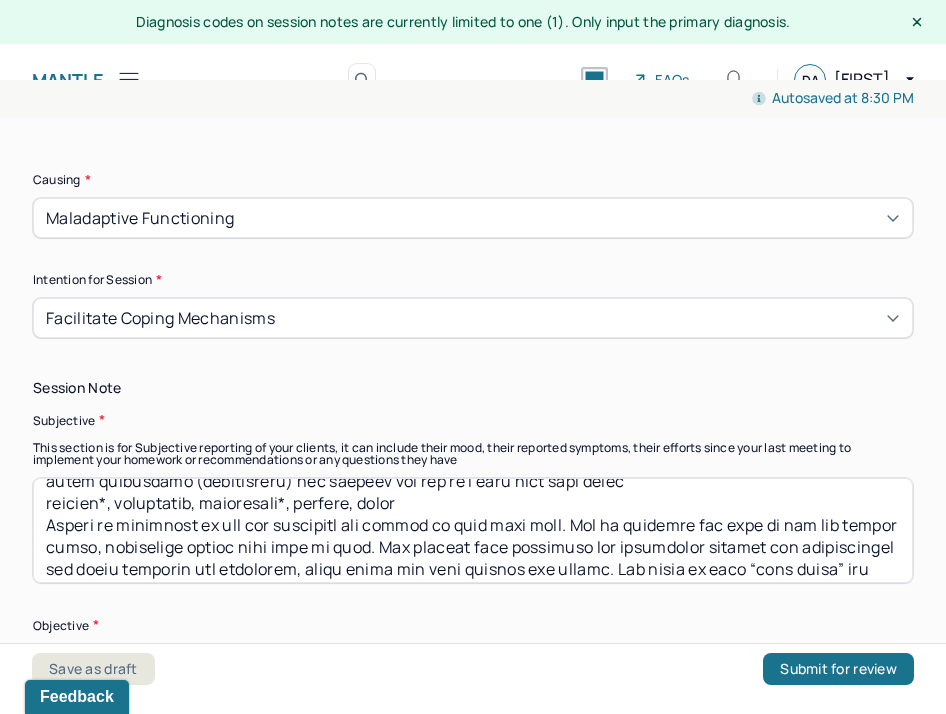 drag, startPoint x: 46, startPoint y: 499, endPoint x: 574, endPoint y: 503, distance: 528.01514 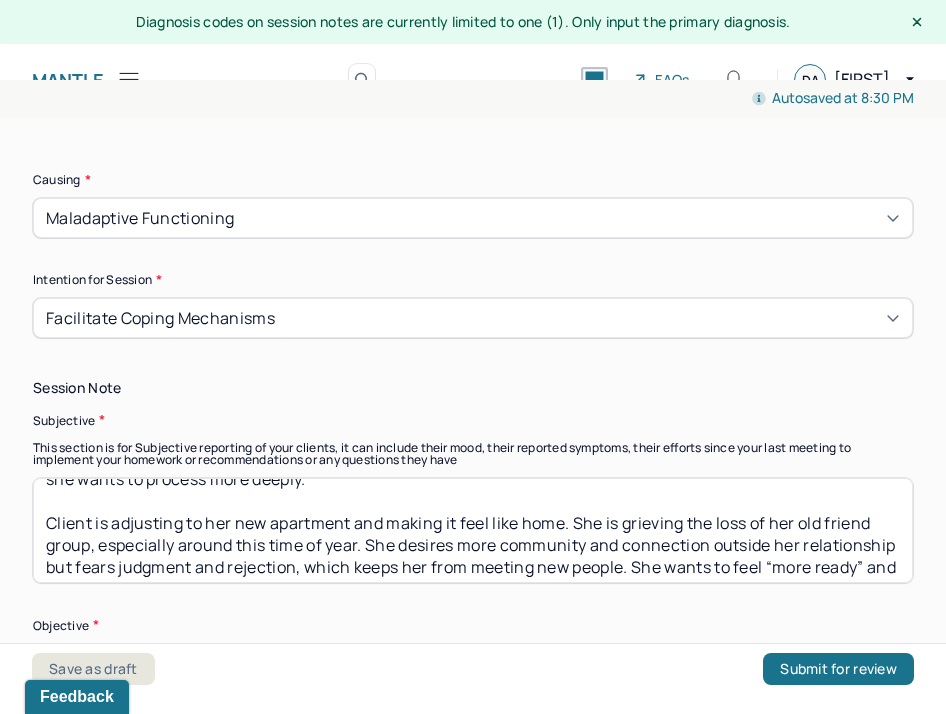 scroll, scrollTop: 74, scrollLeft: 0, axis: vertical 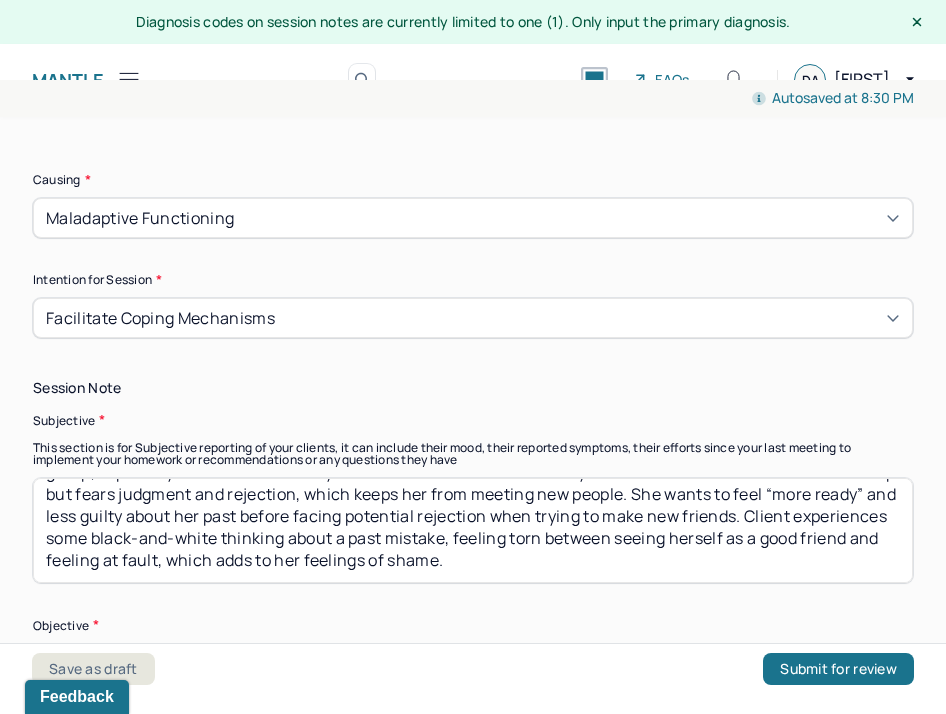drag, startPoint x: 51, startPoint y: 510, endPoint x: 185, endPoint y: 663, distance: 203.38388 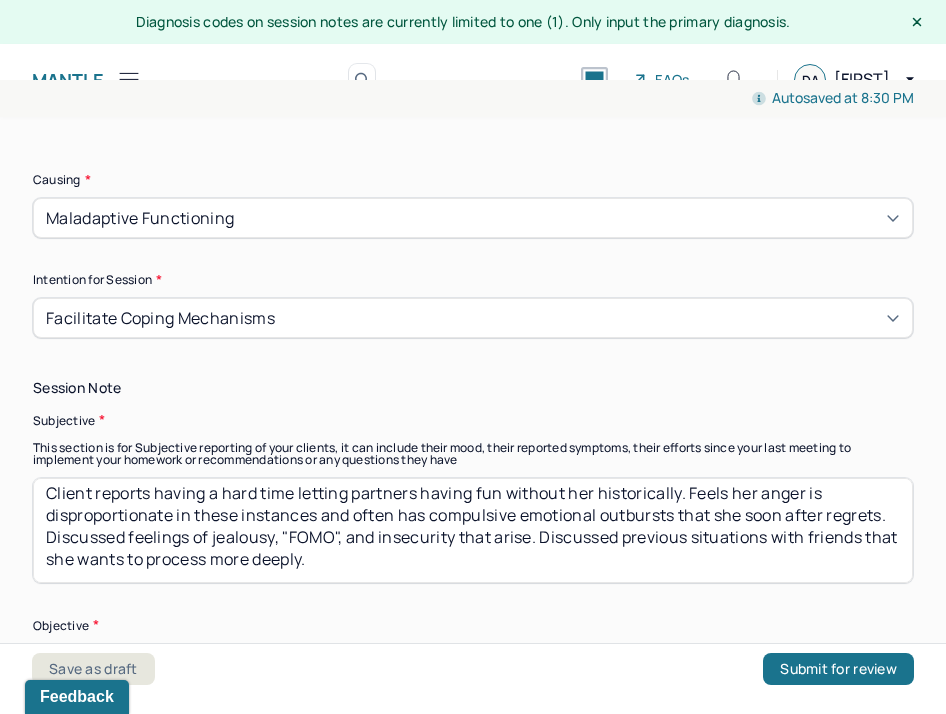 scroll, scrollTop: 8, scrollLeft: 0, axis: vertical 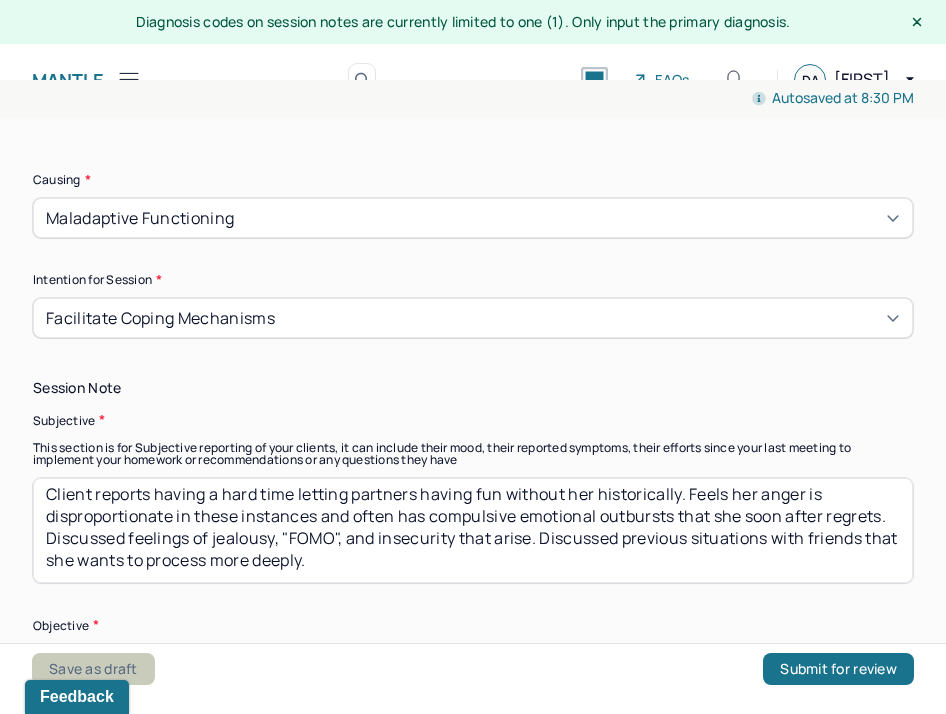 type on "Client reports having a hard time letting partners having fun without her historically. Feels her anger is disproportionate in these instances and often has compulsive emotional outbursts that she soon after regrets. Discussed feelings of jealousy, "FOMO", and insecurity that arise. Discussed previous situations with friends that she wants to process more deeply." 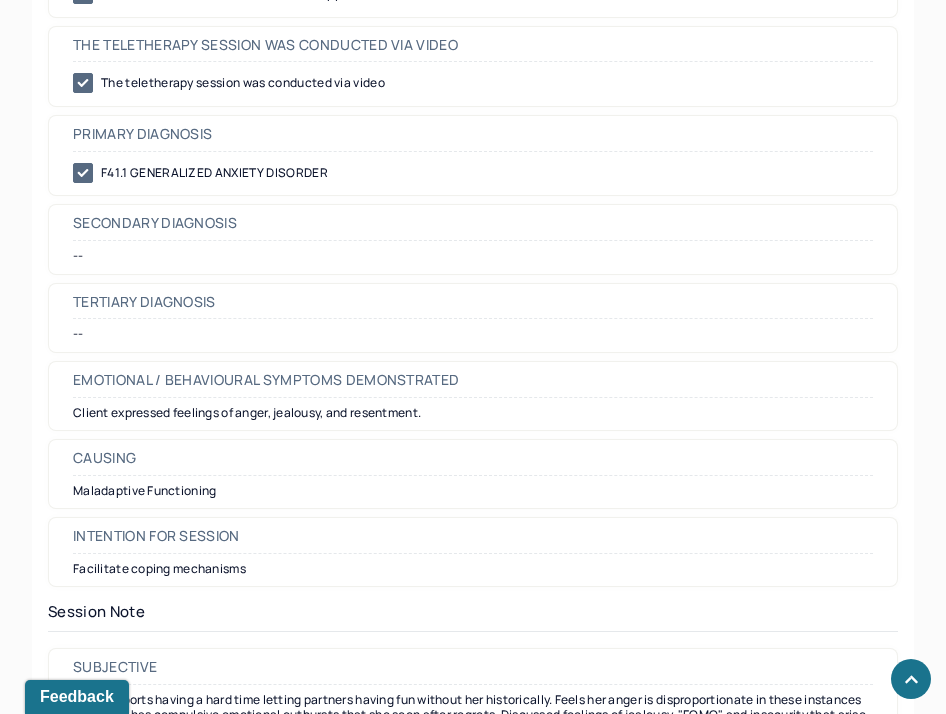 scroll, scrollTop: 59, scrollLeft: 0, axis: vertical 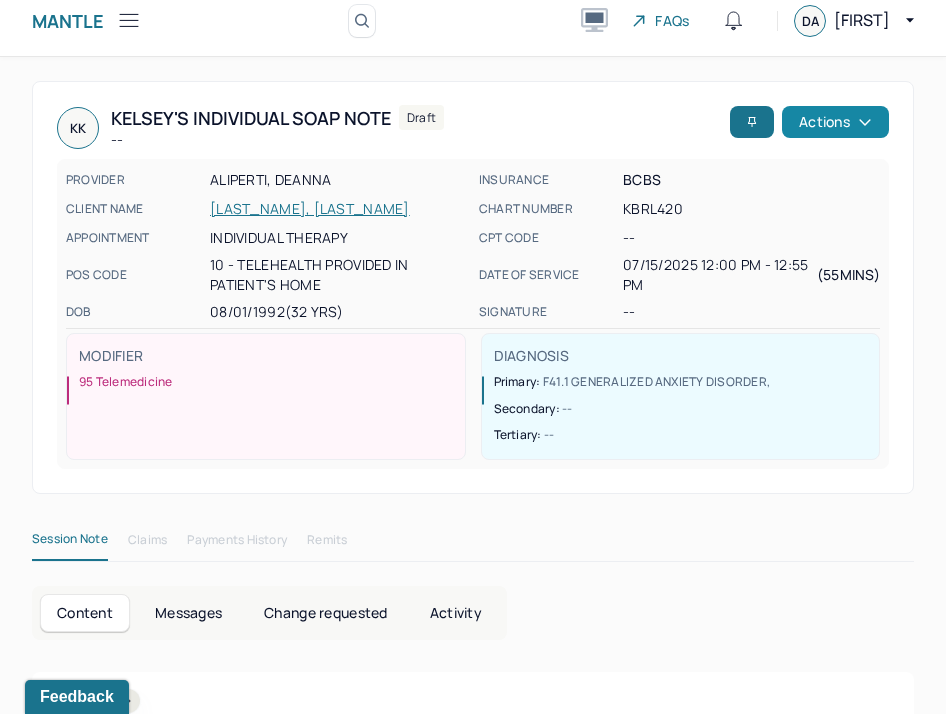 click on "Actions" at bounding box center (835, 122) 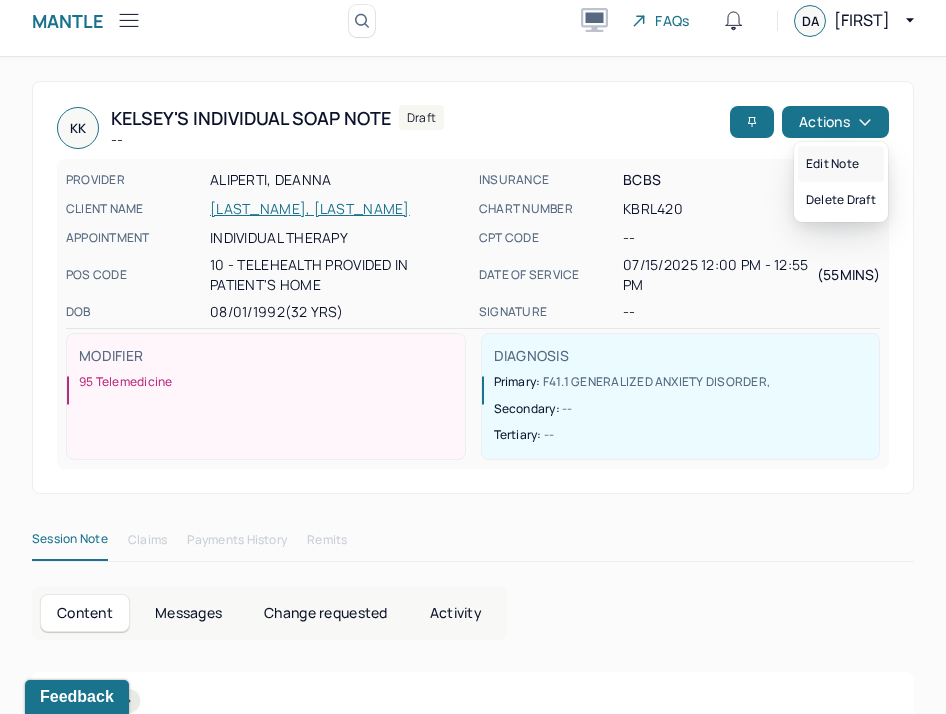 click on "Edit note" at bounding box center (841, 164) 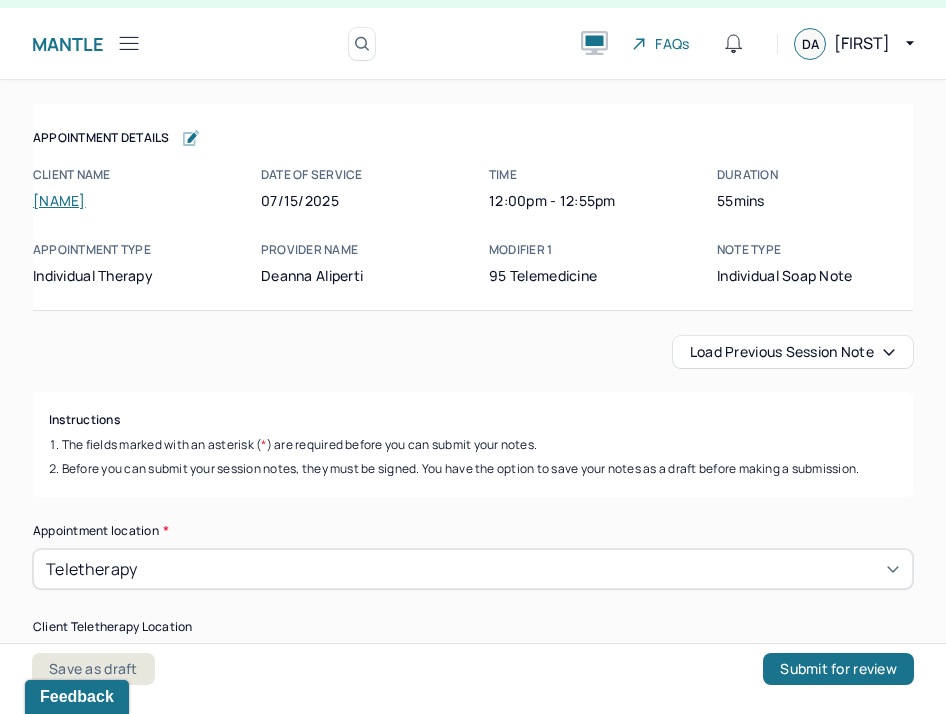 scroll, scrollTop: 0, scrollLeft: 0, axis: both 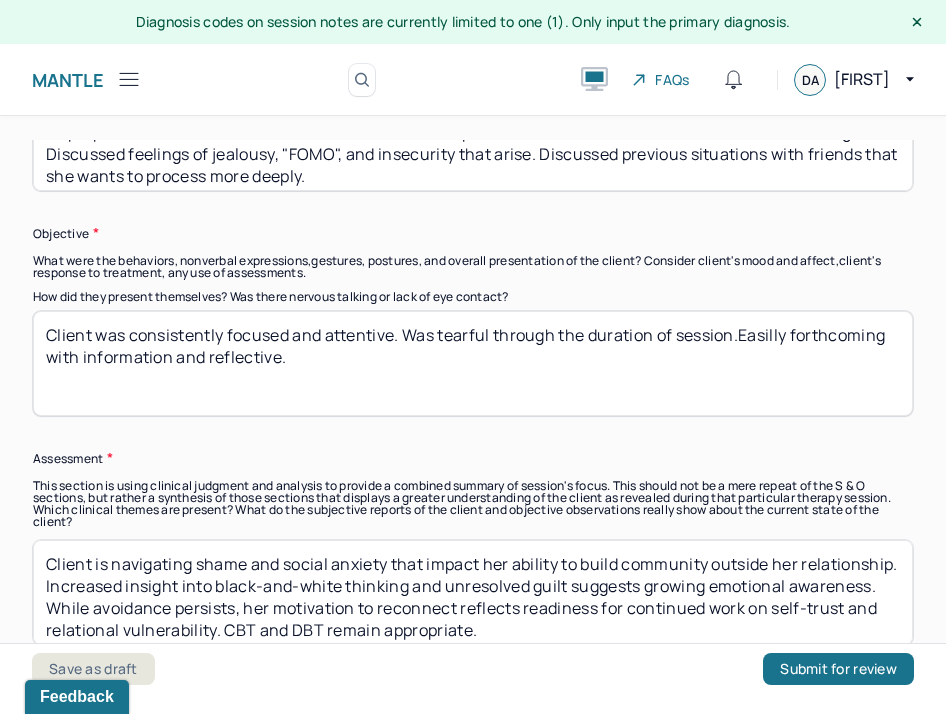 drag, startPoint x: 391, startPoint y: 360, endPoint x: 26, endPoint y: 273, distance: 375.22528 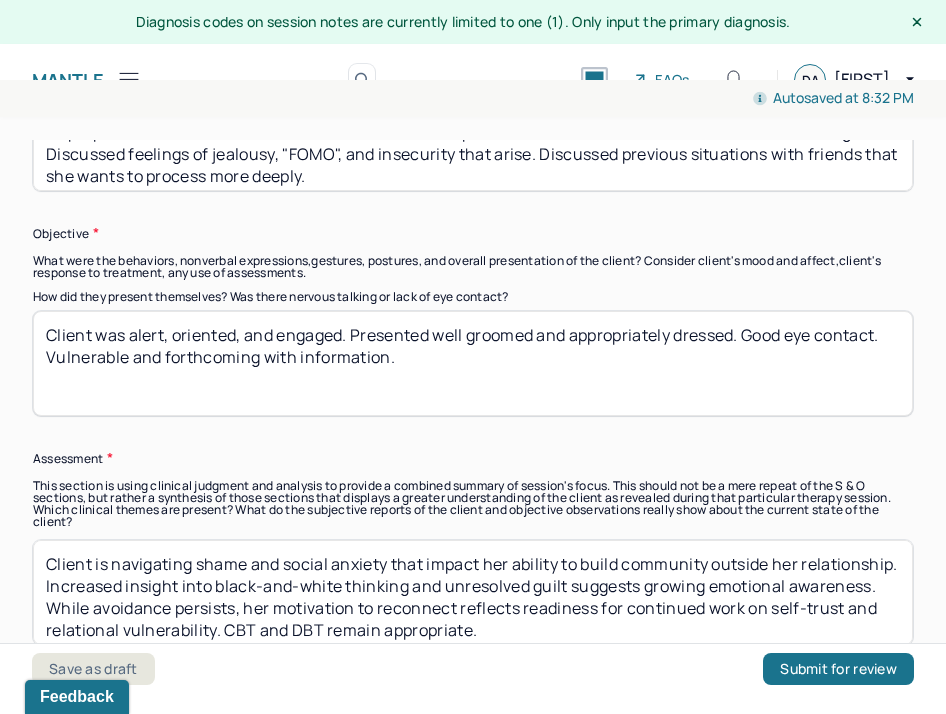 scroll, scrollTop: 1427, scrollLeft: 0, axis: vertical 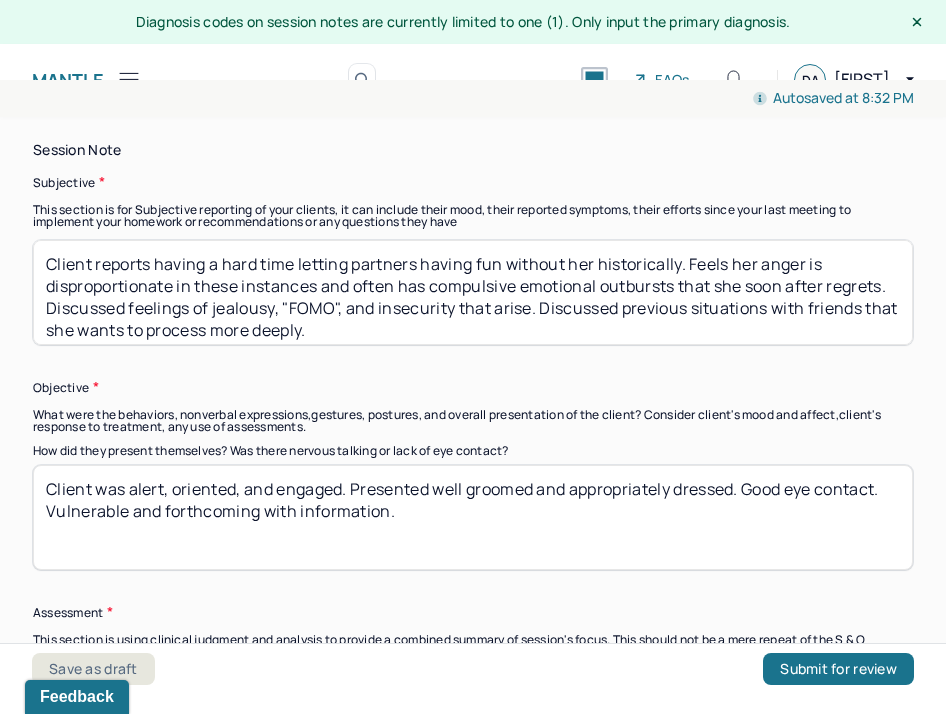 type on "Client was alert, oriented, and engaged. Presented well groomed and appropriately dressed. Good eye contact. Vulnerable and forthcoming with information." 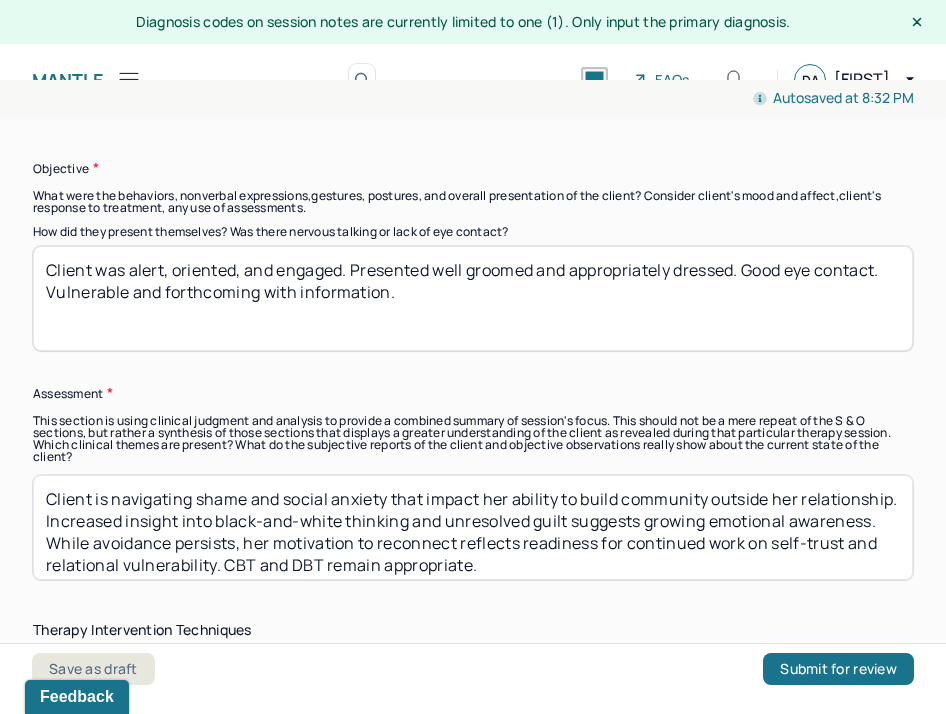scroll, scrollTop: 1654, scrollLeft: 0, axis: vertical 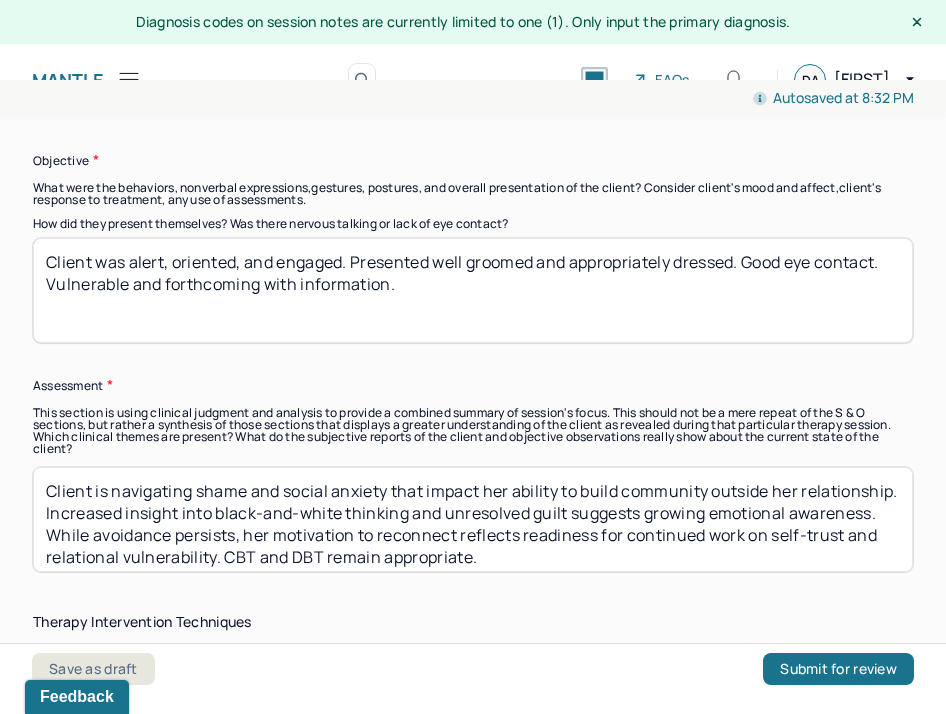 click on "Client is navigating shame and social anxiety that impact her ability to build community outside her relationship. Increased insight into black-and-white thinking and unresolved guilt suggests growing emotional awareness. While avoidance persists, her motivation to reconnect reflects readiness for continued work on self-trust and relational vulnerability. CBT and DBT remain appropriate." at bounding box center [473, 519] 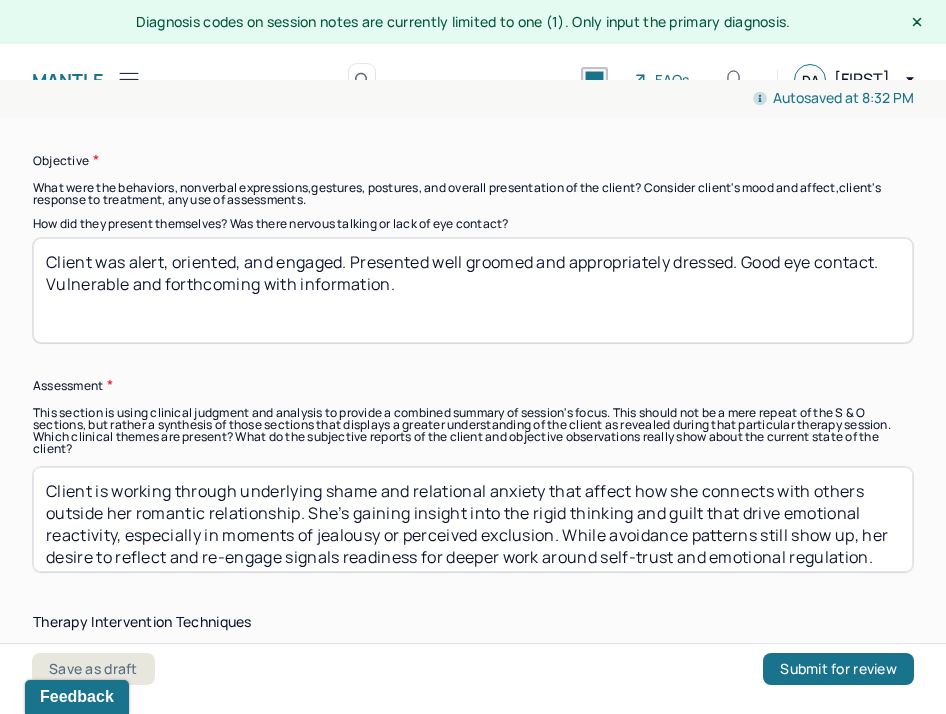 scroll, scrollTop: 18, scrollLeft: 0, axis: vertical 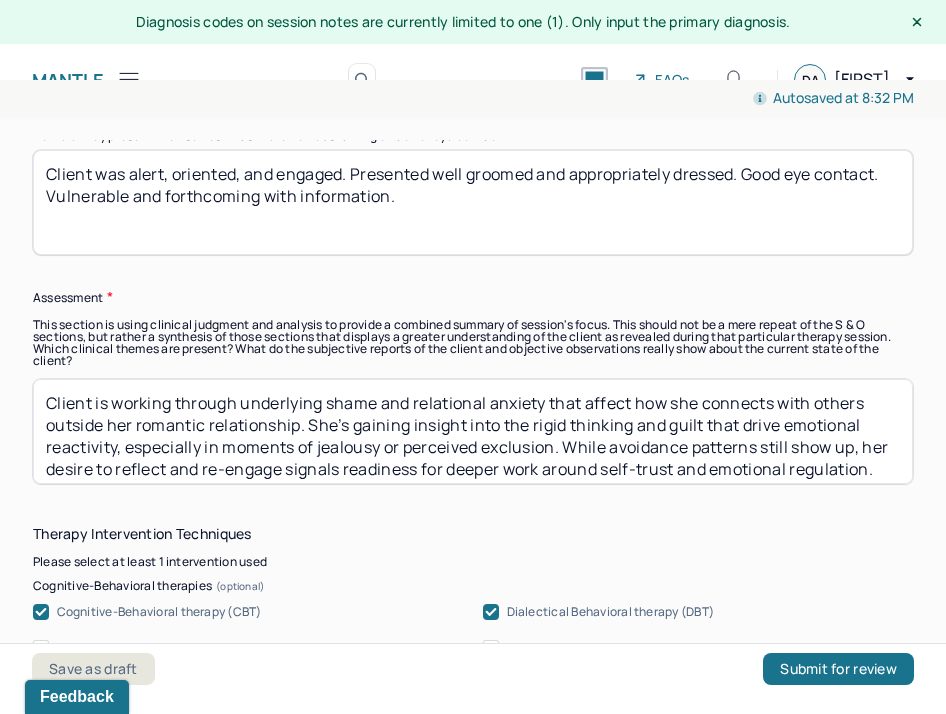 click on "Client is navigating shame and social anxiety that impact her ability to build community outside her relationship. Increased insight into black-and-white thinking and unresolved guilt suggests growing emotional awareness. While avoidance persists, her motivation to reconnect reflects readiness for continued work on self-trust and relational vulnerability. CBT and DBT remain appropriate." at bounding box center [473, 431] 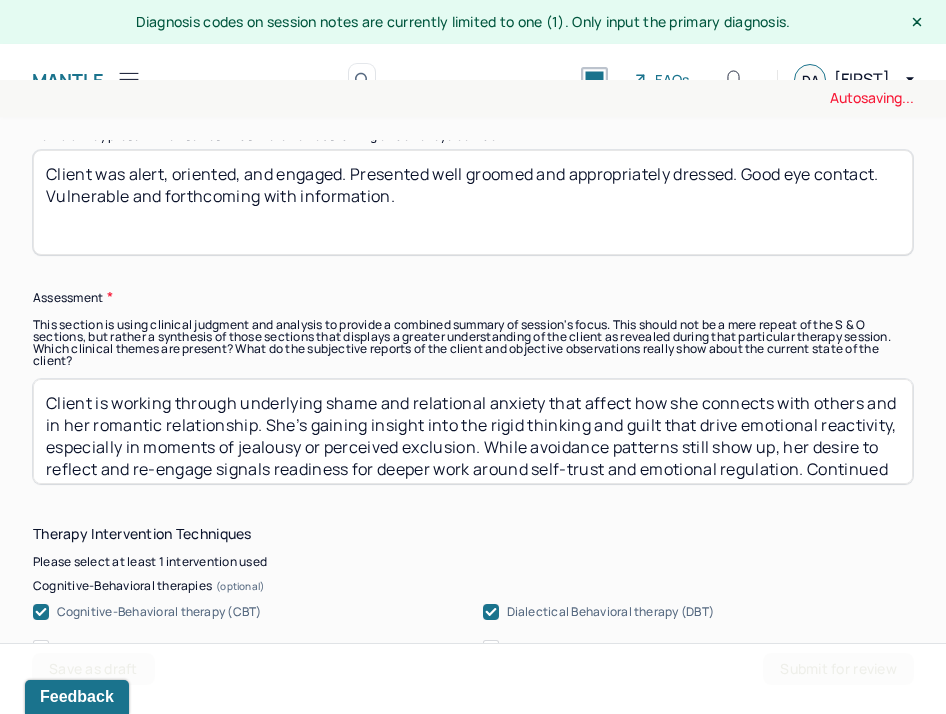 click on "Client is working through underlying shame and relational anxiety that affect how she connects with others outside her romantic relationship. She’s gaining insight into the rigid thinking and guilt that drive emotional reactivity, especially in moments of jealousy or perceived exclusion. While avoidance patterns still show up, her desire to reflect and re-engage signals readiness for deeper work around self-trust and emotional regulation. Continued CBT and DBT remain appropriate to support this growth." at bounding box center [473, 431] 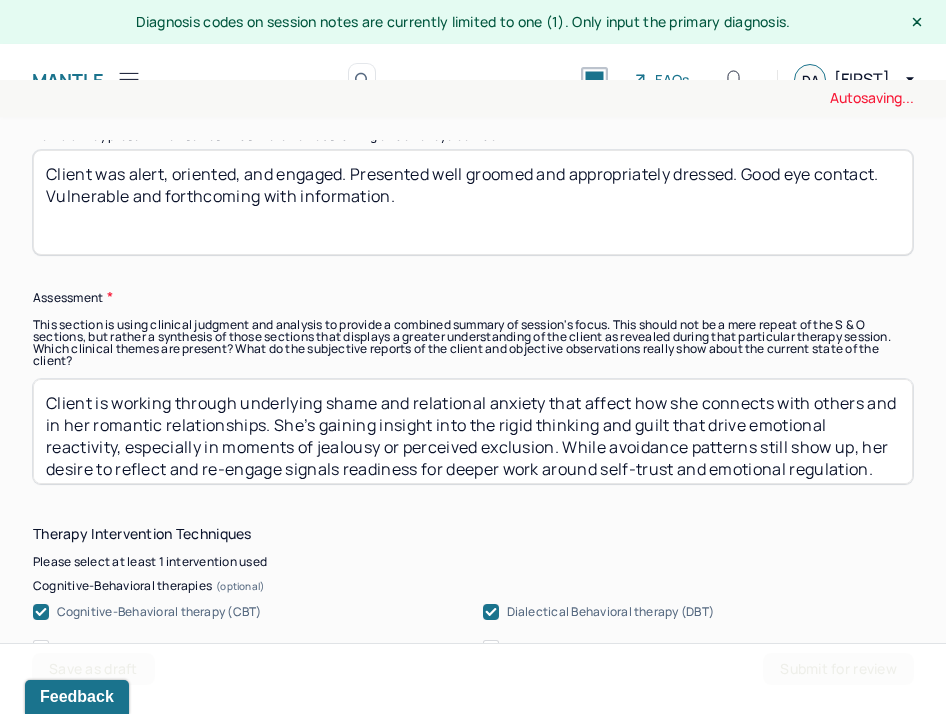 click on "Client is working through underlying shame and relational anxiety that affect how she connects with others outside her romantic relationship. She’s gaining insight into the rigid thinking and guilt that drive emotional reactivity, especially in moments of jealousy or perceived exclusion. While avoidance patterns still show up, her desire to reflect and re-engage signals readiness for deeper work around self-trust and emotional regulation. Continued CBT and DBT remain appropriate to support this growth." at bounding box center (473, 431) 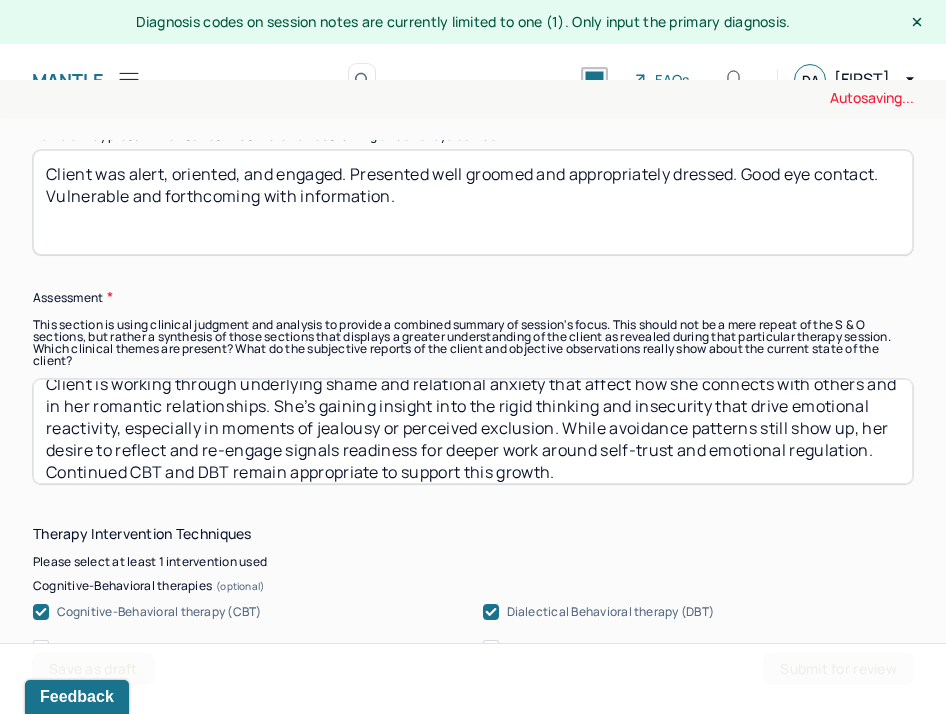 scroll, scrollTop: 30, scrollLeft: 0, axis: vertical 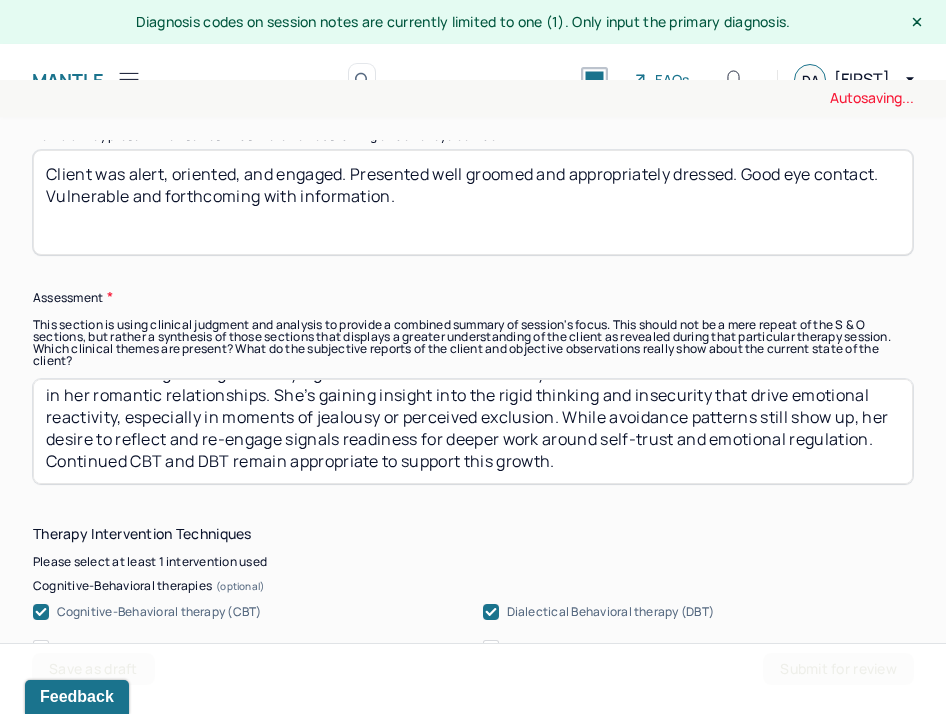 drag, startPoint x: 566, startPoint y: 409, endPoint x: 871, endPoint y: 409, distance: 305 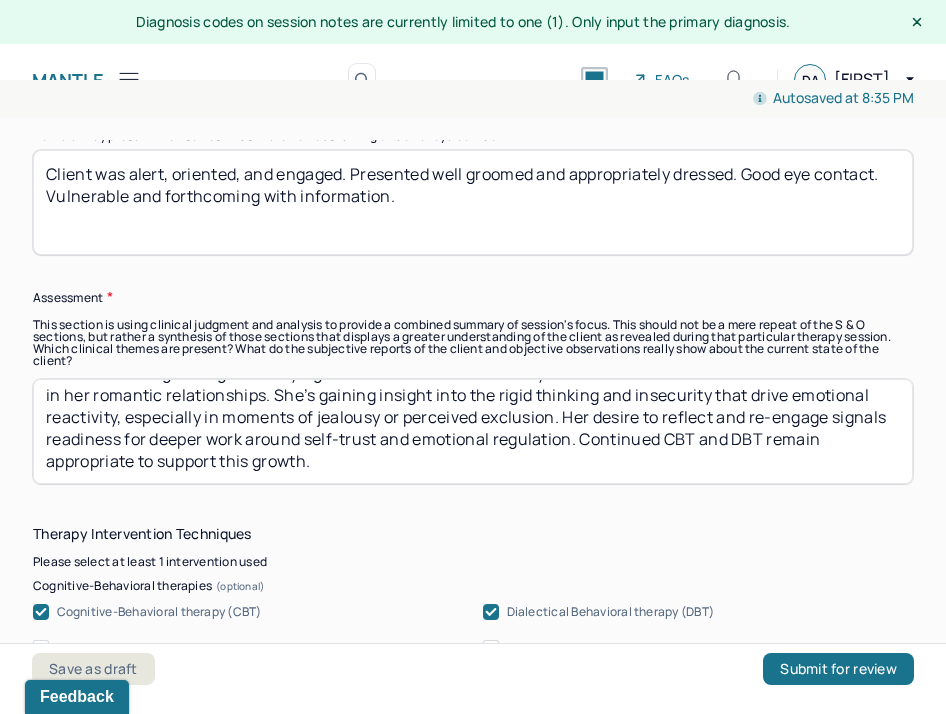 drag, startPoint x: 751, startPoint y: 413, endPoint x: 869, endPoint y: 415, distance: 118.016945 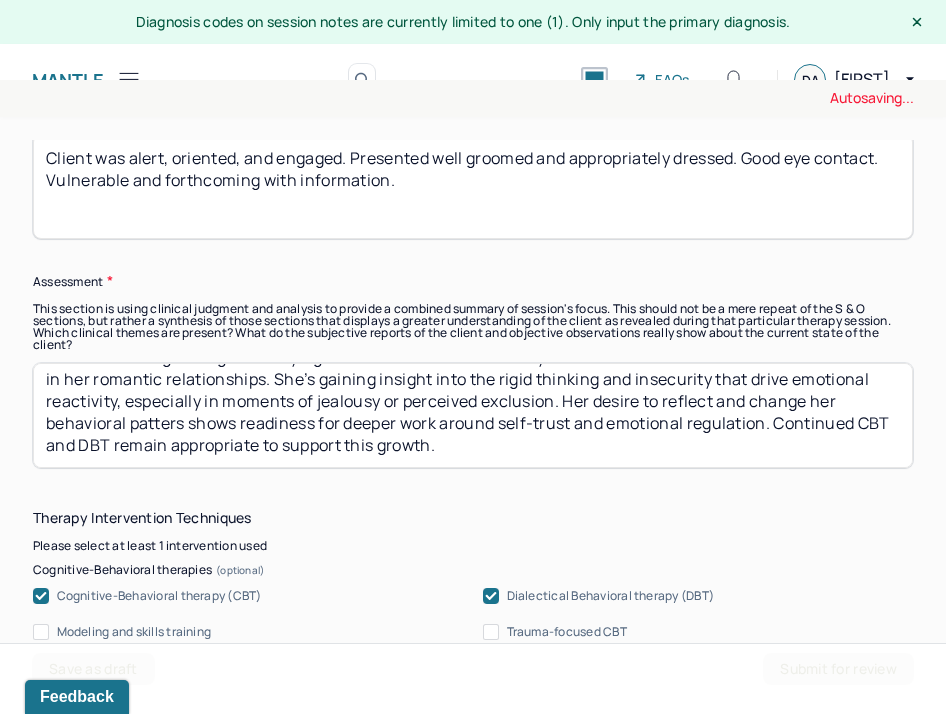 scroll, scrollTop: 1763, scrollLeft: 0, axis: vertical 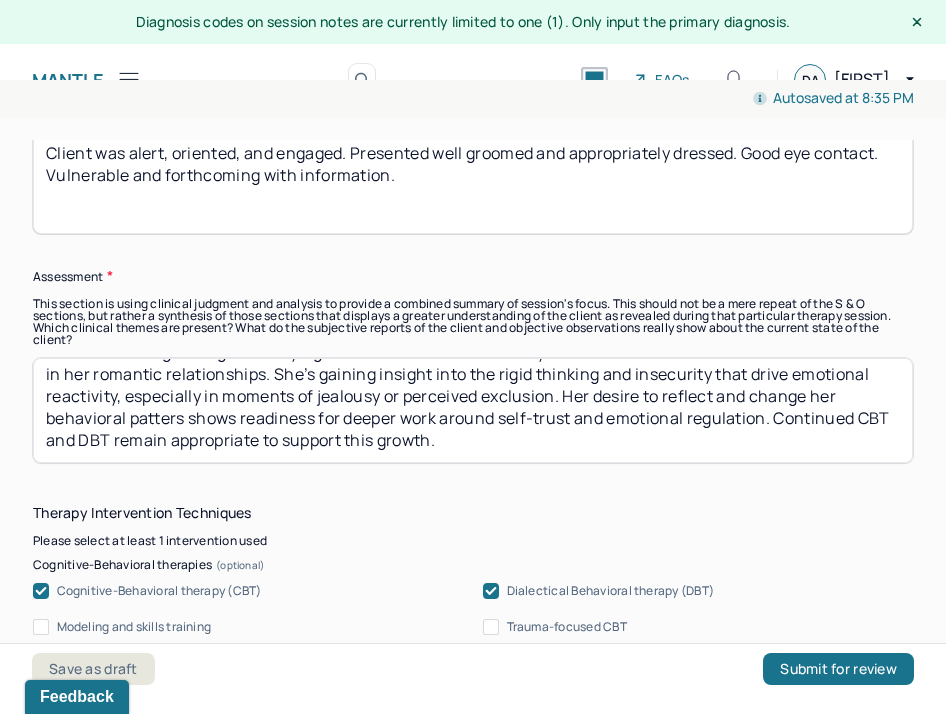 click on "Client is working through underlying shame and relational anxiety that affect how she connects with others and in her romantic relationships. She’s gaining insight into the rigid thinking and insecurity that drive emotional reactivity, especially in moments of jealousy or perceived exclusion. While avoidance patterns still show up, her desire to reflect and re-engage signals readiness for deeper work around self-trust and emotional regulation. Continued CBT and DBT remain appropriate to support this growth." at bounding box center (473, 410) 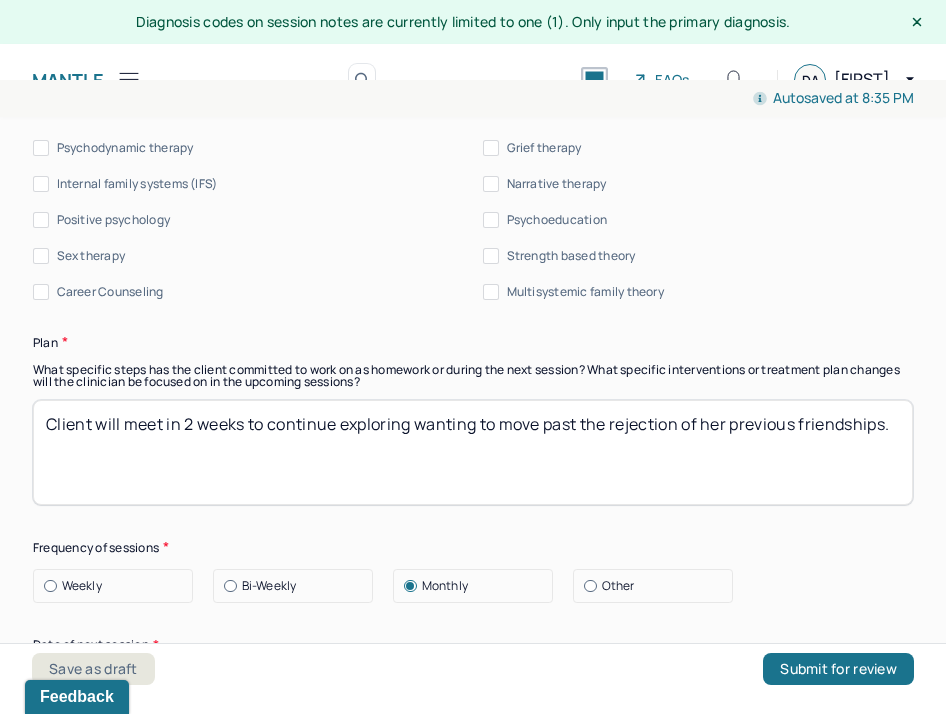 scroll, scrollTop: 2615, scrollLeft: 0, axis: vertical 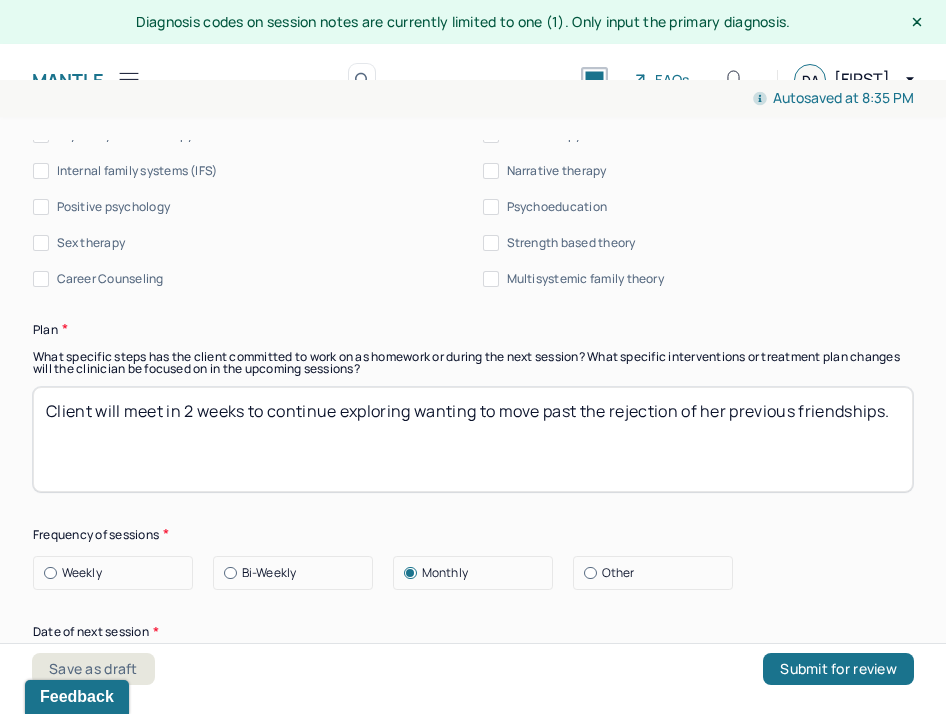 type on "Client is working through underlying shame and relational anxiety that affect how she connects with others and in her romantic relationships. She’s gaining insight into the rigid thinking and insecurity that drive emotional reactivity, especially in moments of jealousy or perceived exclusion. Her desire to reflect and change her behavioral patters shows readiness for deeper work around self-trust and emotional regulation. Continued CBT and DBT remain appropriate to support this growth, as well as ERP to manage compulsive tendencies." 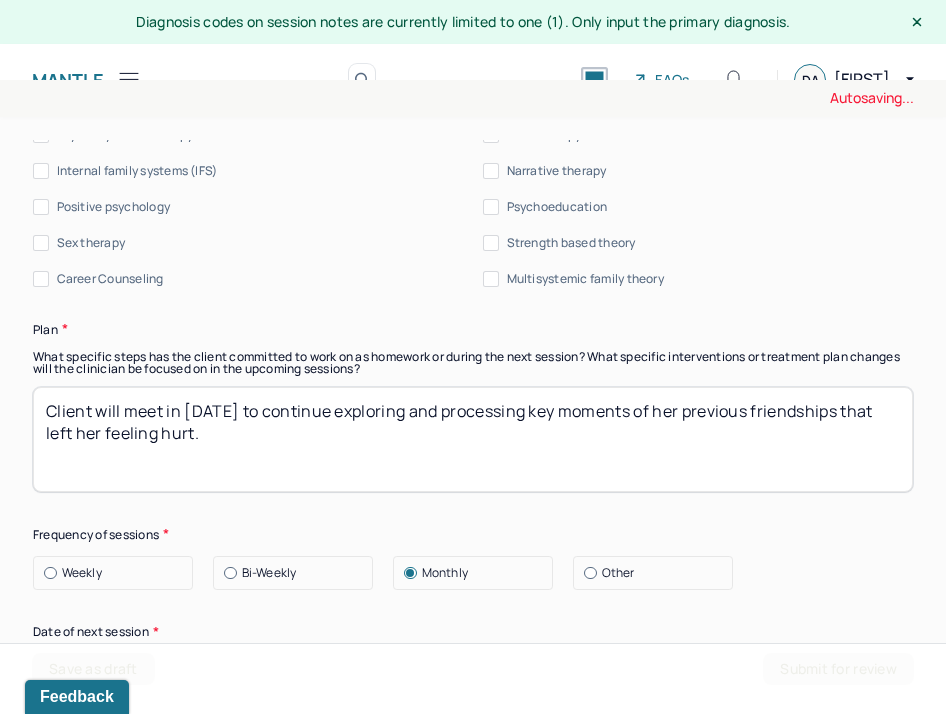 type on "Client will meet in [DATE] to continue exploring and processing key moments of her previous friendships that left her feeling hurt." 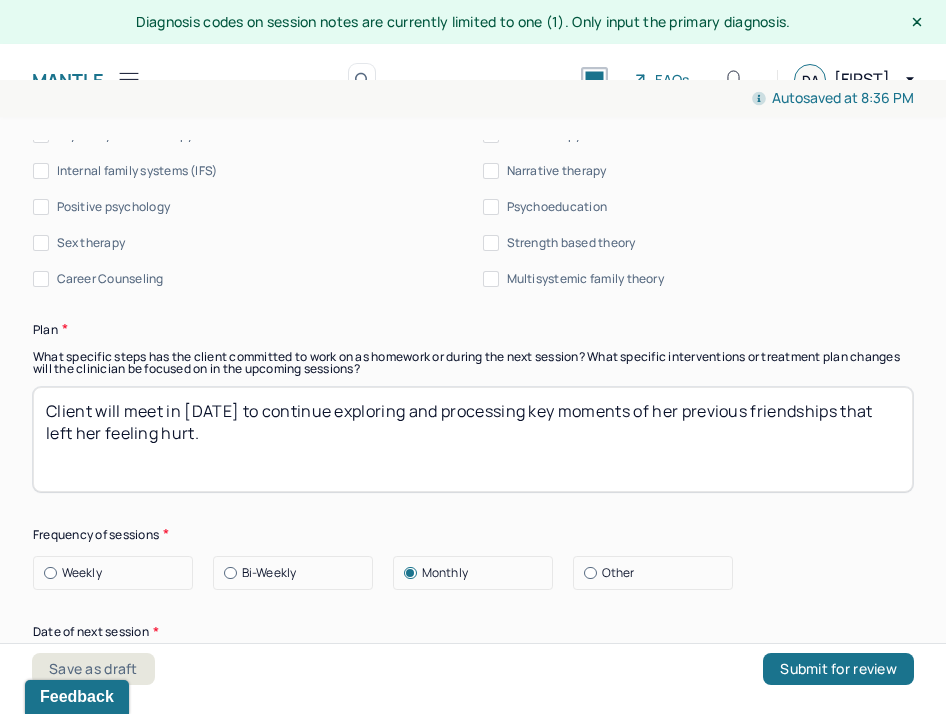 drag, startPoint x: 279, startPoint y: 448, endPoint x: 104, endPoint y: 379, distance: 188.11166 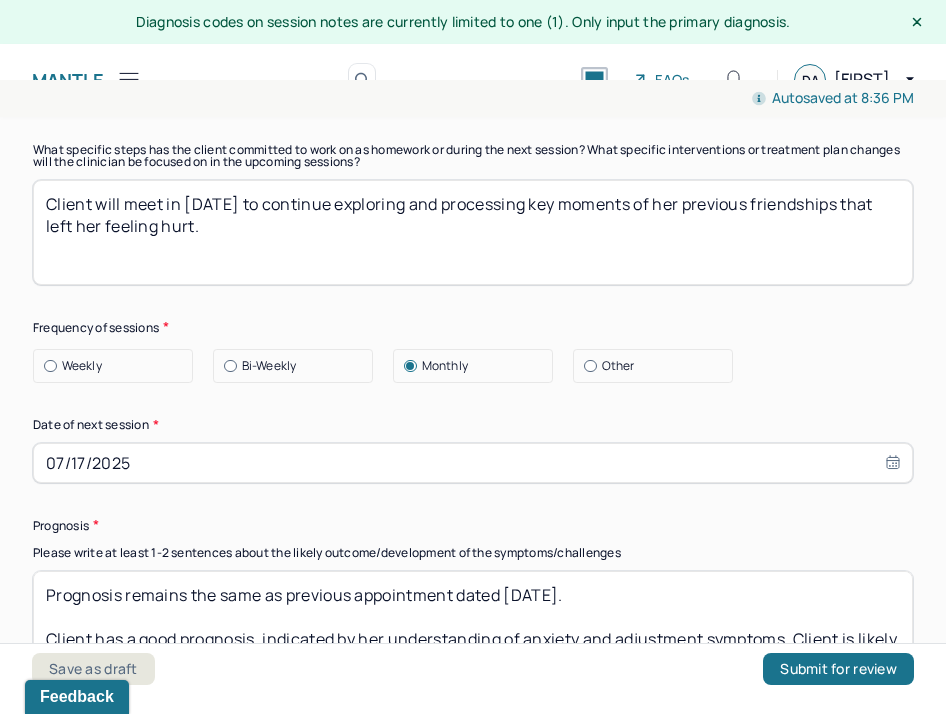 scroll, scrollTop: 2834, scrollLeft: 0, axis: vertical 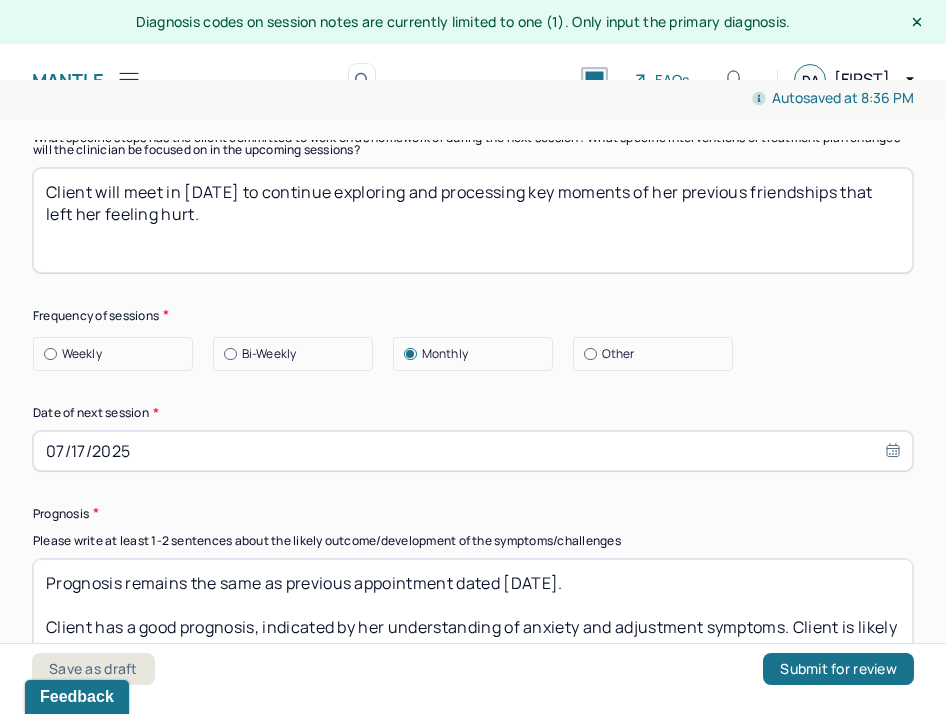 click on "07/17/2025" at bounding box center [473, 451] 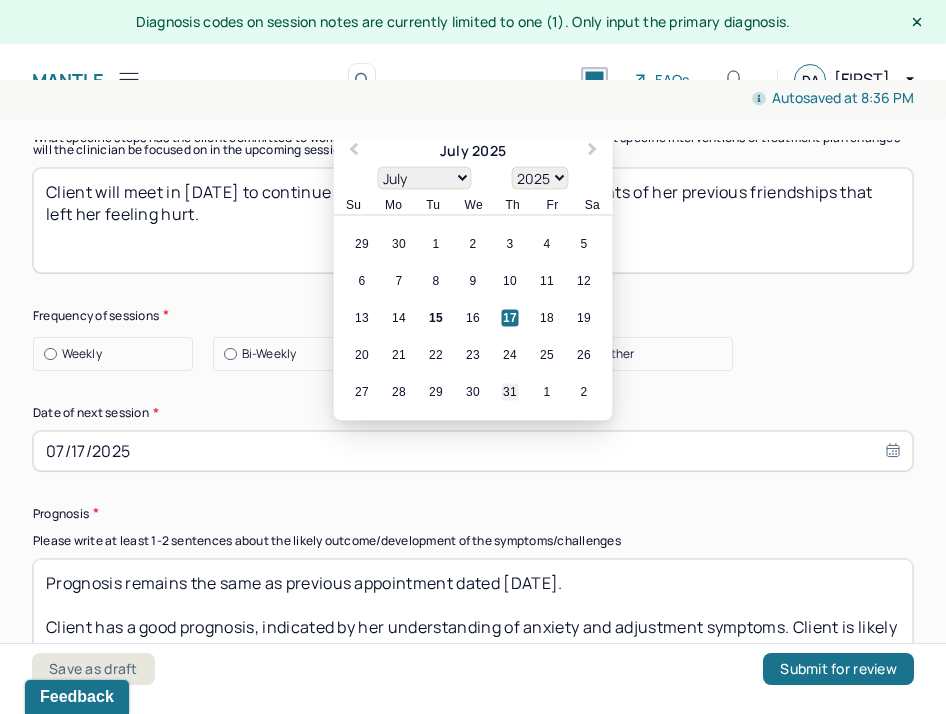 click on "31" at bounding box center [510, 391] 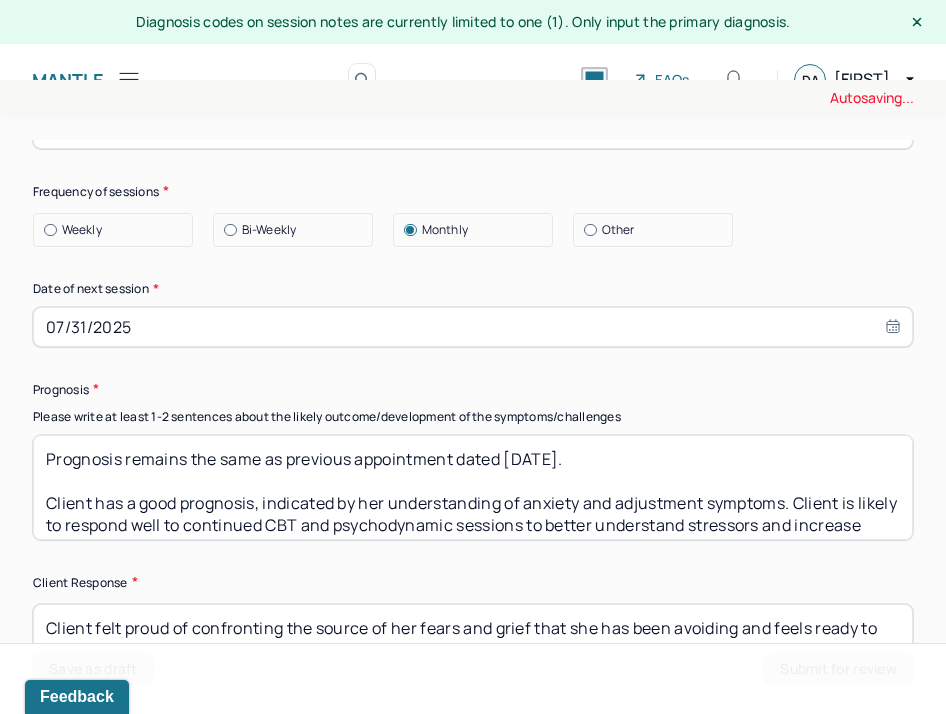 scroll, scrollTop: 2999, scrollLeft: 0, axis: vertical 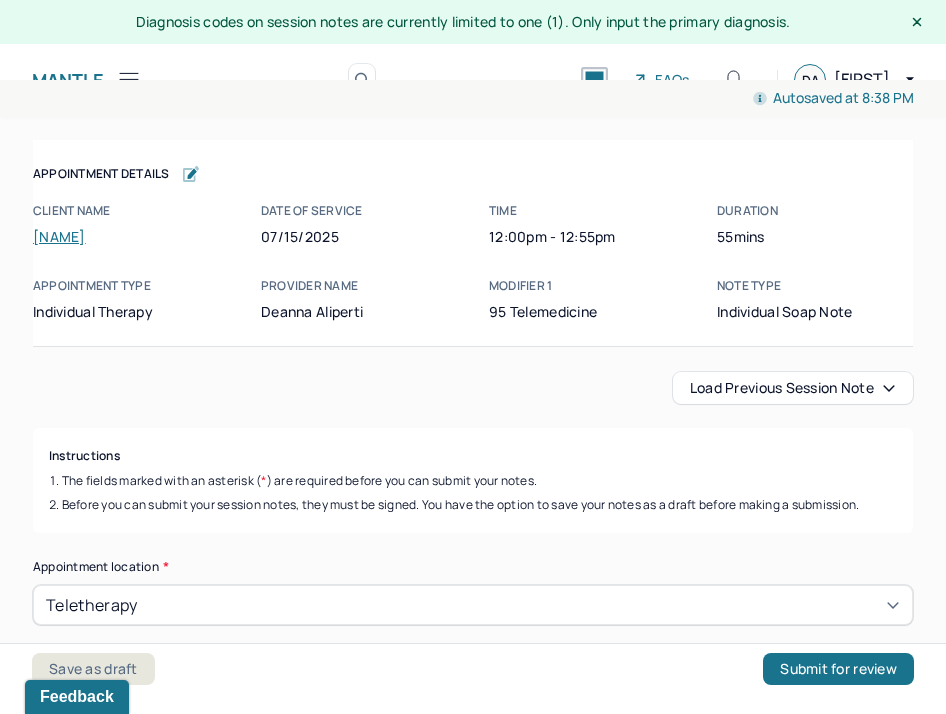 click on "Load previous session note" at bounding box center (793, 388) 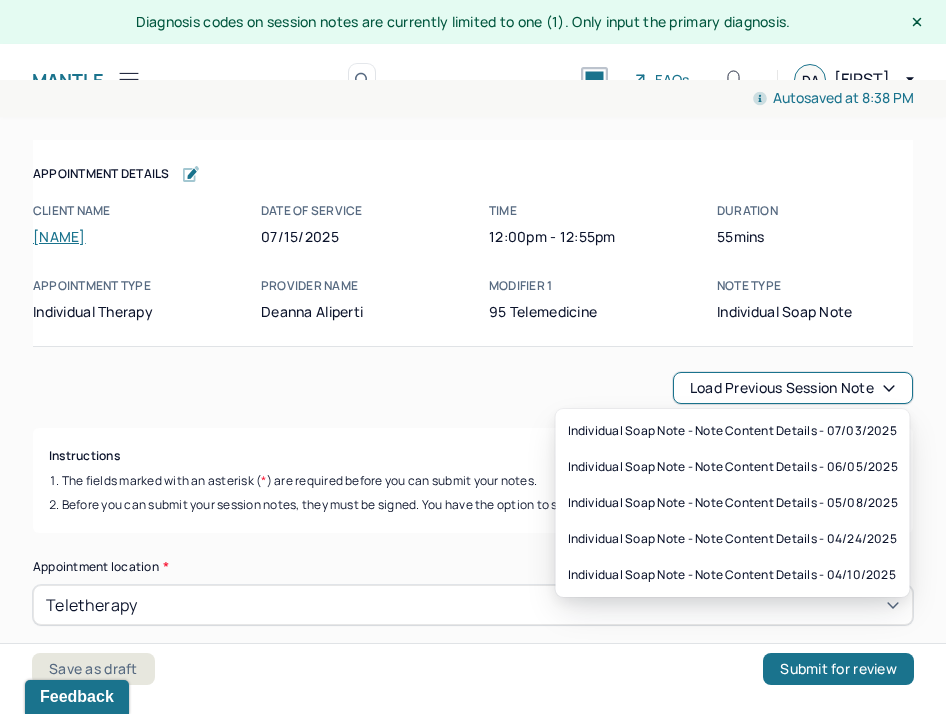 click on "Load previous session note" at bounding box center (793, 388) 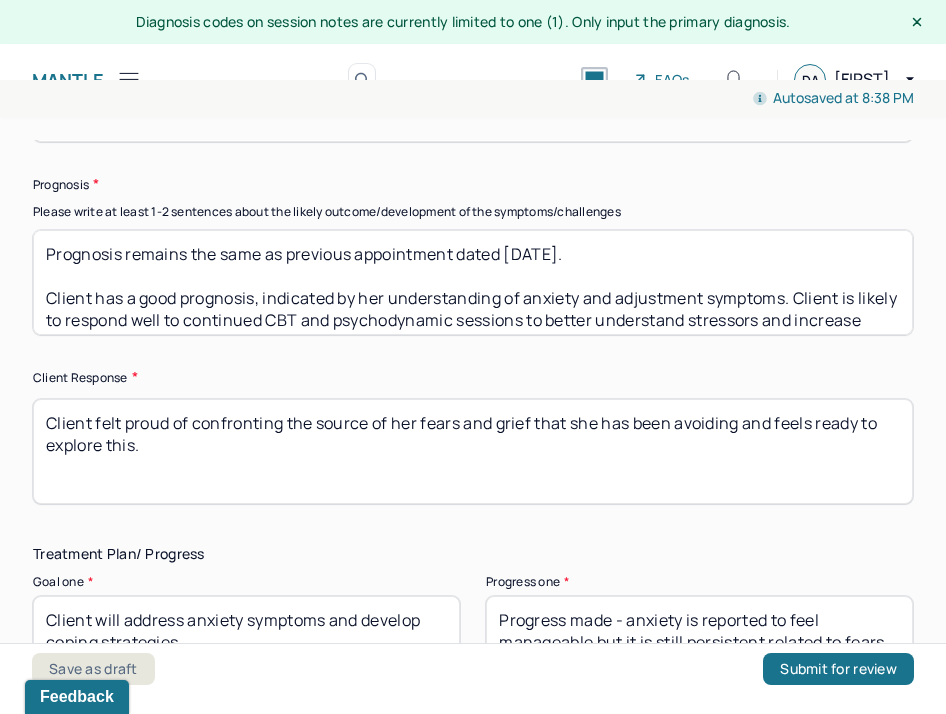 scroll, scrollTop: 3161, scrollLeft: 0, axis: vertical 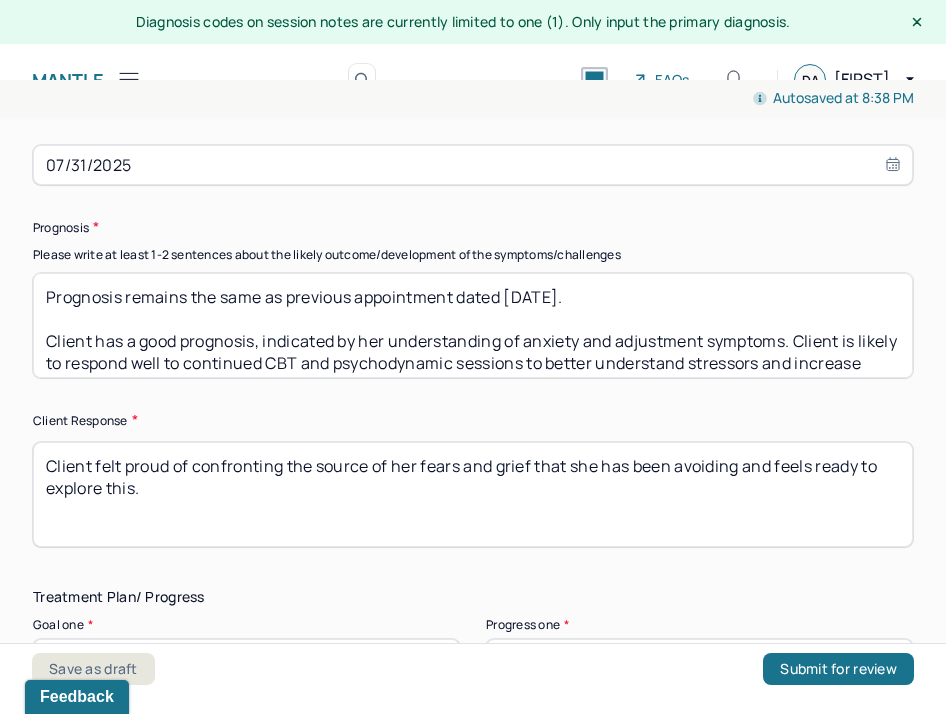 drag, startPoint x: 48, startPoint y: 335, endPoint x: 30, endPoint y: 261, distance: 76.15773 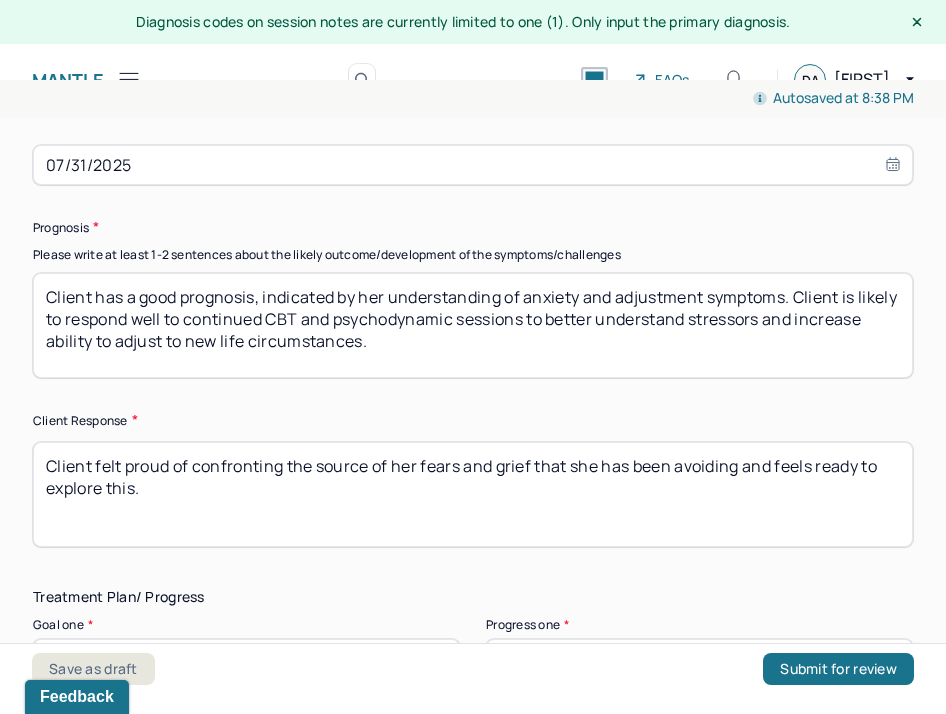 drag, startPoint x: 621, startPoint y: 290, endPoint x: 708, endPoint y: 291, distance: 87.005745 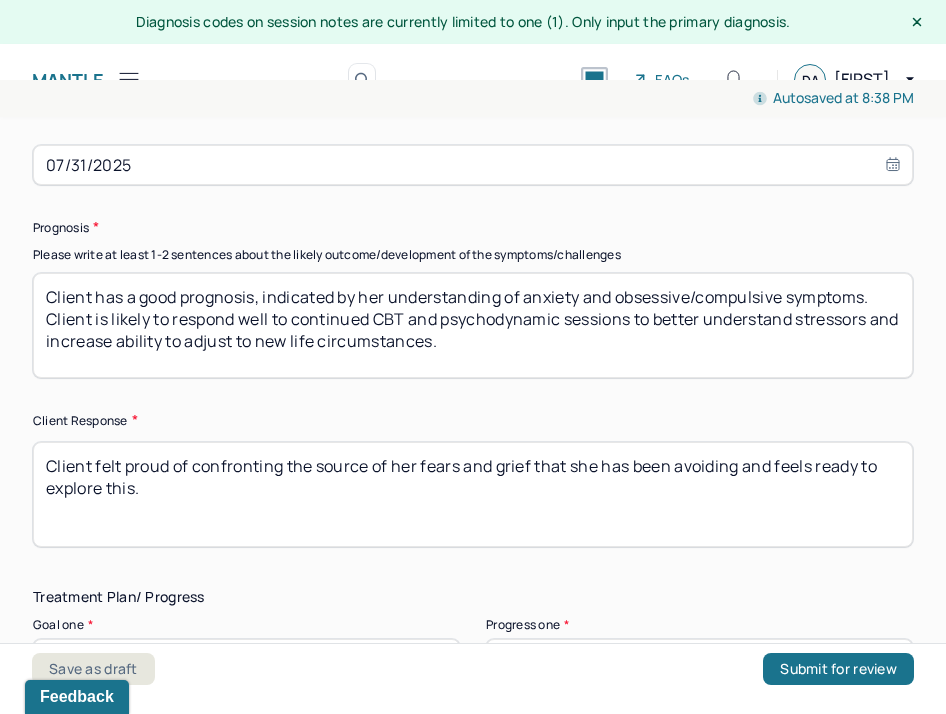 drag, startPoint x: 293, startPoint y: 313, endPoint x: 717, endPoint y: 370, distance: 427.8142 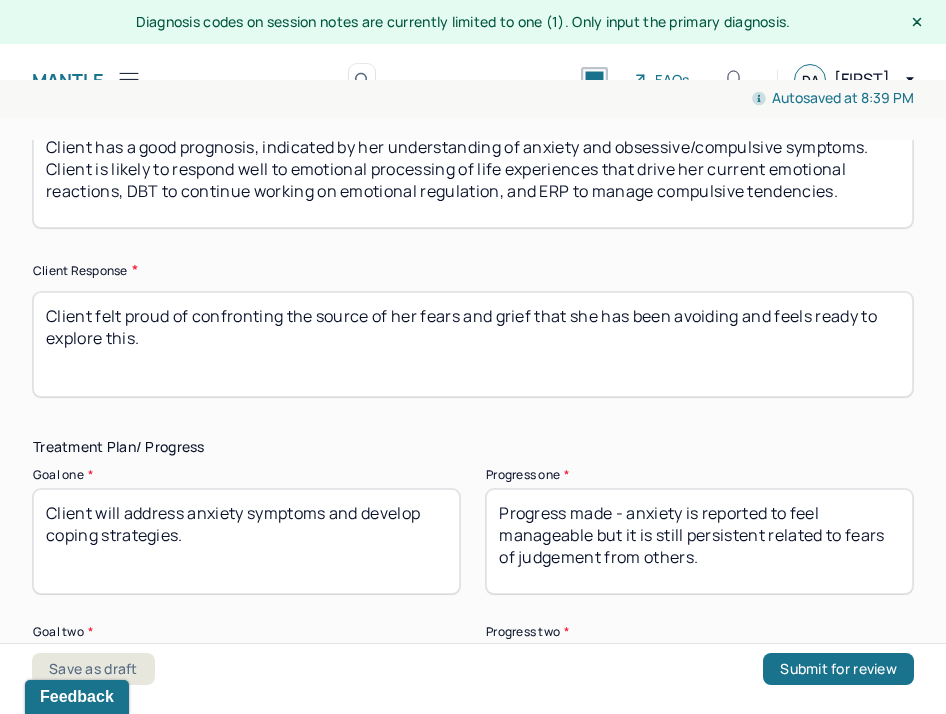 scroll, scrollTop: 3275, scrollLeft: 0, axis: vertical 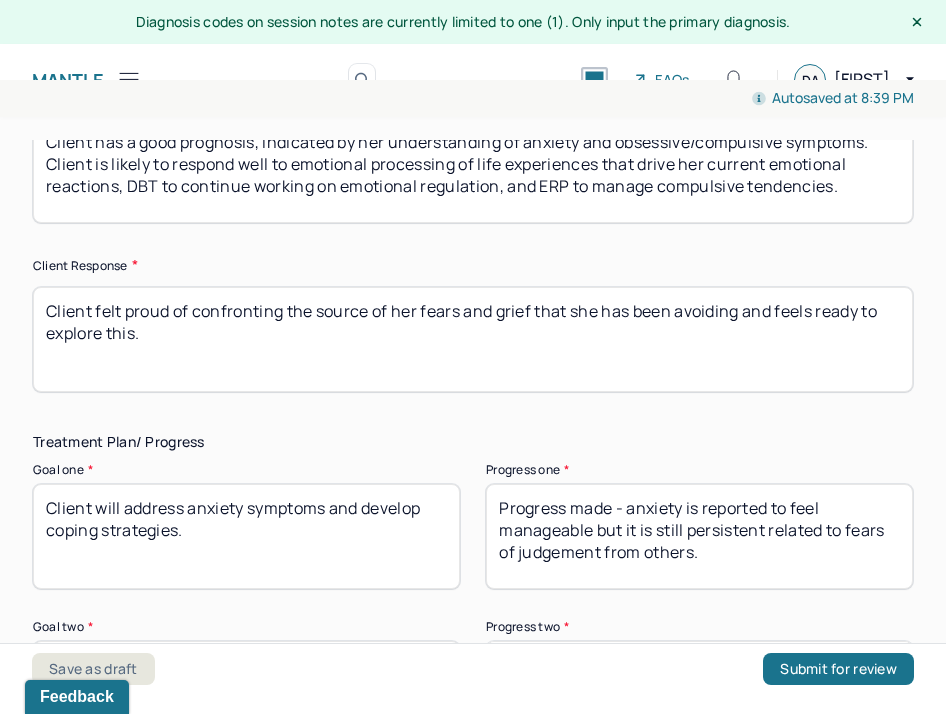 type on "Client has a good prognosis, indicated by her understanding of anxiety and obsessive/compulsive symptoms. Client is likely to respond well to emotional processing of life experiences that drive her current emotional reactions, DBT to continue working on emotional regulation, and ERP to manage compulsive tendencies." 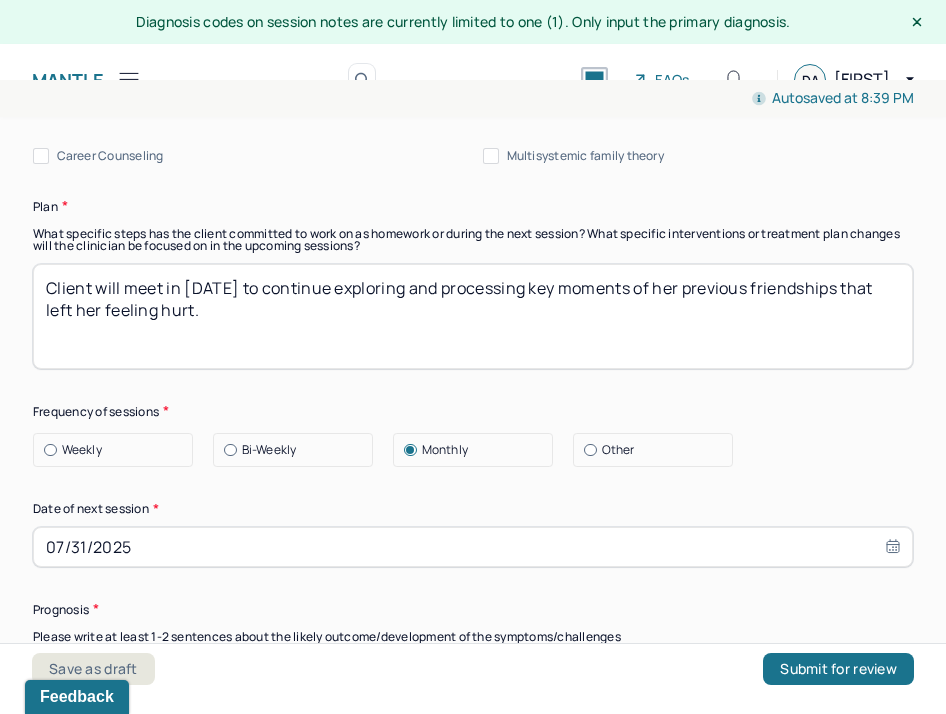 scroll, scrollTop: 2736, scrollLeft: 0, axis: vertical 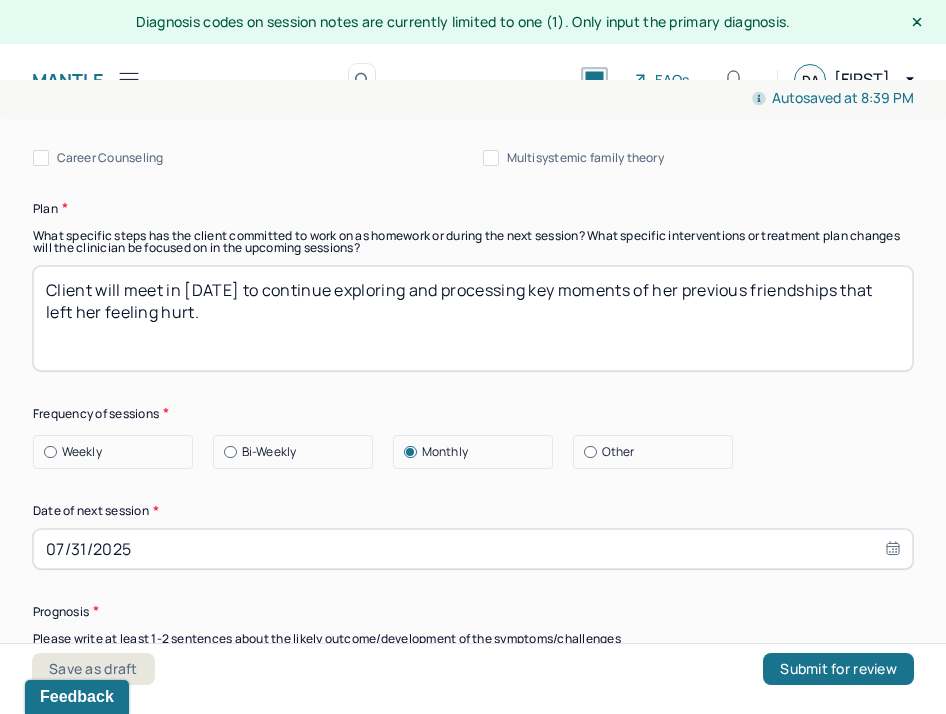 type on "Client was receptive and introspective in response to questions asked by therapist." 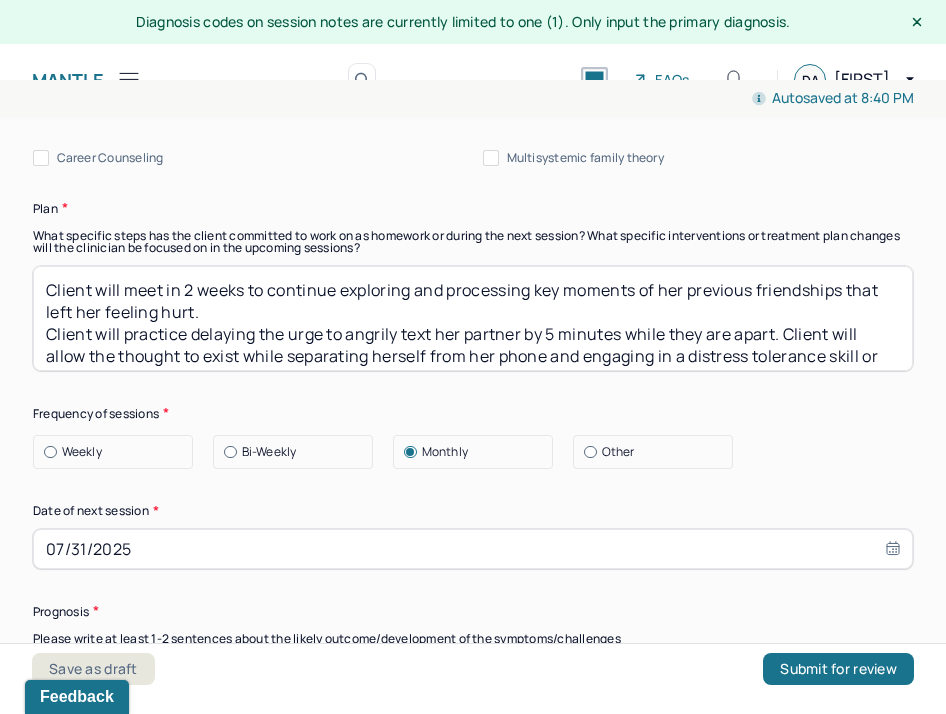 scroll, scrollTop: 18, scrollLeft: 0, axis: vertical 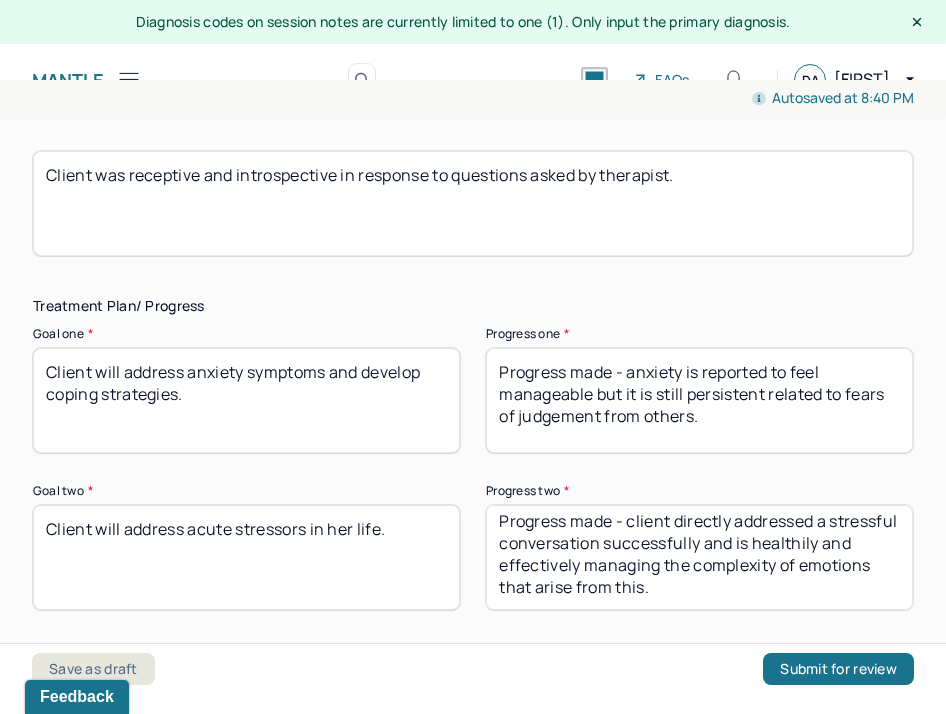 type on "Client will meet in 2 weeks to continue exploring and processing key moments of her previous friendships that left her feeling hurt.
Client will practice delaying the urge to angrily text her partner by 5 minutes while they are apart. Client will allow the thought to exist while separating herself from her phone and engaging in a distress tolerance skill or an appropriate distraction." 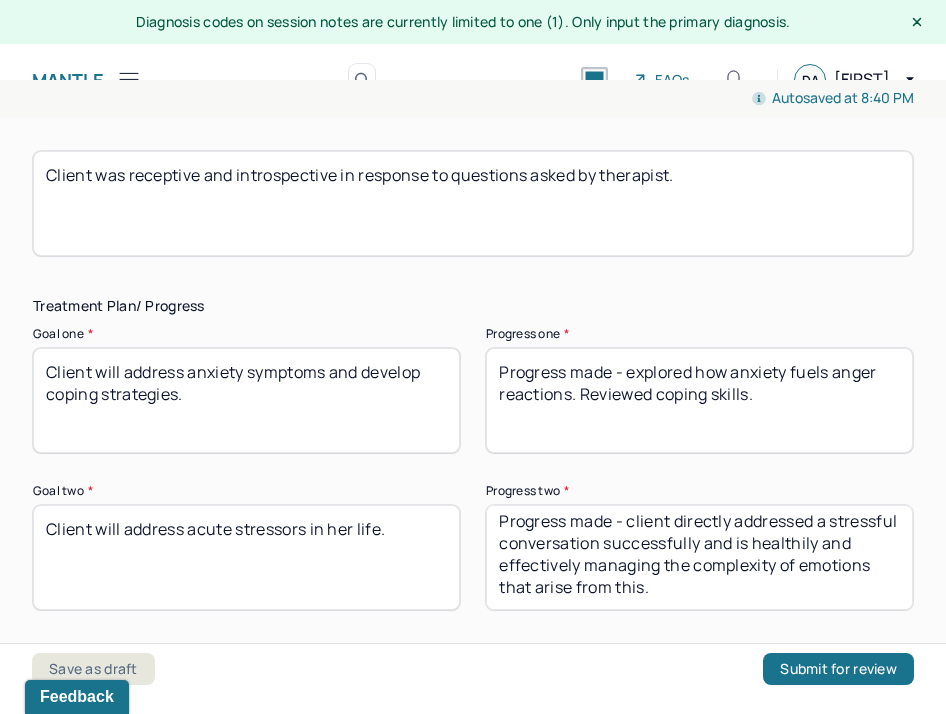 type on "Progress made - explored how anxiety fuels anger reactions. Reviewed coping skills." 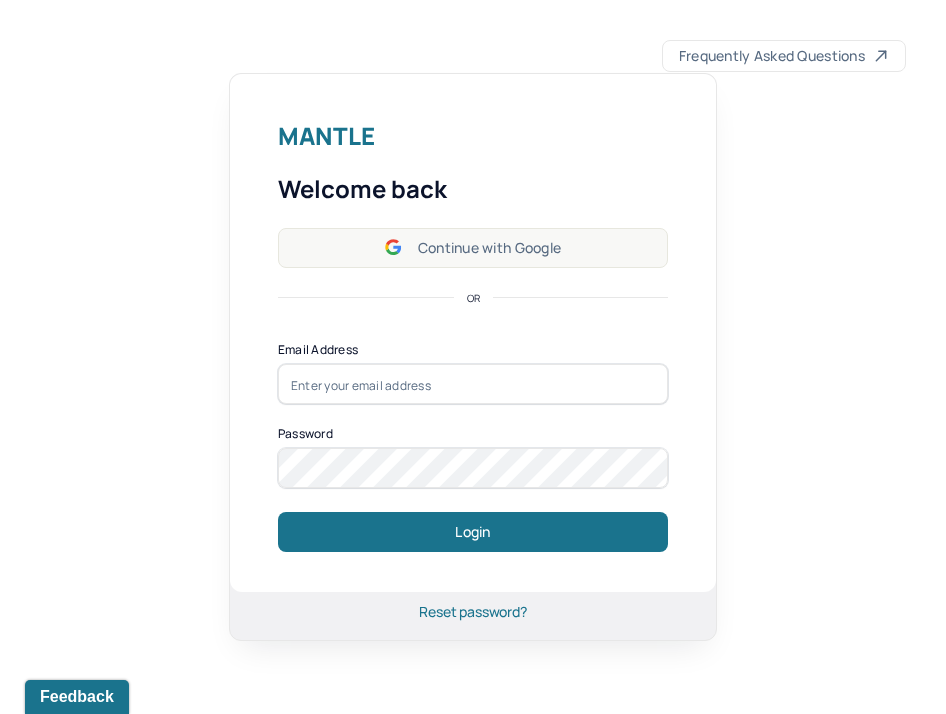 click 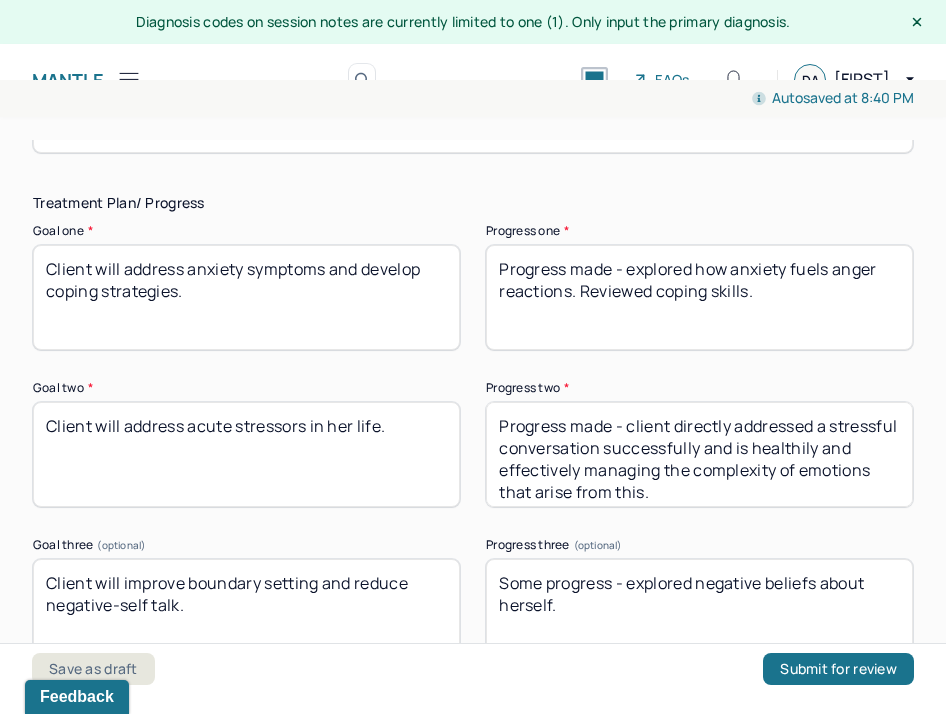 scroll, scrollTop: 3549, scrollLeft: 0, axis: vertical 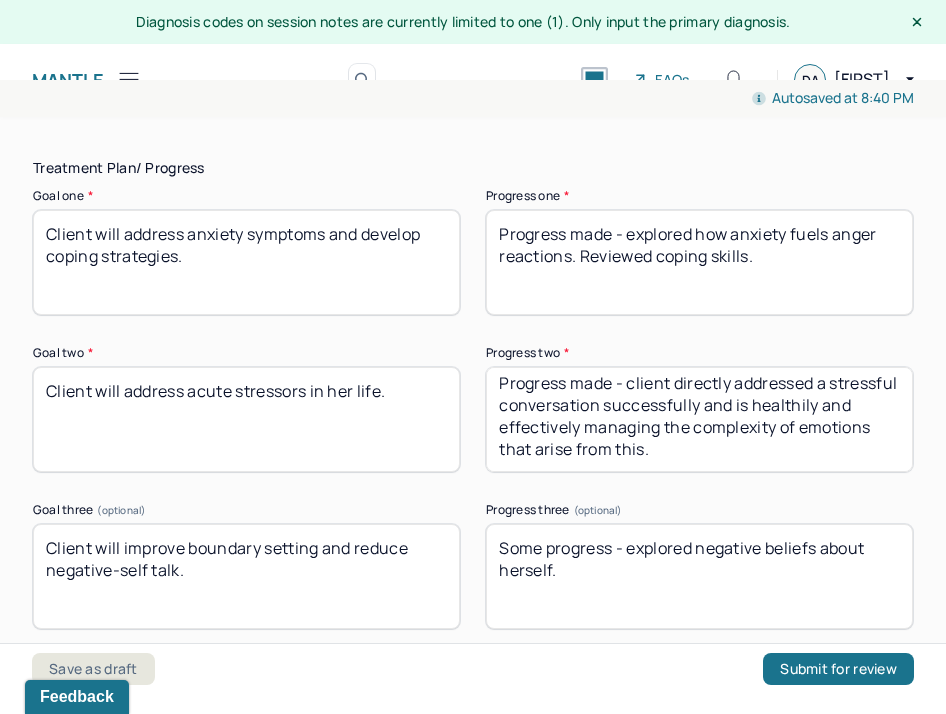 drag, startPoint x: 626, startPoint y: 385, endPoint x: 835, endPoint y: 473, distance: 226.77081 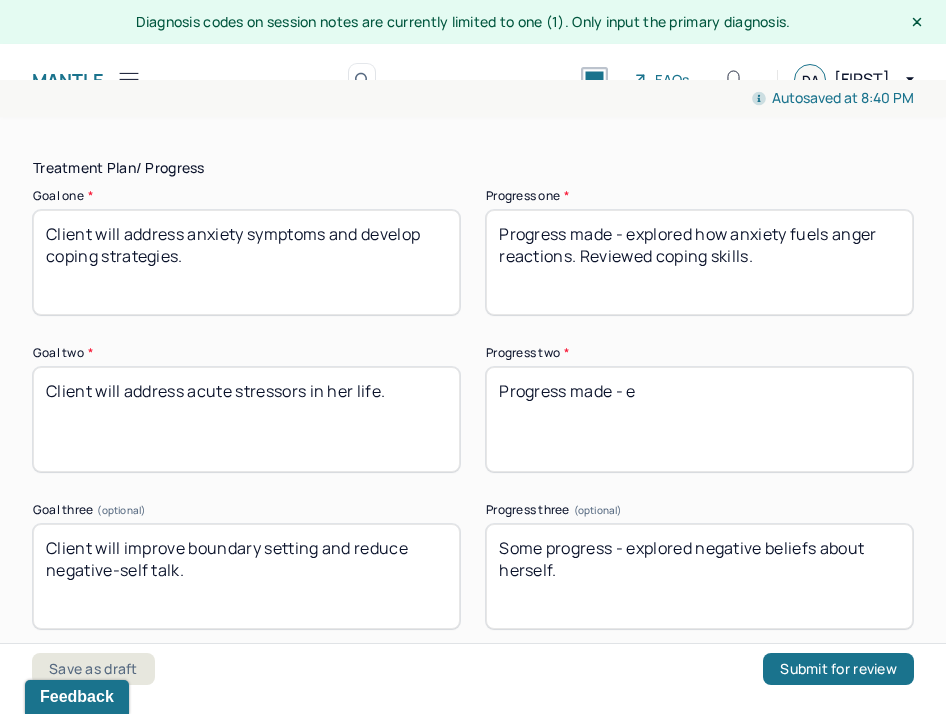 scroll, scrollTop: 0, scrollLeft: 0, axis: both 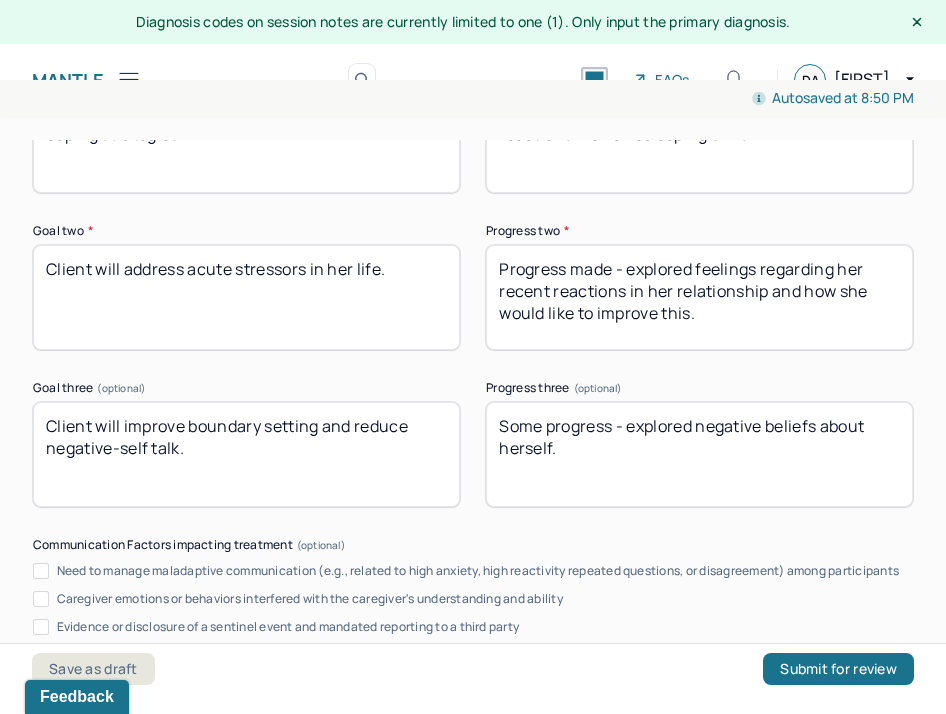 type on "Progress made - explored feelings regarding her recent reactions in her relationship and how she would like to improve this." 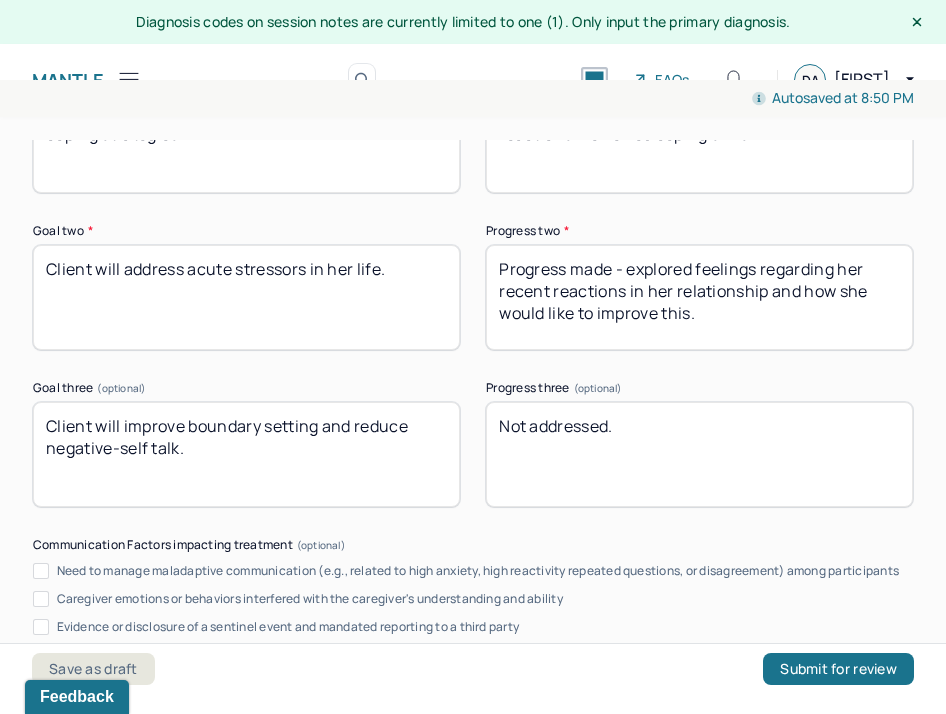 scroll, scrollTop: 4145, scrollLeft: 0, axis: vertical 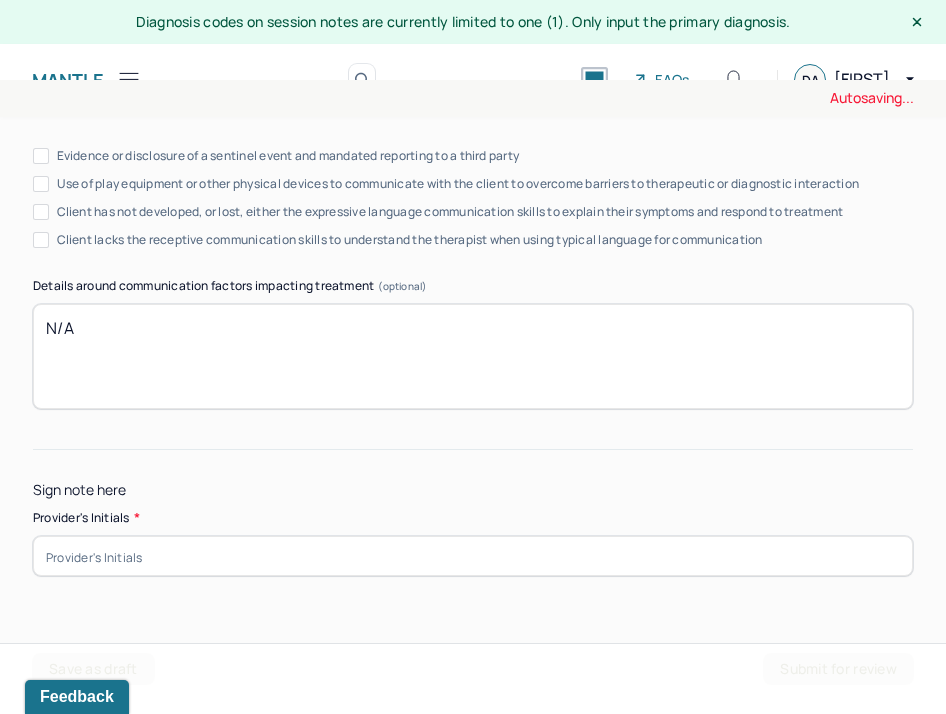 type on "Not addressed." 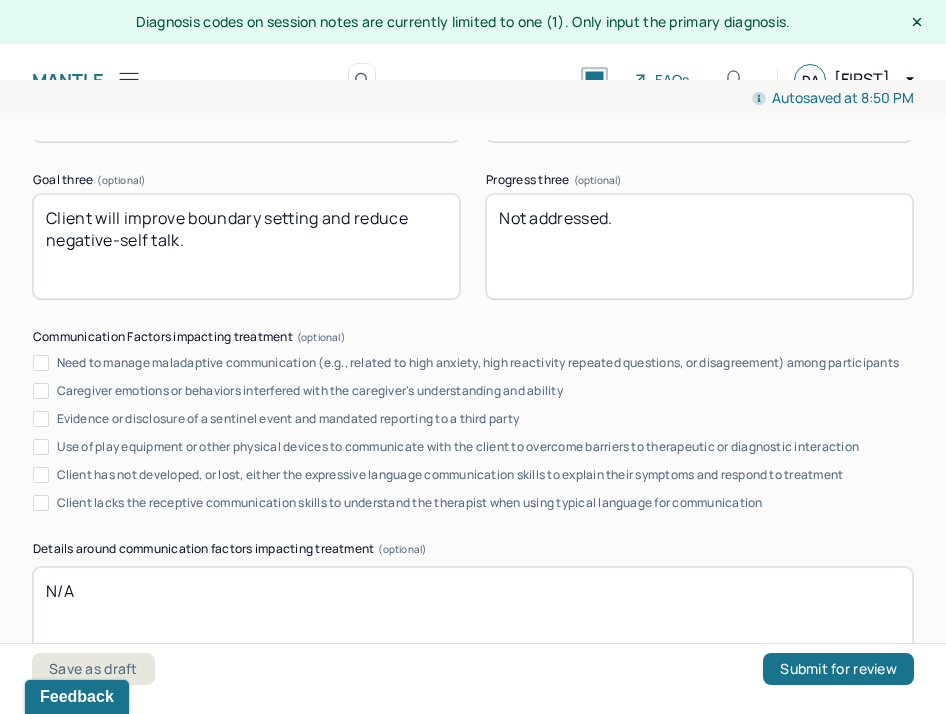 scroll, scrollTop: 3875, scrollLeft: 0, axis: vertical 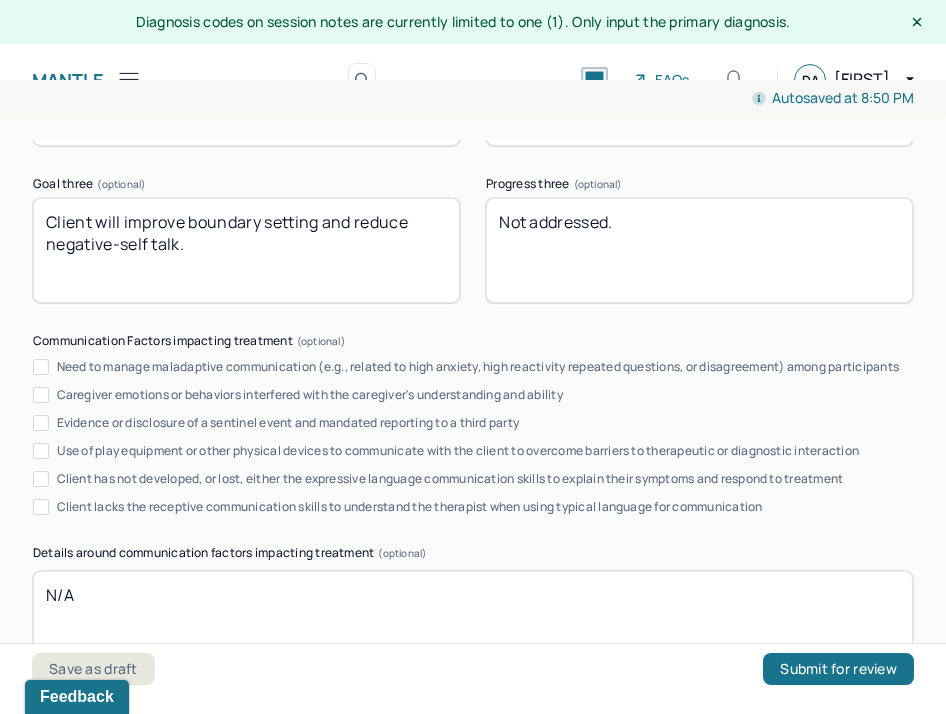 type on "DA" 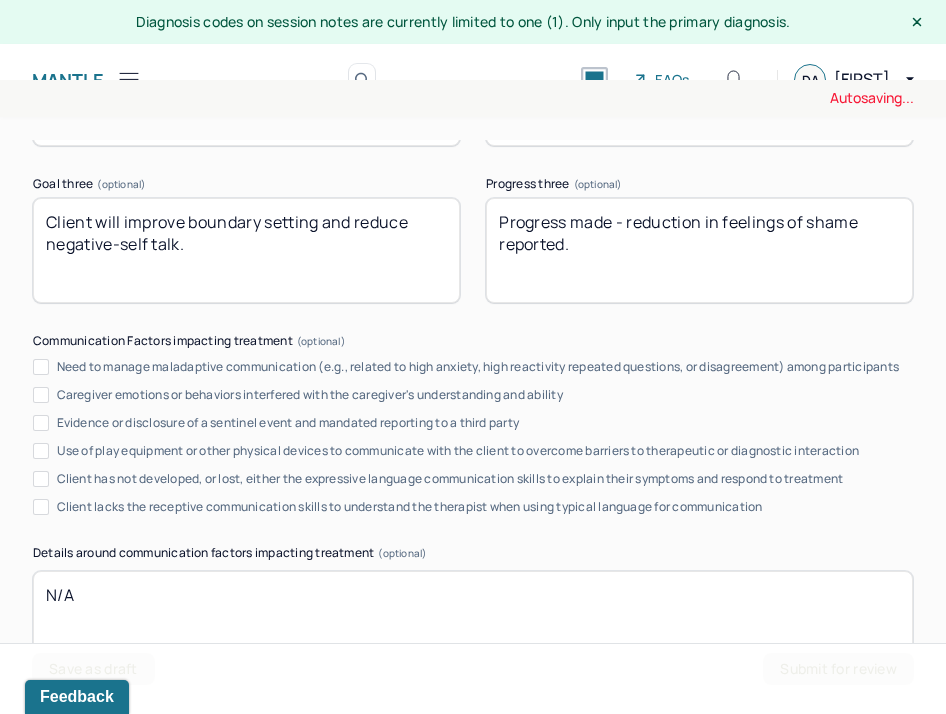 type on "Progress made - reduction in feelings of shame reported." 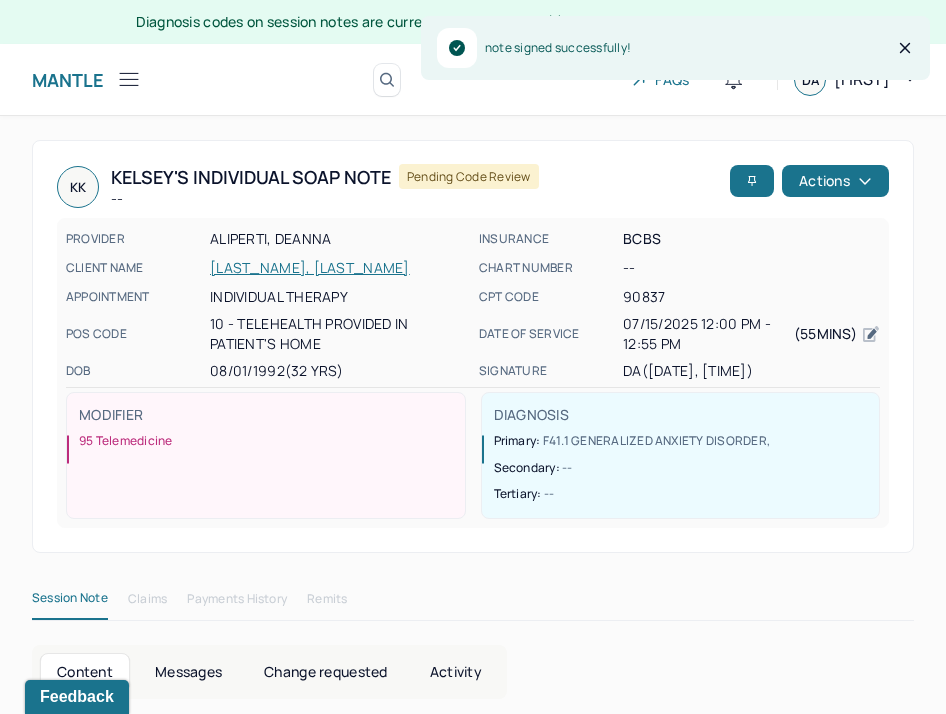 click on "Content     Messages     Change requested     Activity" at bounding box center [473, 672] 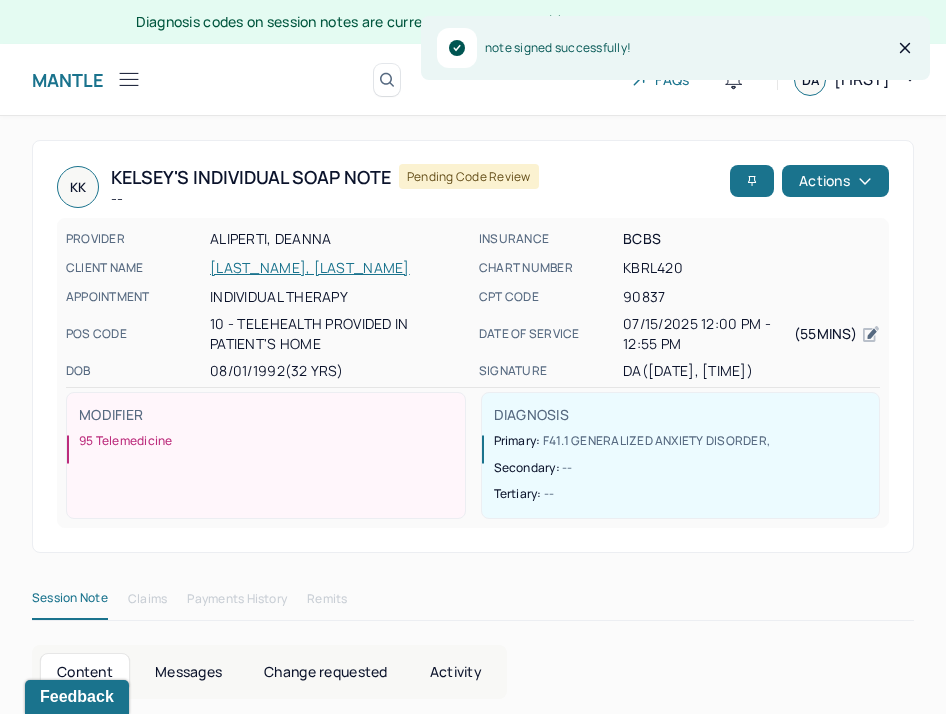 click 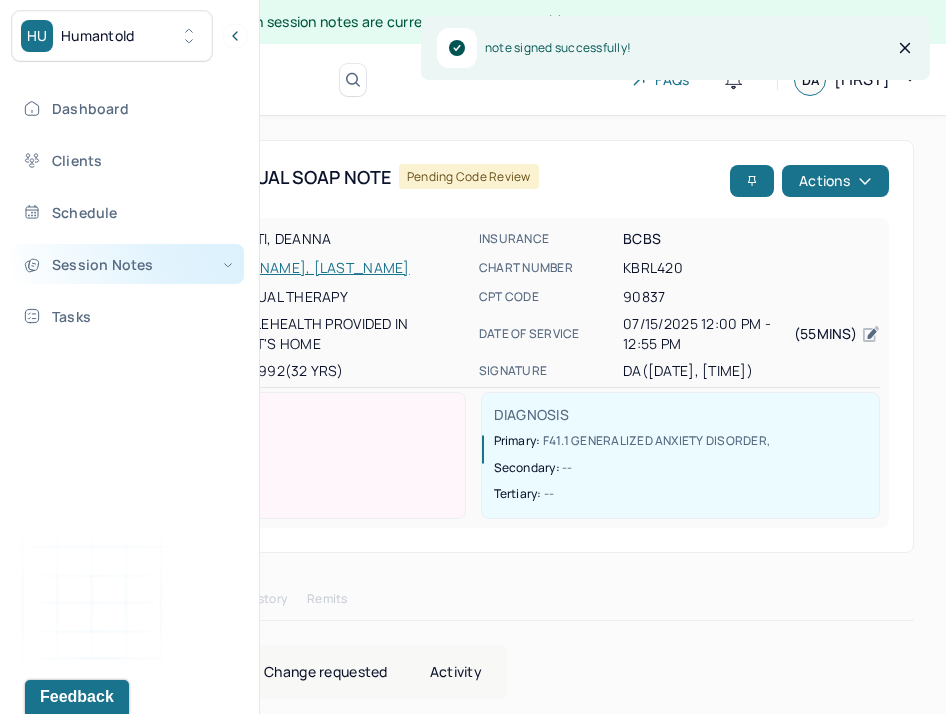 click on "Session Notes" at bounding box center (128, 264) 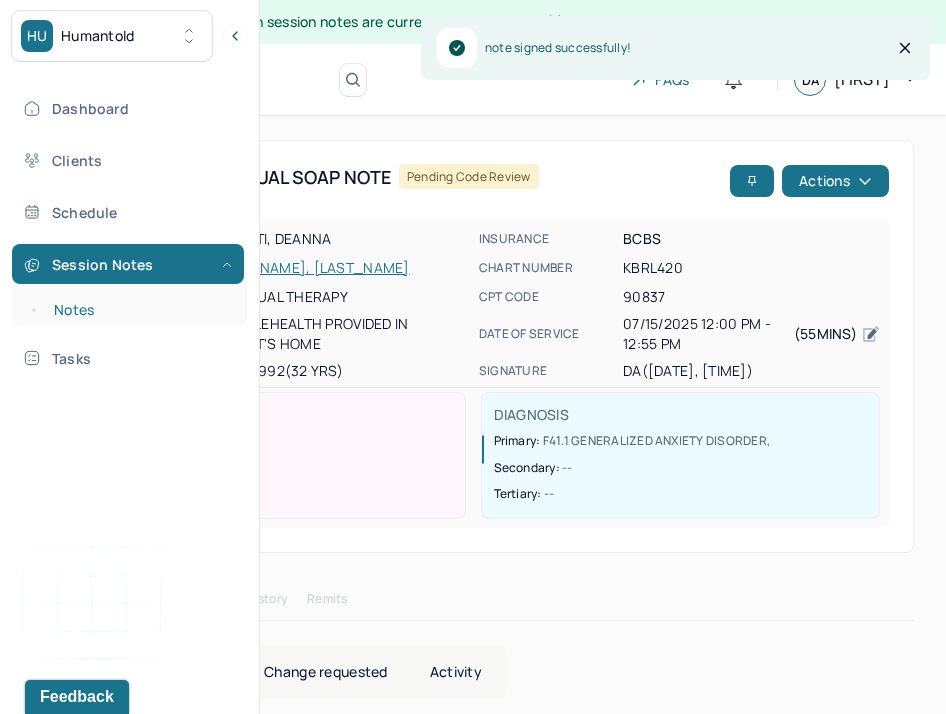 click on "Notes" at bounding box center [139, 310] 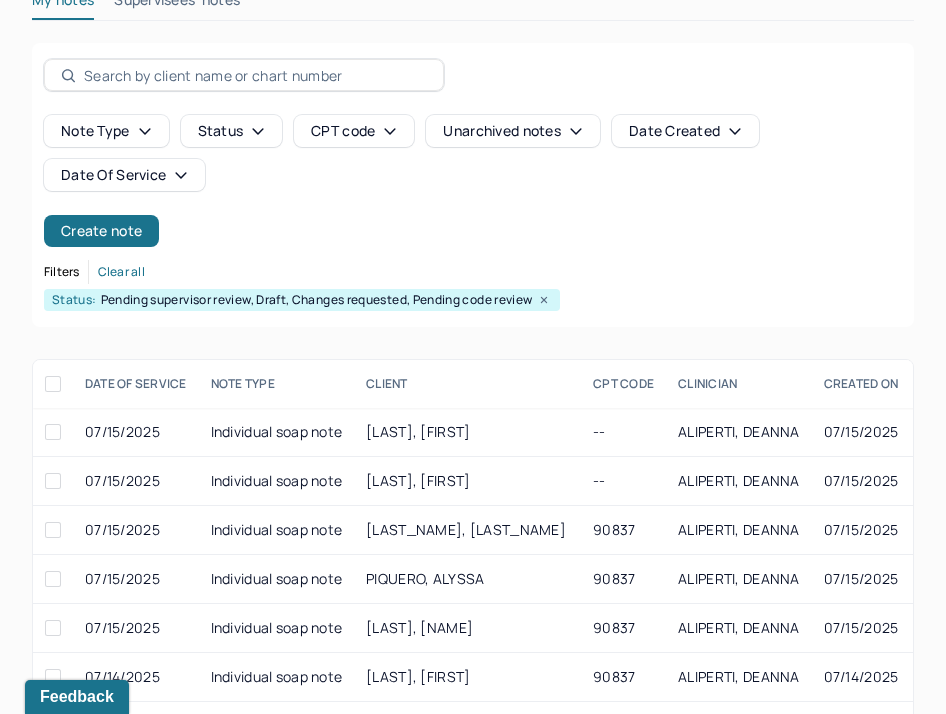scroll, scrollTop: 155, scrollLeft: 0, axis: vertical 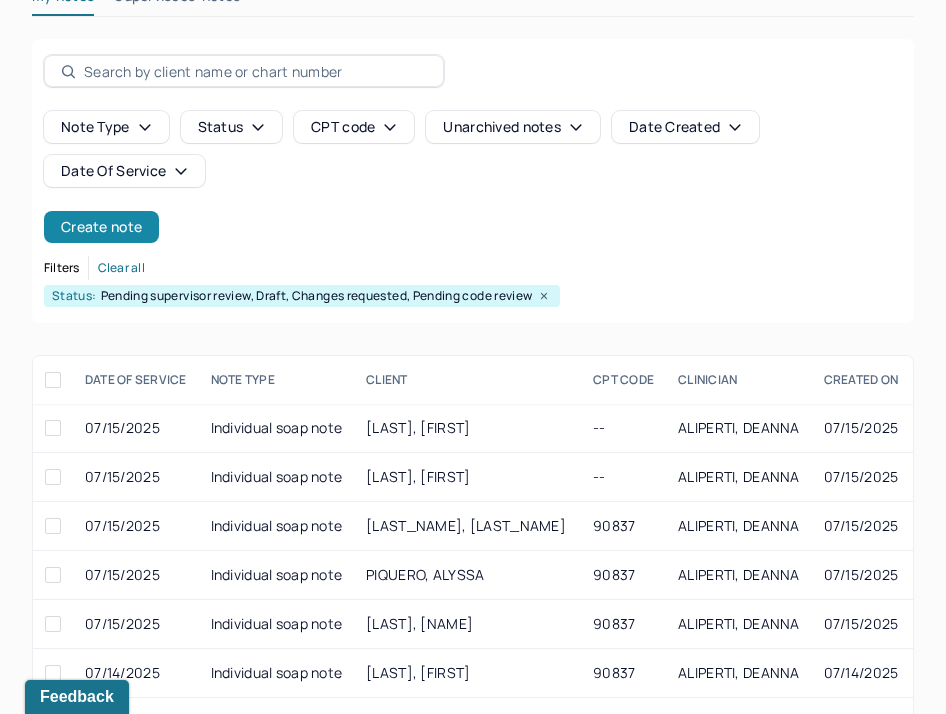 click on "Create note" at bounding box center (101, 227) 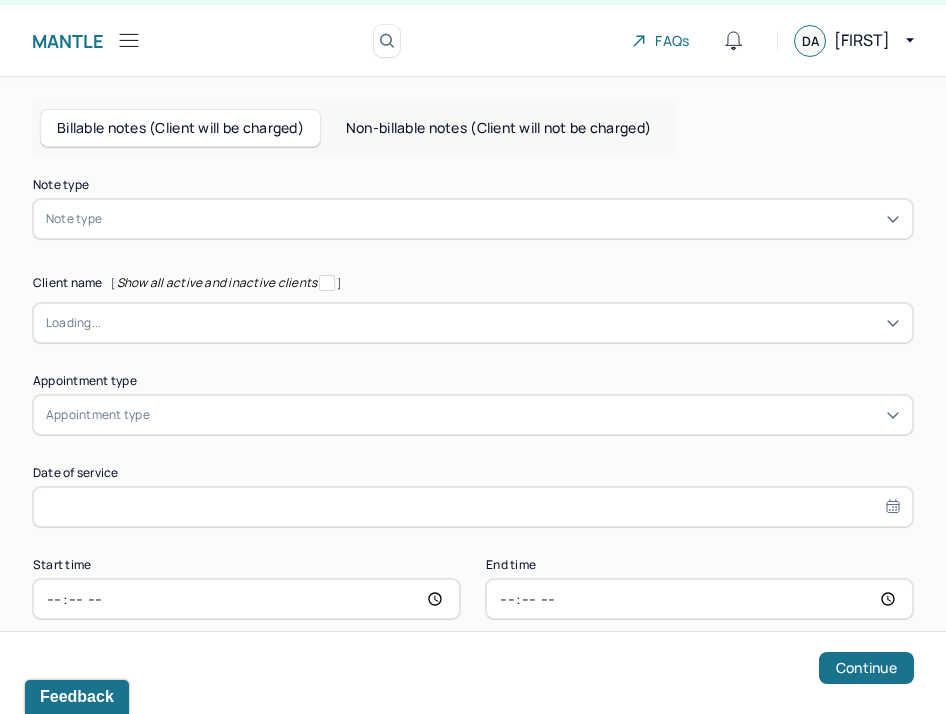 click at bounding box center [503, 219] 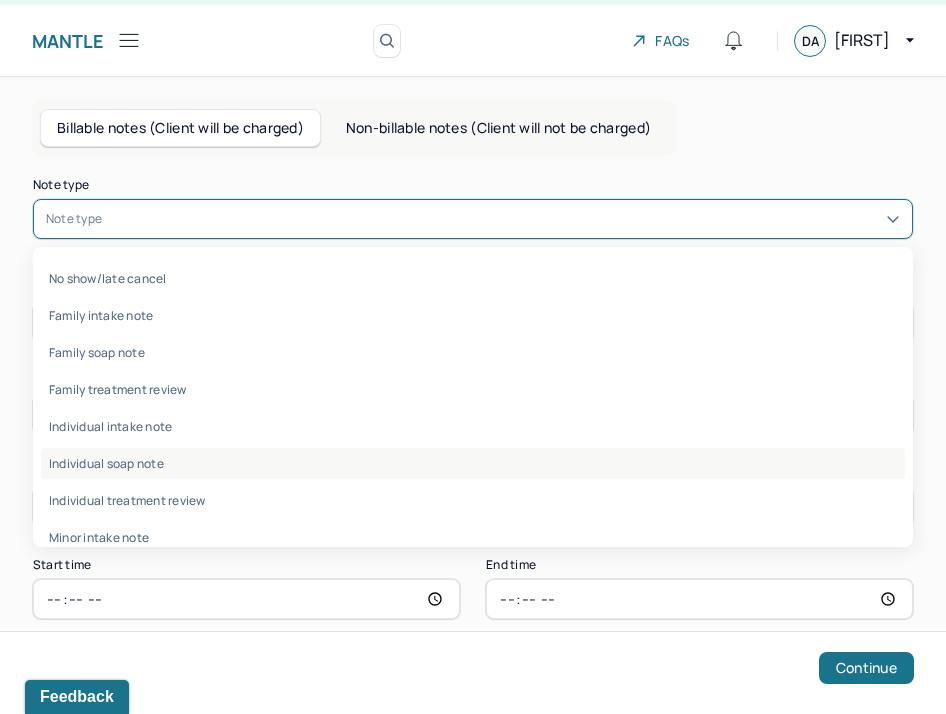 click on "Individual soap note" at bounding box center [473, 463] 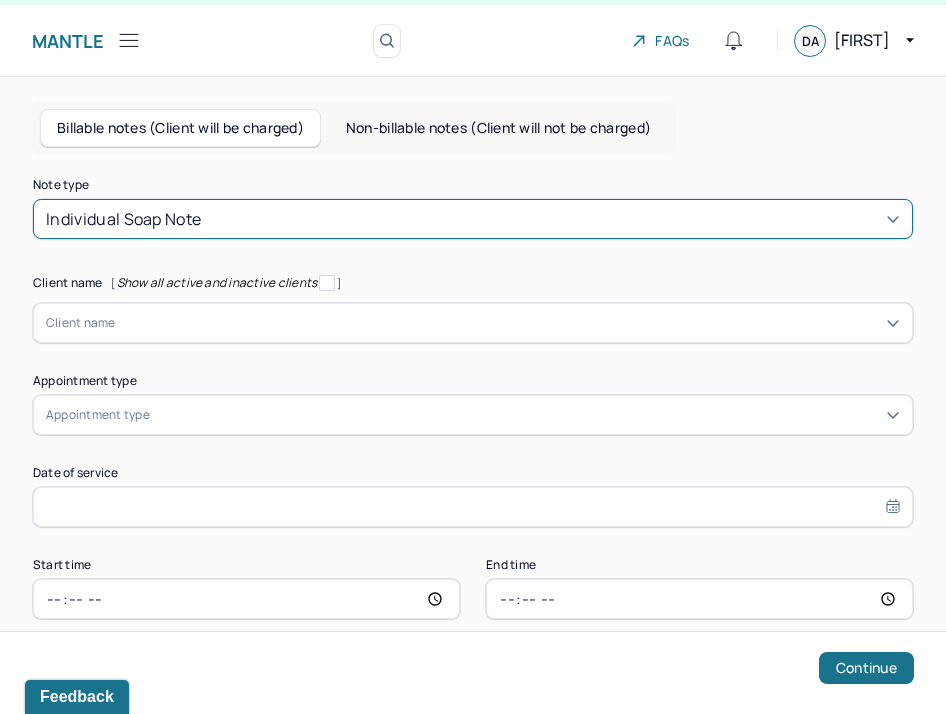 click at bounding box center [508, 323] 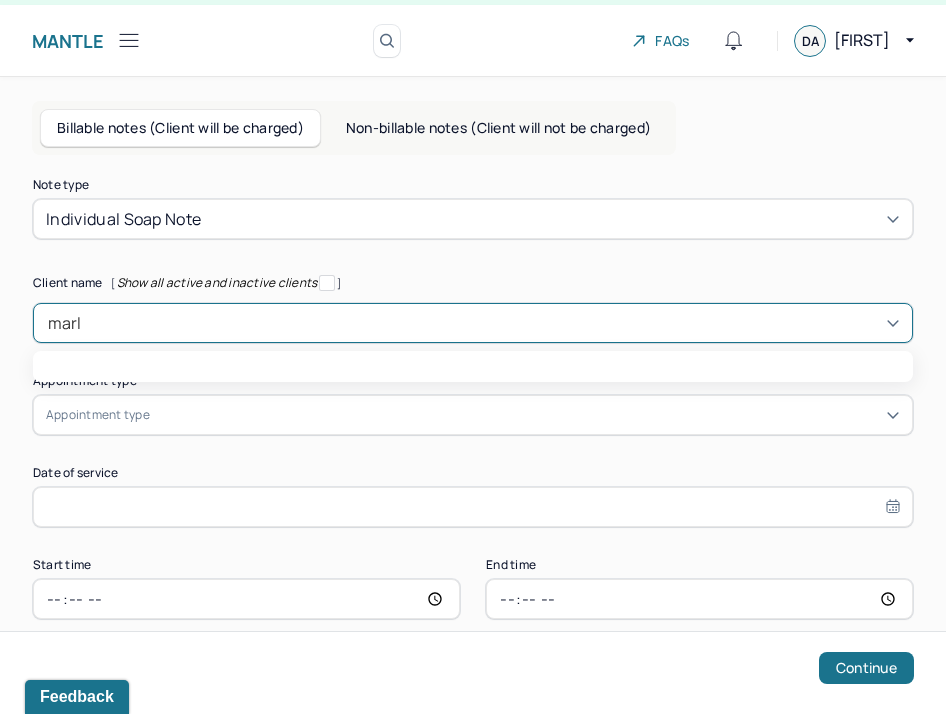 type on "[NAME]" 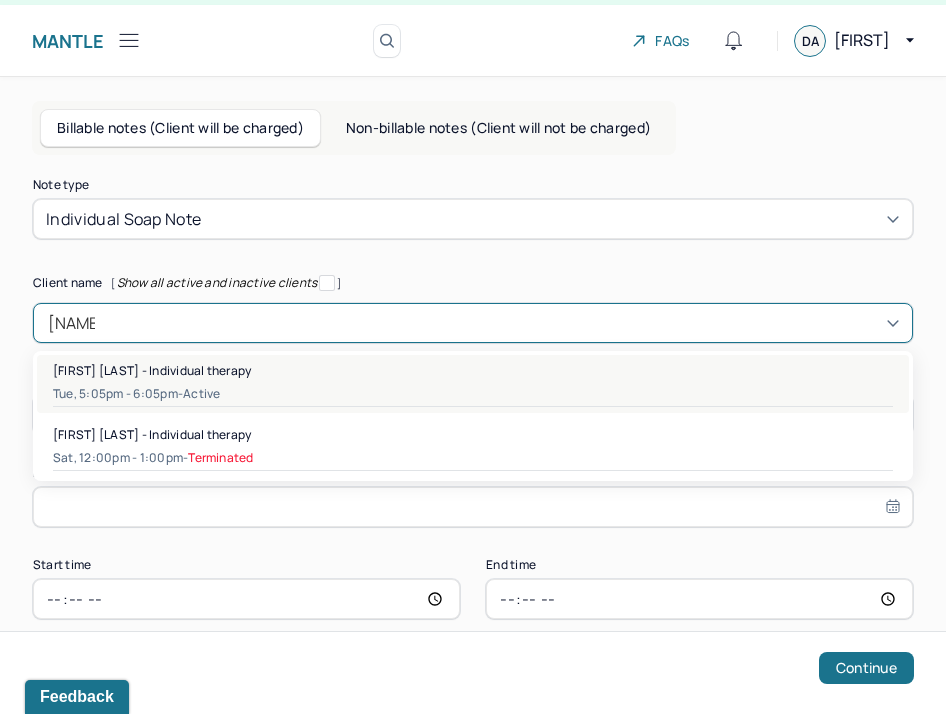 click on "Tue, 5:05pm - 6:05pm  -  active" at bounding box center (473, 394) 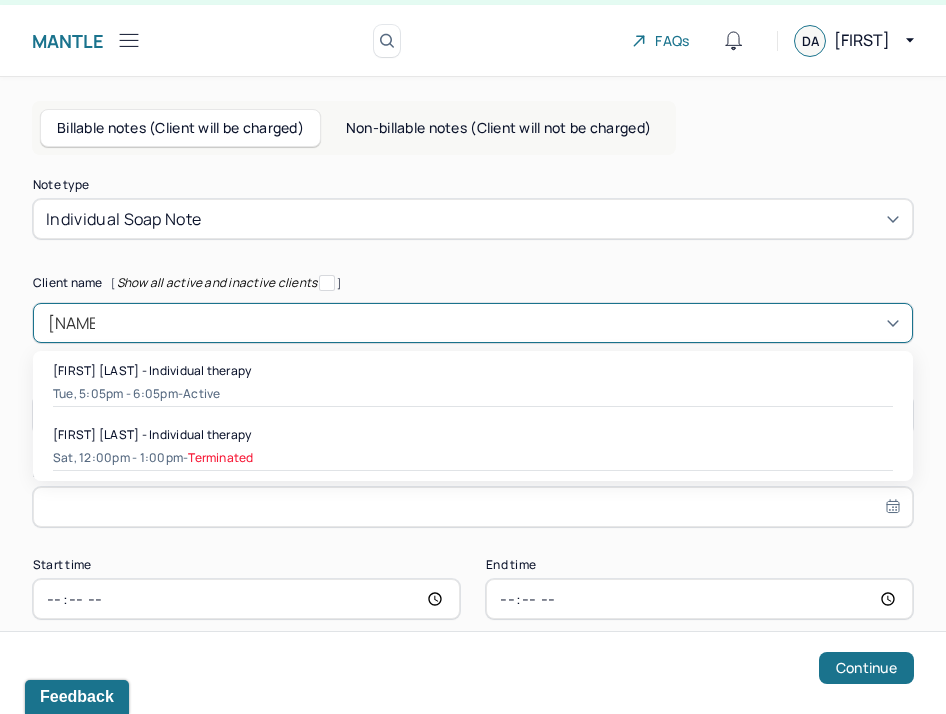 type 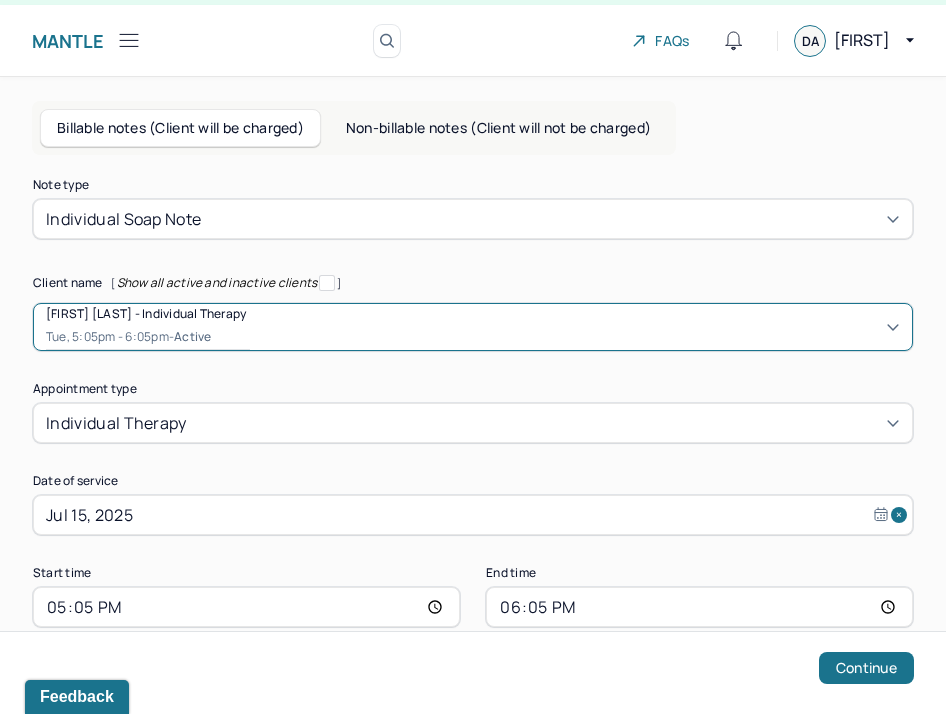 scroll, scrollTop: 107, scrollLeft: 0, axis: vertical 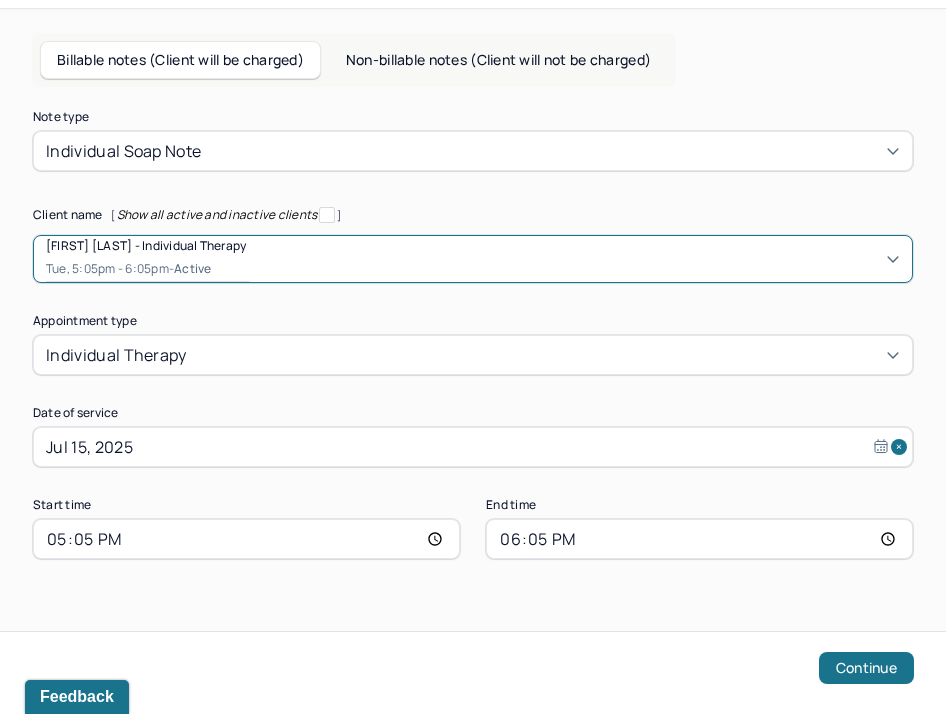 click on "18:05" at bounding box center (699, 539) 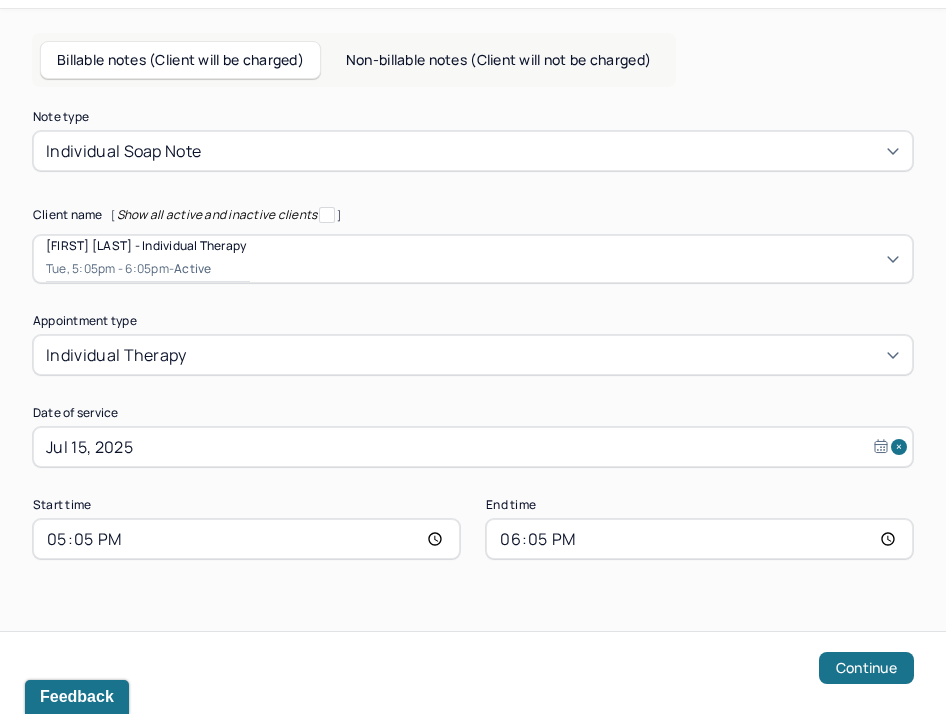 type on "18:00" 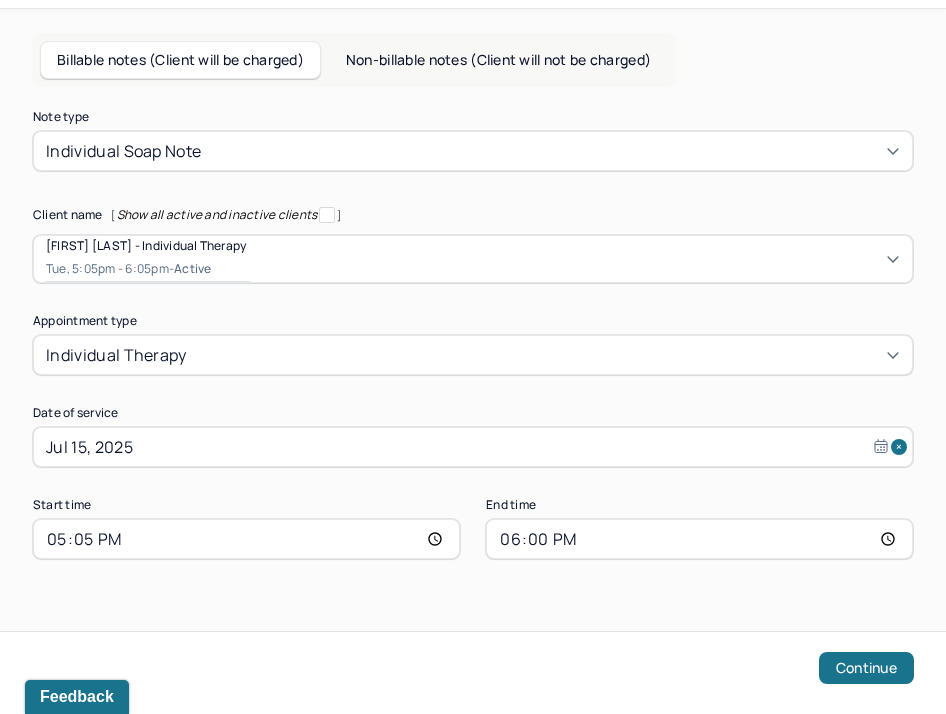 click on "Note type Individual soap note Client name [ Show all active and inactive clients ] [NAME] [LAST] - Individual therapy Tue, 5:05pm - 6:05pm  -  active Supervisee name Deanna Aliperti Appointment type individual therapy Date of service Jul 15, 2025 Start time 17:05 End time 18:00   Continue" at bounding box center [473, 401] 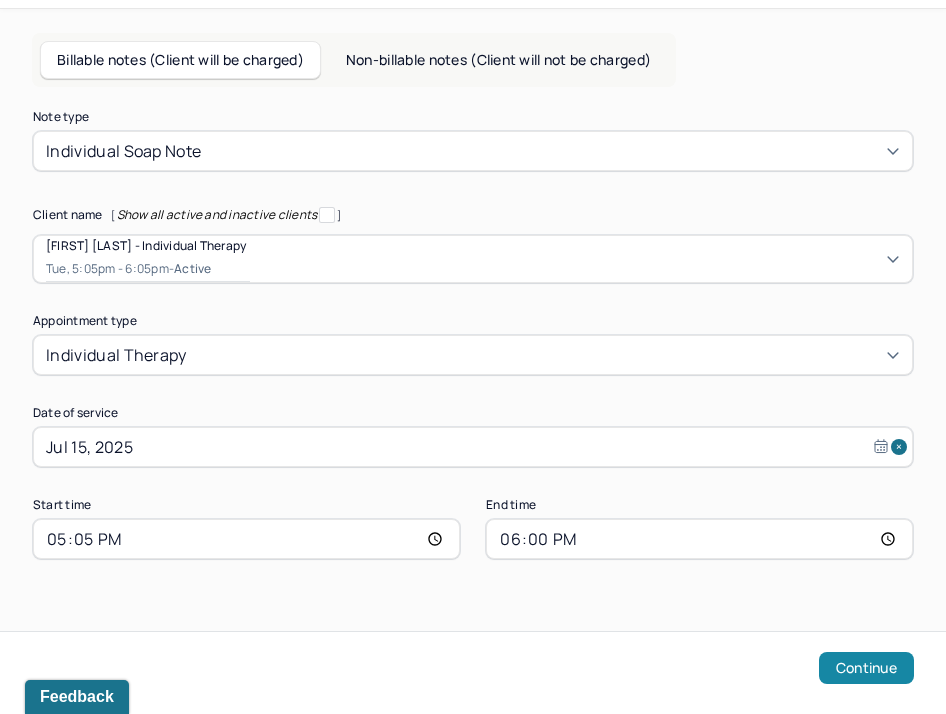 click on "Continue" at bounding box center [866, 668] 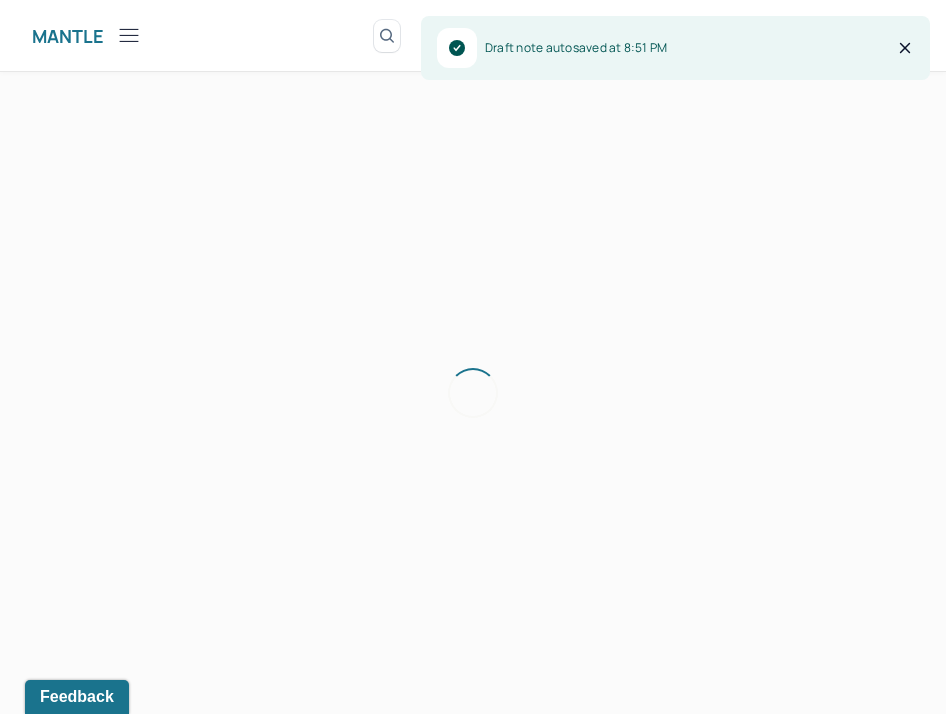 scroll, scrollTop: 36, scrollLeft: 0, axis: vertical 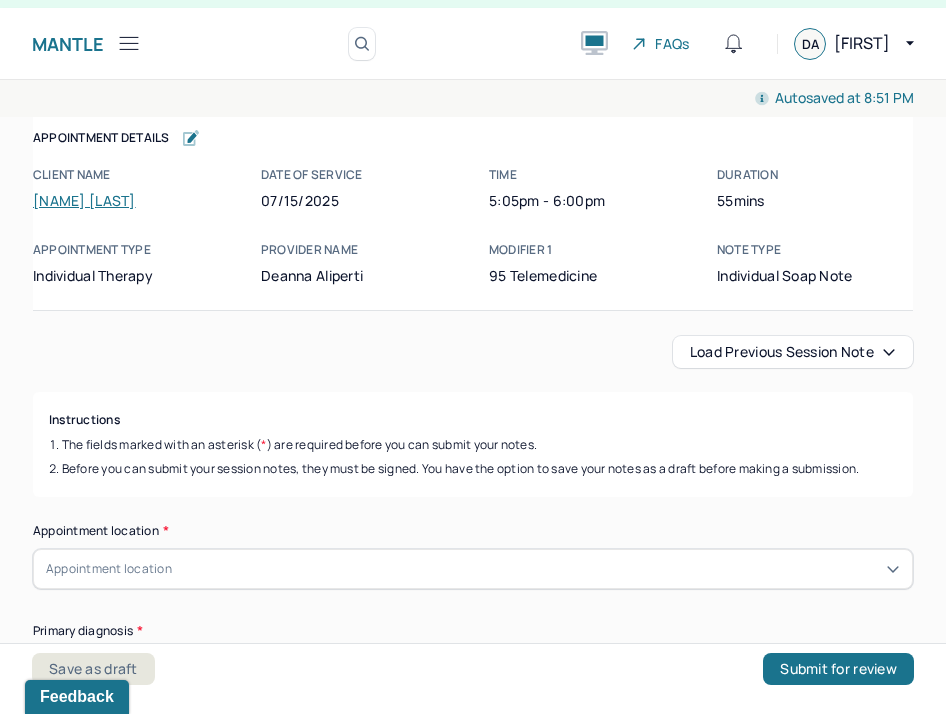 click on "Load previous session note" at bounding box center (793, 352) 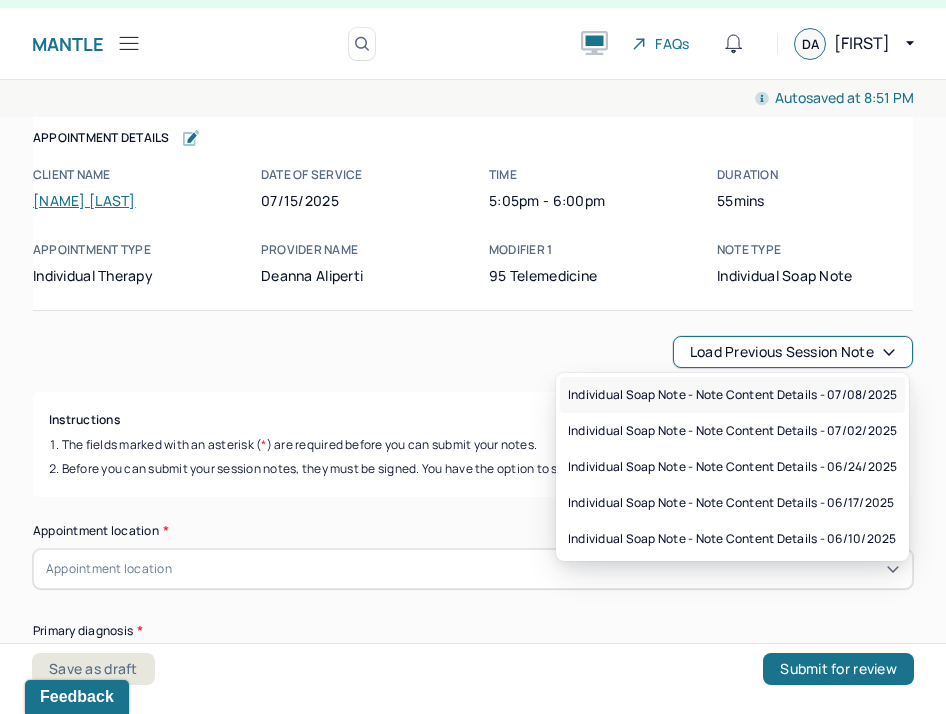 click on "Individual soap note   - Note content Details -   07/08/2025" at bounding box center [732, 395] 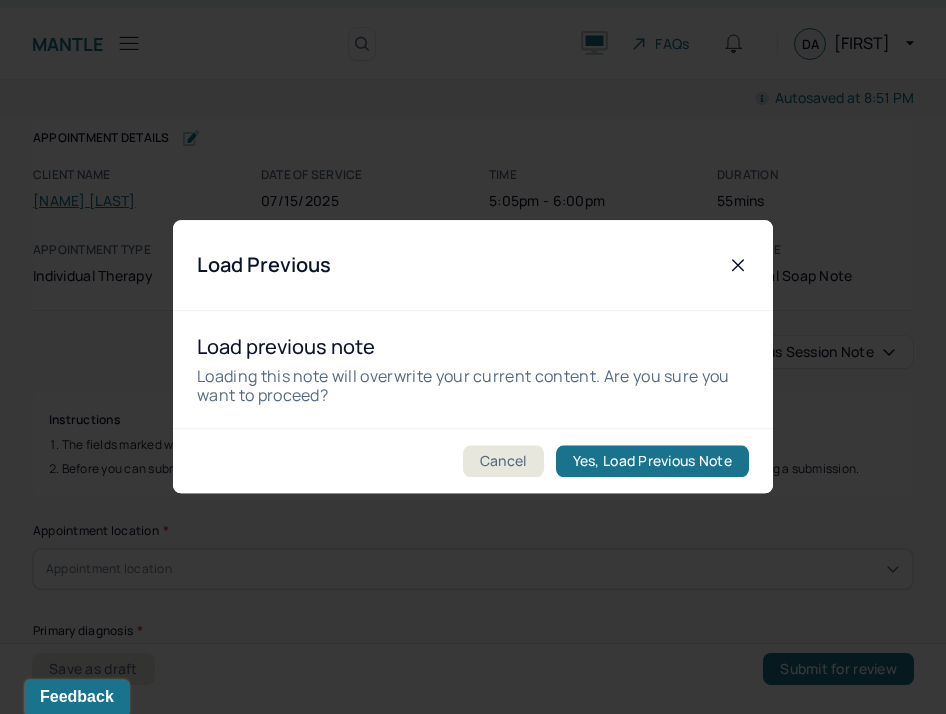 click on "Yes, Load Previous Note" at bounding box center [652, 462] 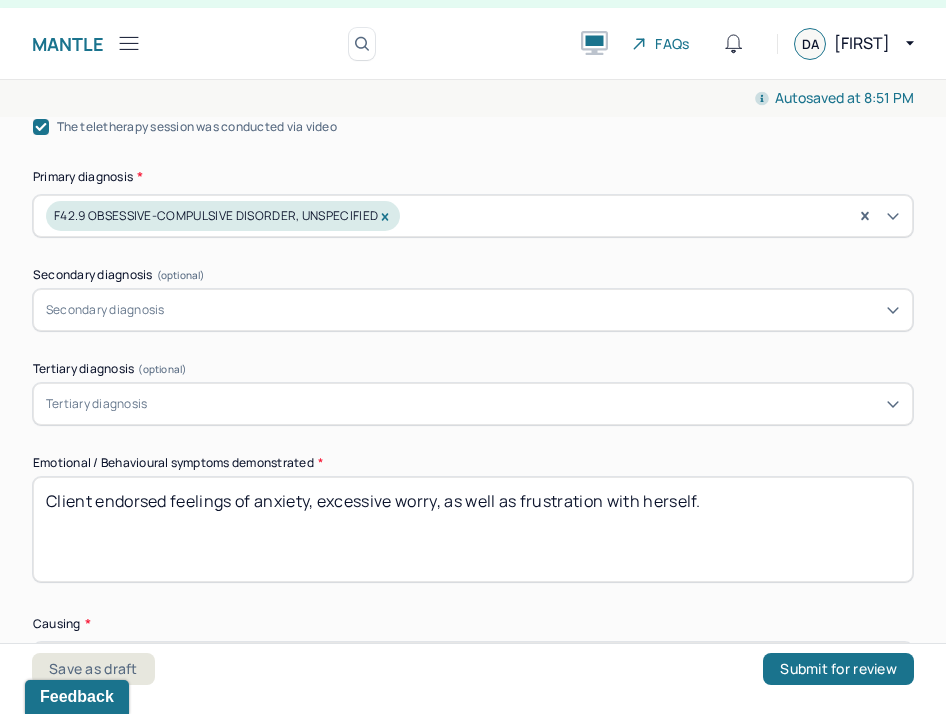 scroll, scrollTop: 833, scrollLeft: 0, axis: vertical 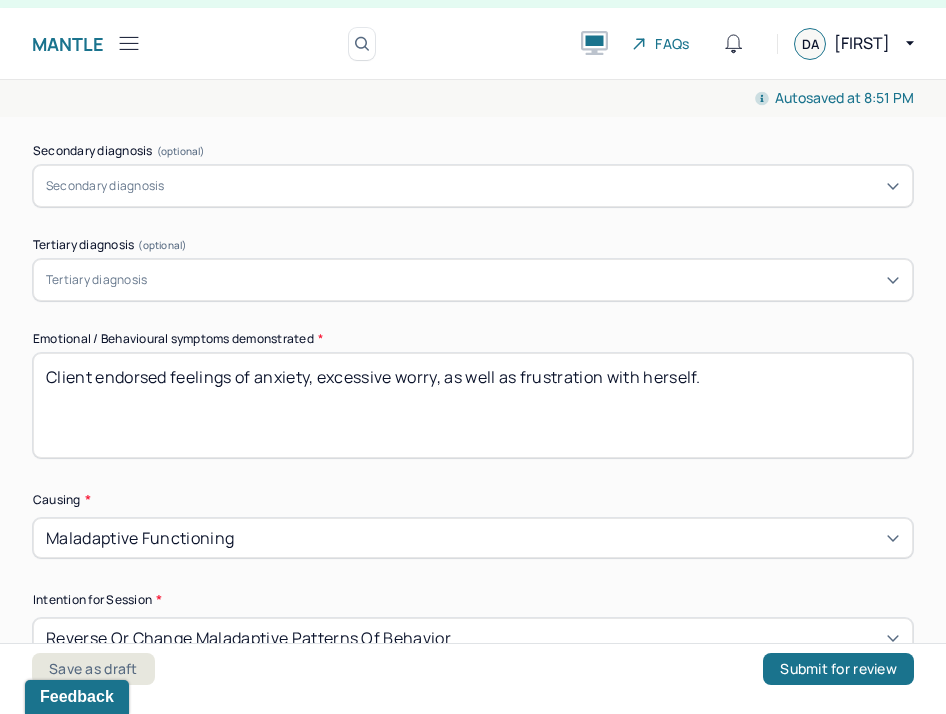 drag, startPoint x: 603, startPoint y: 435, endPoint x: 228, endPoint y: 319, distance: 392.53152 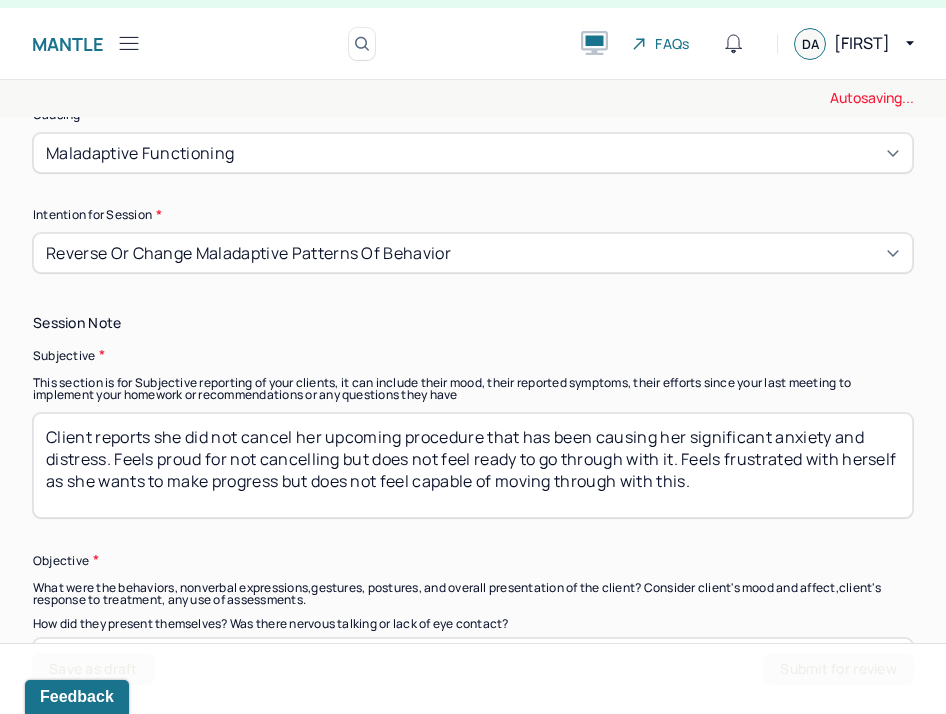scroll, scrollTop: 1258, scrollLeft: 0, axis: vertical 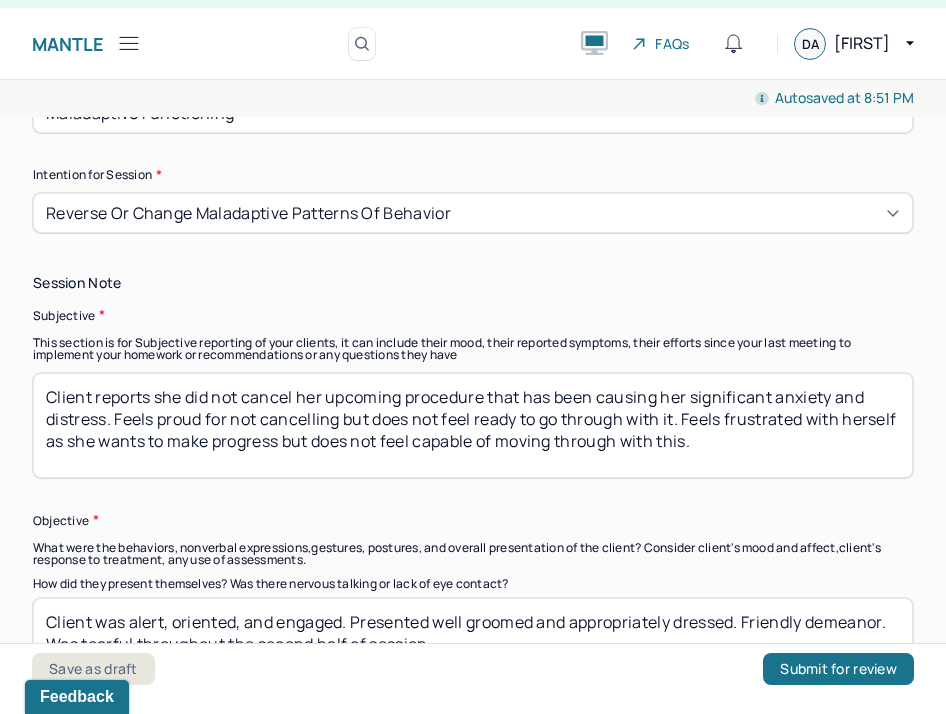 type on "Client endorsed feelings of stress, anxiety, and fear." 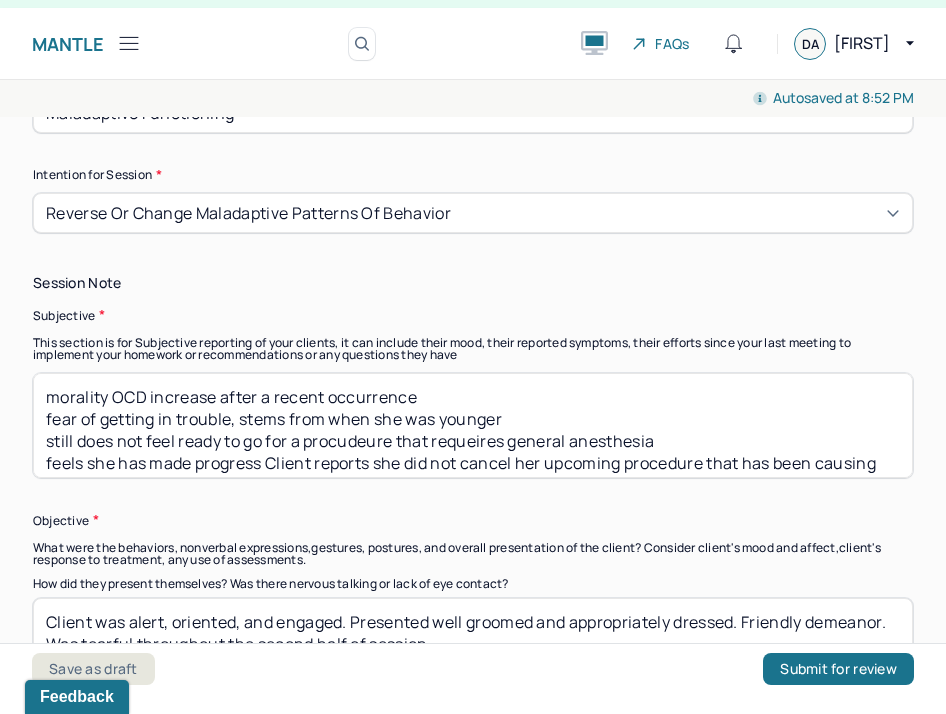 drag, startPoint x: 266, startPoint y: 457, endPoint x: -30, endPoint y: 445, distance: 296.24313 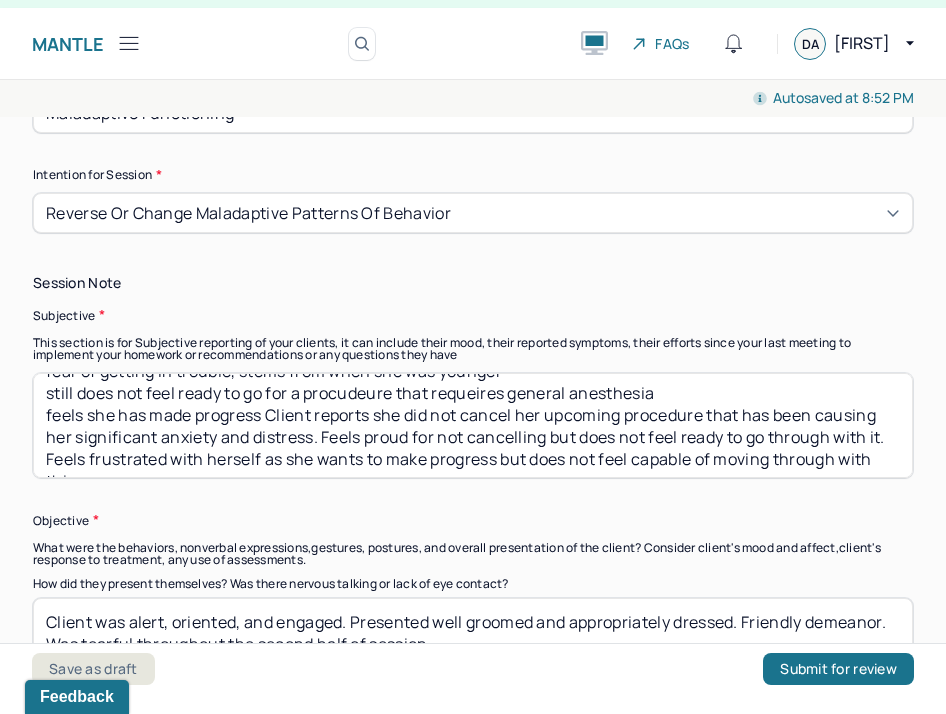 scroll, scrollTop: 74, scrollLeft: 0, axis: vertical 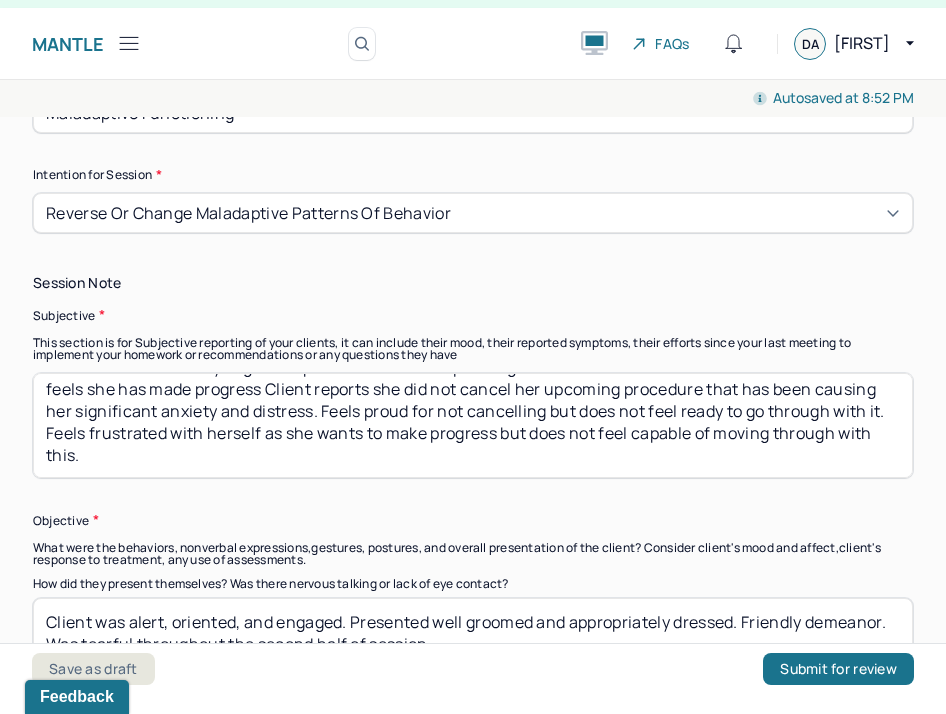 drag, startPoint x: 46, startPoint y: 455, endPoint x: 262, endPoint y: 390, distance: 225.56818 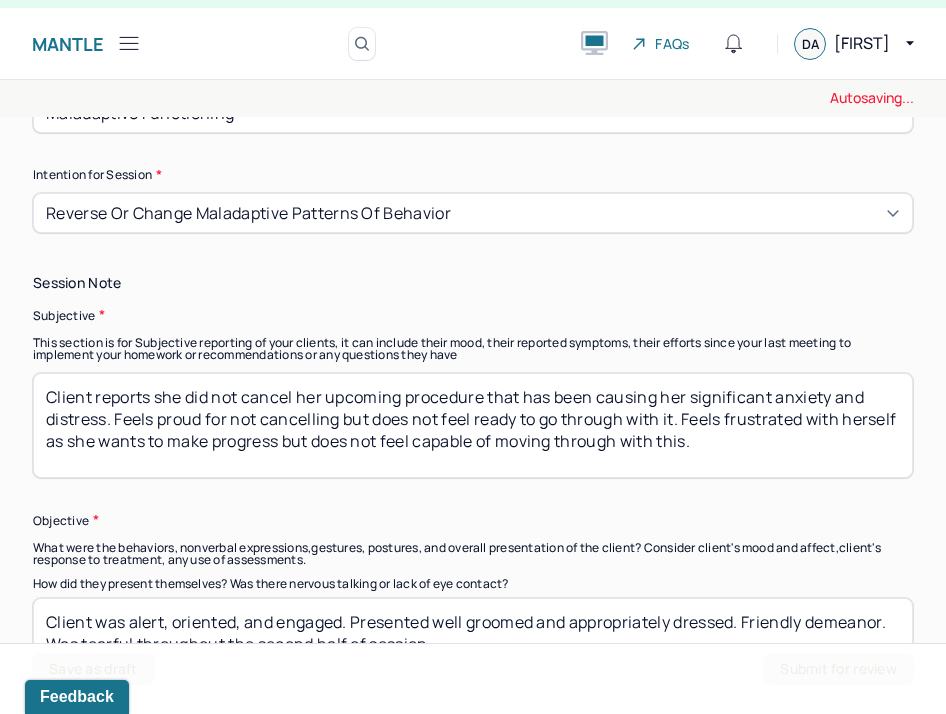 scroll, scrollTop: 74, scrollLeft: 0, axis: vertical 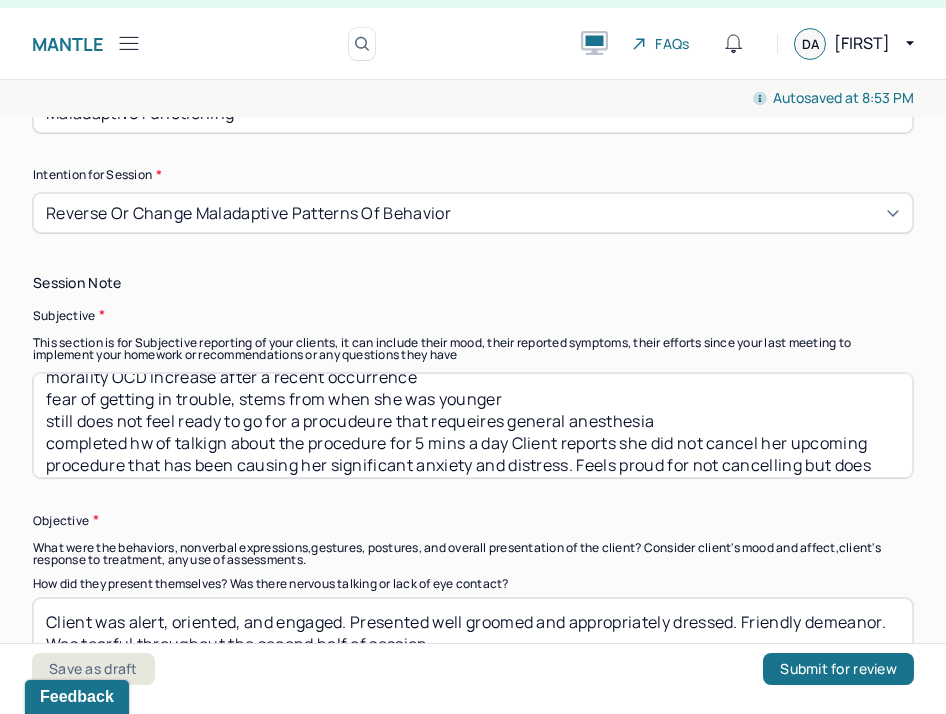click on "morality OCD increase after a recent occurrence
fear of getting in trouble, stems from when she was younger
still does not feel ready to go for a procudeure that requeires general anesthesia
completed hw of talkign about the procedure for 5 mins a day Client reports she did not cancel her upcoming procedure that has been causing her significant anxiety and distress. Feels proud for not cancelling but does not feel ready to go through with it. Feels frustrated with herself as she wants to make progress but does not feel capable of moving through with this." at bounding box center [473, 425] 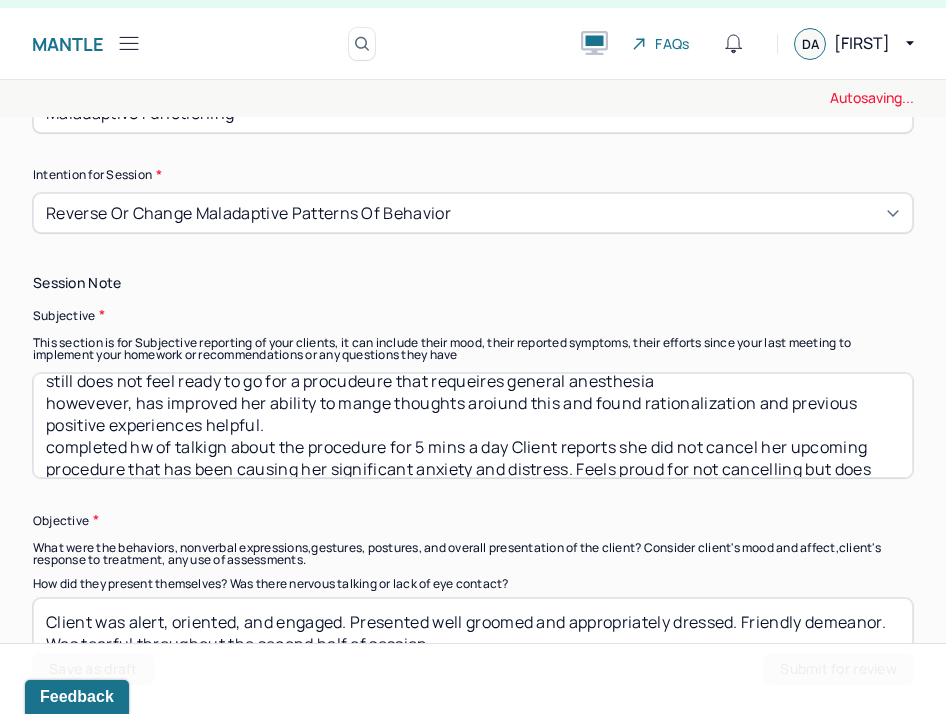 scroll, scrollTop: 62, scrollLeft: 0, axis: vertical 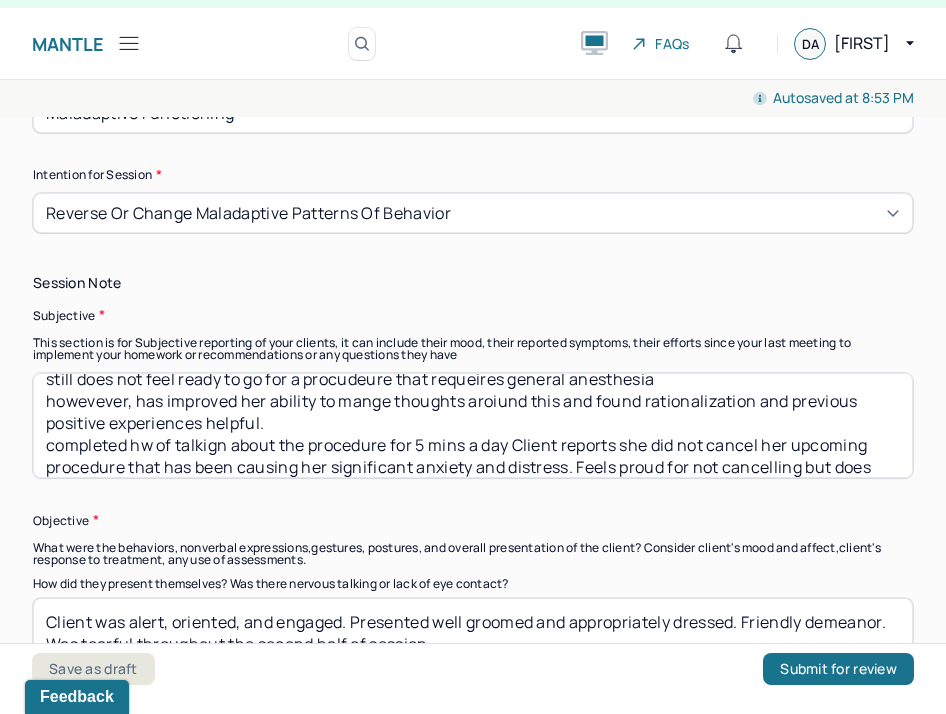 click on "morality OCD increase after a recent occurrence
fear of getting in trouble, stems from when she was younger
still does not feel ready to go for a procudeure that requeires general anesthesia
howevever, has improved her ability to mange thoughts aroiund this and found rationalization and previous positive experiences helpful.
completed hw of talkign about the procedure for 5 mins a day Client reports she did not cancel her upcoming procedure that has been causing her significant anxiety and distress. Feels proud for not cancelling but does not feel ready to go through with it. Feels frustrated with herself as she wants to make progress but does not feel capable of moving through with this." at bounding box center [473, 425] 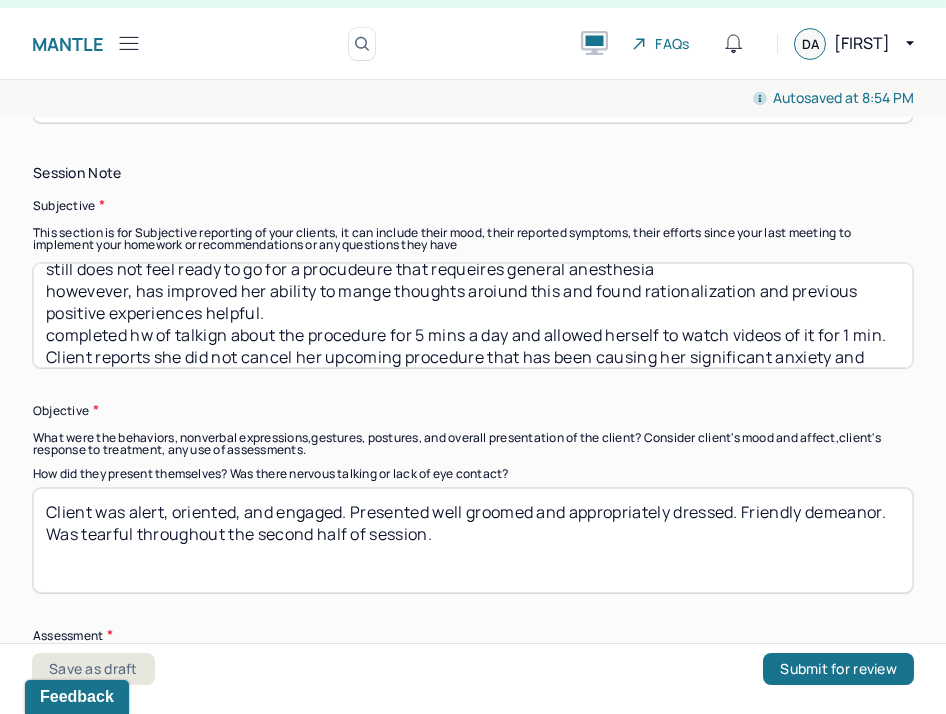 drag, startPoint x: 45, startPoint y: 460, endPoint x: 234, endPoint y: 721, distance: 322.24524 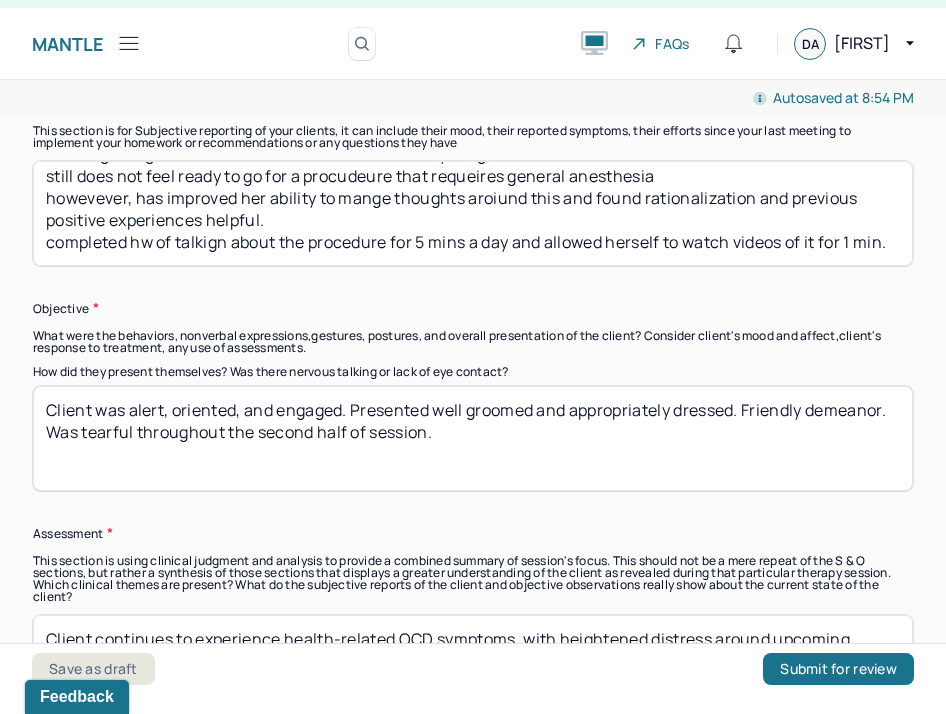 scroll, scrollTop: 52, scrollLeft: 0, axis: vertical 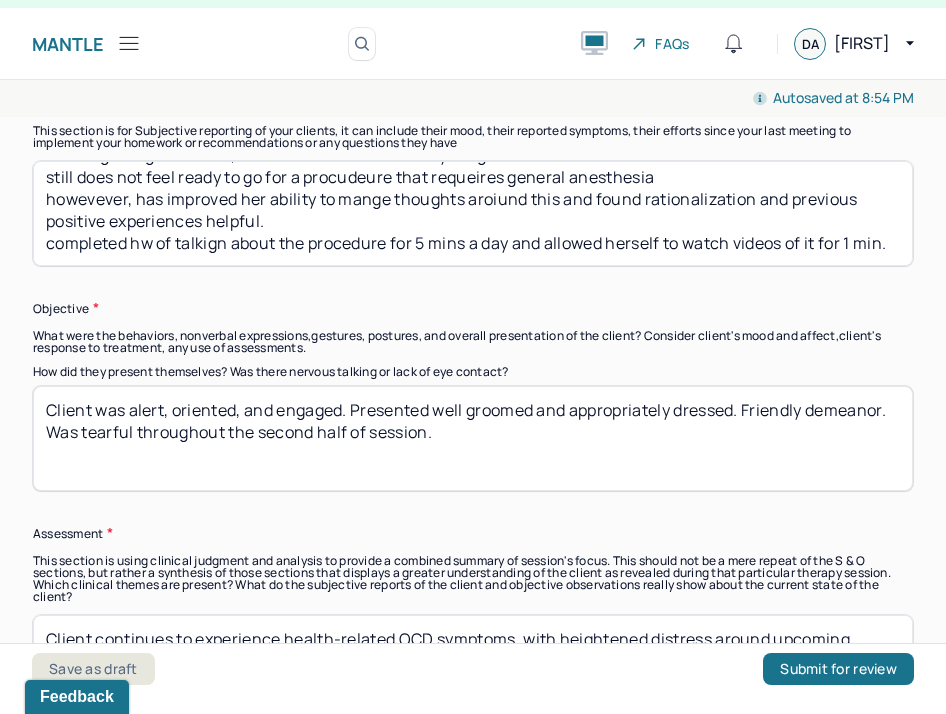 click on "morality OCD increase after a recent occurrence
fear of getting in trouble, stems from when she was younger
still does not feel ready to go for a procudeure that requeires general anesthesia
howevever, has improved her ability to mange thoughts aroiund this and found rationalization and previous positive experiences helpful.
completed hw of talkign about the procedure for 5 mins a day and allowed herself to watch videos of it for 1 min. Client reports she did not cancel her upcoming procedure that has been causing her significant anxiety and distress. Feels proud for not cancelling but does not feel ready to go through with it. Feels frustrated with herself as she wants to make progress but does not feel capable of moving through with this." at bounding box center (473, 213) 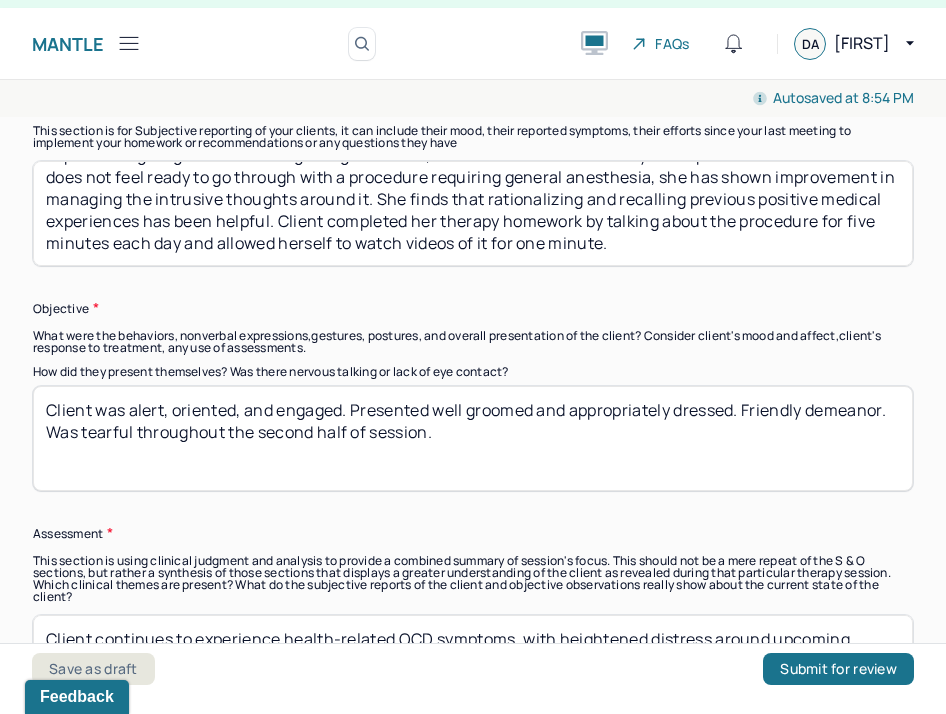 scroll, scrollTop: 40, scrollLeft: 0, axis: vertical 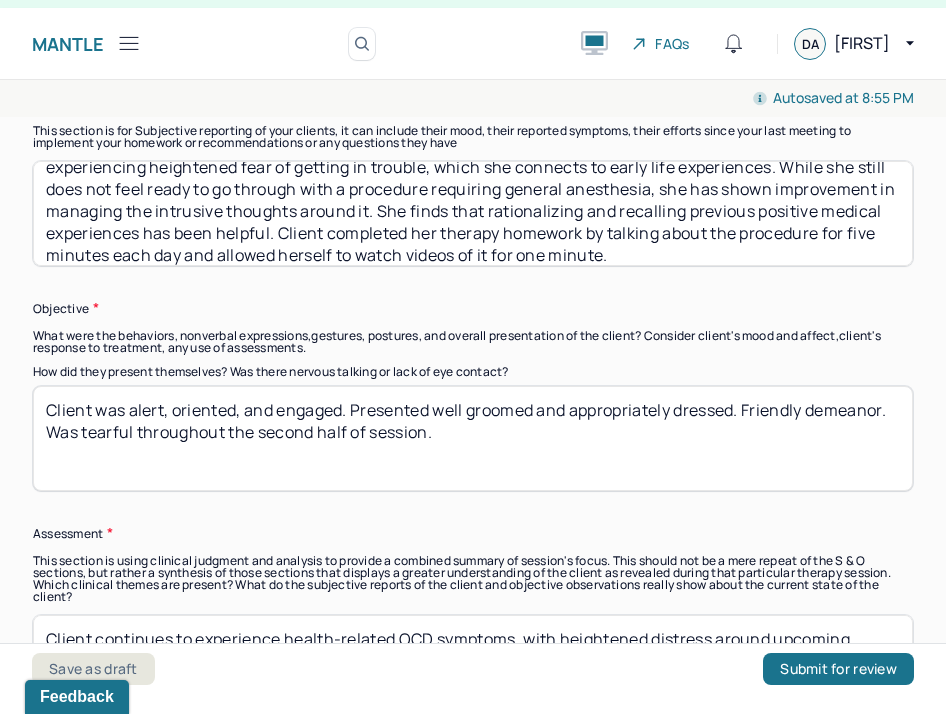 click on "Client reports a recent increase in morality-related OCD symptoms following a specific occurrence. She is experiencing heightened fear of getting in trouble, which she connects to early life experiences. While she still does not feel ready to go through with a procedure requiring general anesthesia, she has shown improvement in managing the intrusive thoughts around it. She finds that rationalizing and recalling previous positive medical experiences has been helpful. Client completed her therapy homework by talking about the procedure for five minutes each day and allowed herself to watch videos of it for one minute." at bounding box center (473, 213) 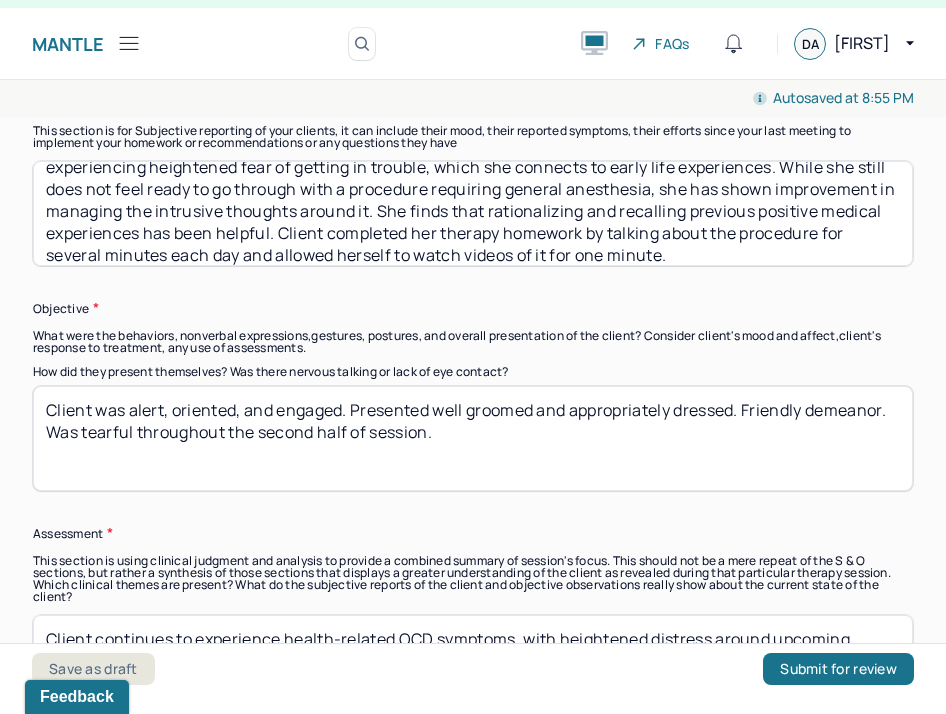 click on "Client reports a recent increase in morality-related OCD symptoms following a specific occurrence. She is experiencing heightened fear of getting in trouble, which she connects to early life experiences. While she still does not feel ready to go through with a procedure requiring general anesthesia, she has shown improvement in managing the intrusive thoughts around it. She finds that rationalizing and recalling previous positive medical experiences has been helpful. Client completed her therapy homework by talking about the procedure for several minutes each day and allowed herself to watch videos of it for one minute." at bounding box center (473, 213) 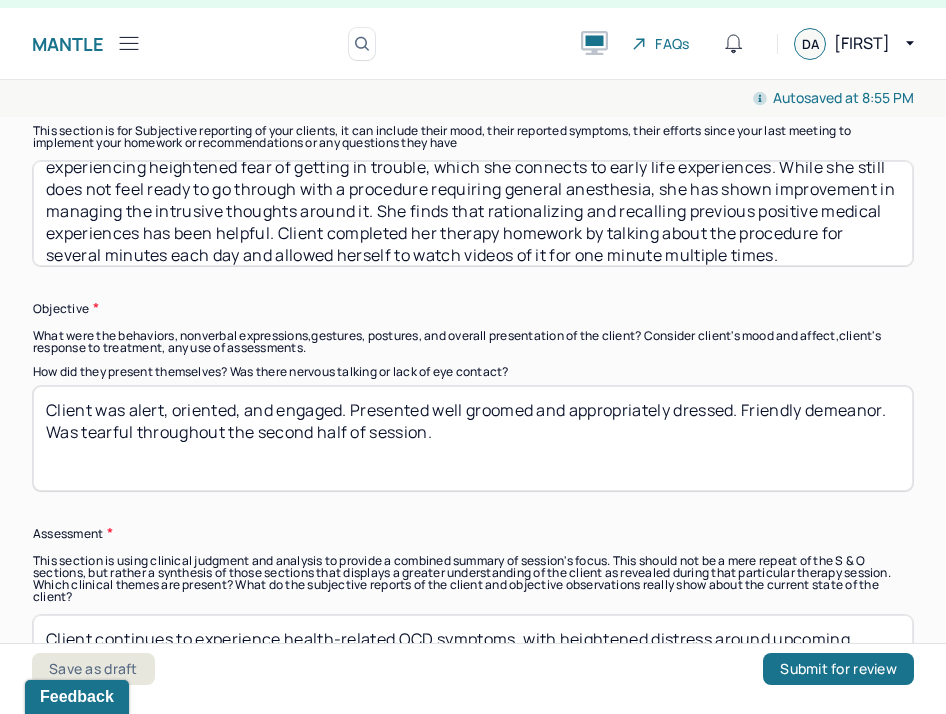 scroll, scrollTop: 1488, scrollLeft: 0, axis: vertical 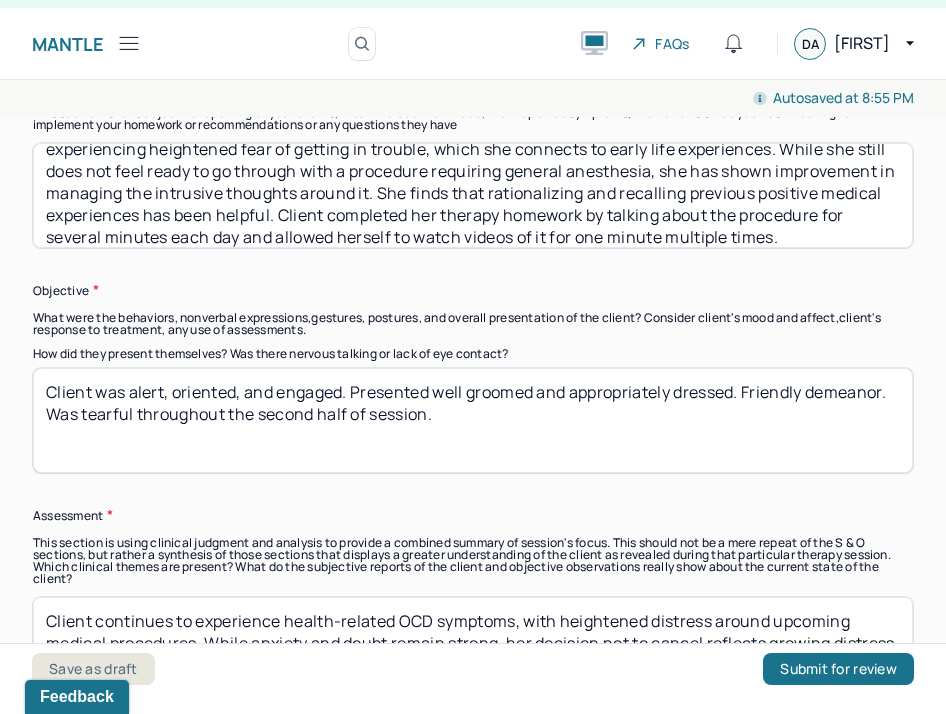 type on "Client reports a recent increase in morality-related OCD symptoms following a specific occurrence. She is experiencing heightened fear of getting in trouble, which she connects to early life experiences. While she still does not feel ready to go through with a procedure requiring general anesthesia, she has shown improvement in managing the intrusive thoughts around it. She finds that rationalizing and recalling previous positive medical experiences has been helpful. Client completed her therapy homework by talking about the procedure for several minutes each day and allowed herself to watch videos of it for one minute multiple times." 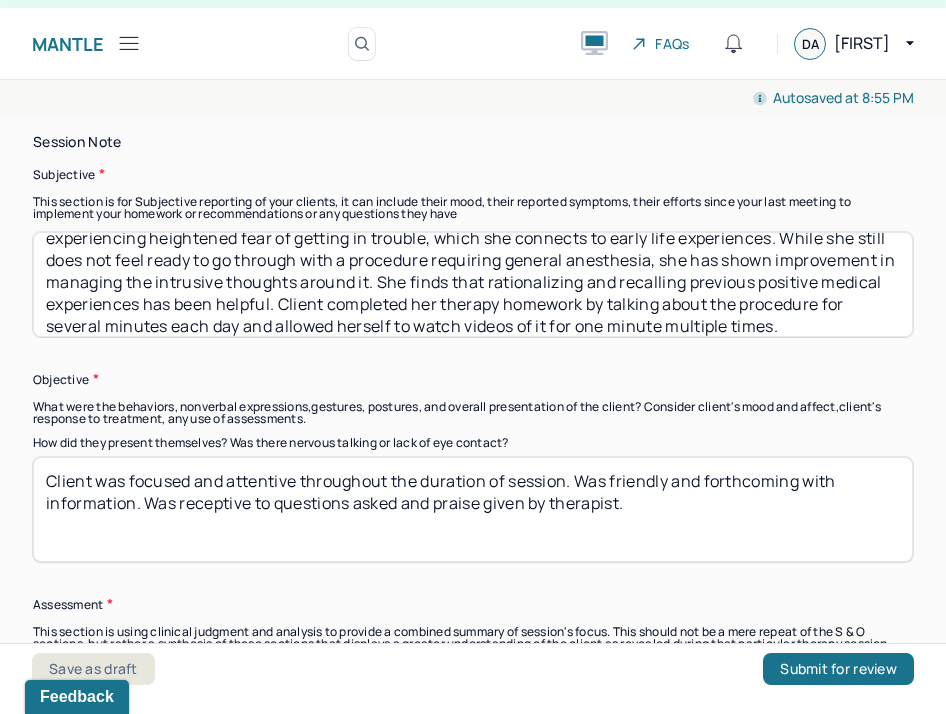 scroll, scrollTop: 1398, scrollLeft: 0, axis: vertical 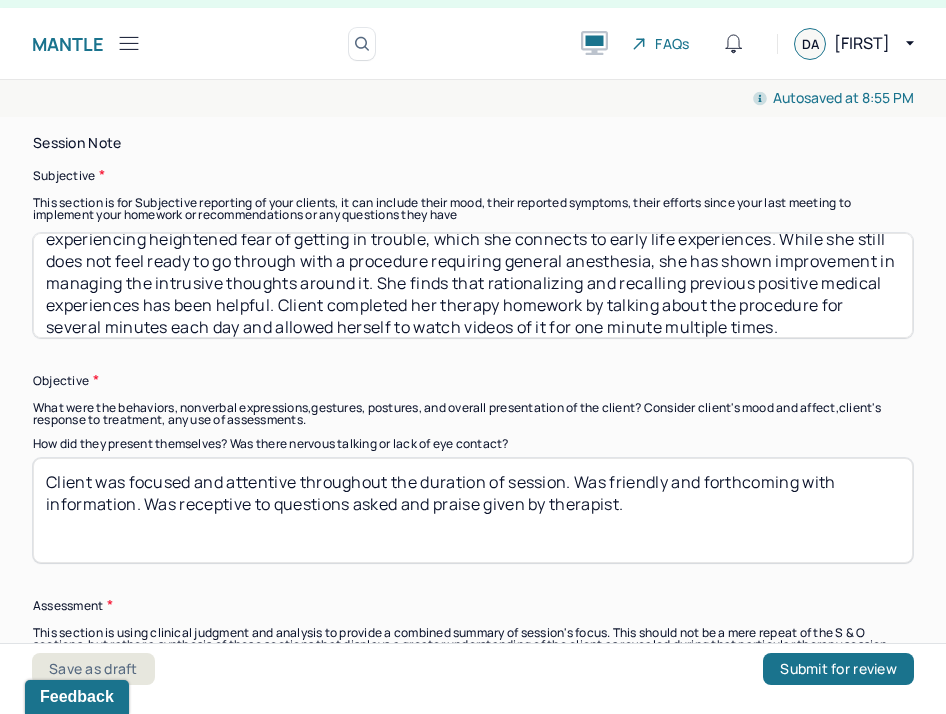 type on "Client was focused and attentive throughout the duration of session. Was friendly and forthcoming with information. Was receptive to questions asked and praise given by therapist." 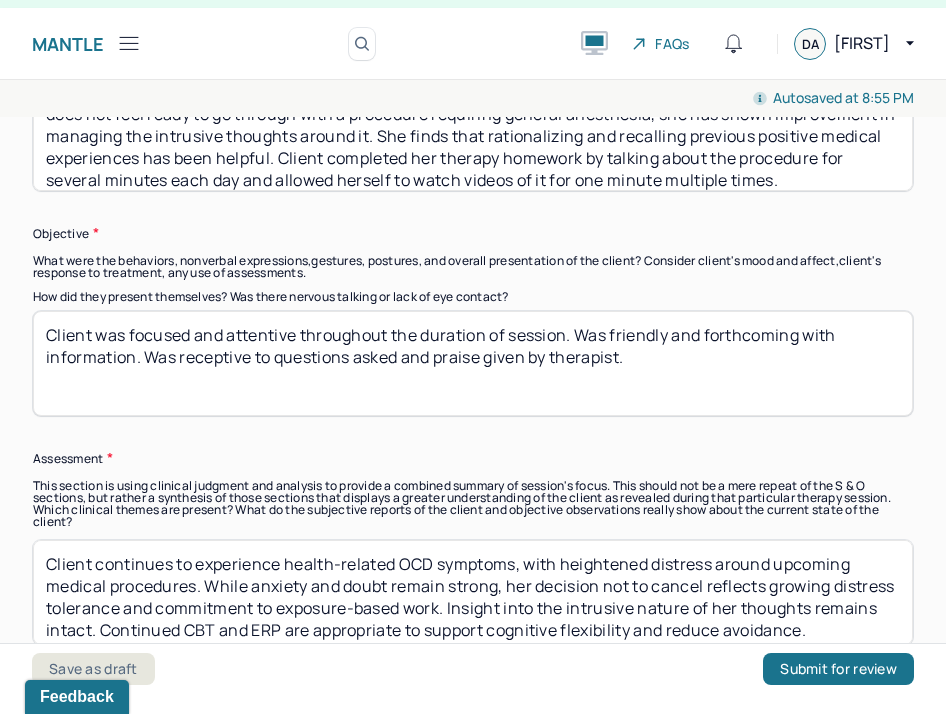 scroll, scrollTop: 1567, scrollLeft: 0, axis: vertical 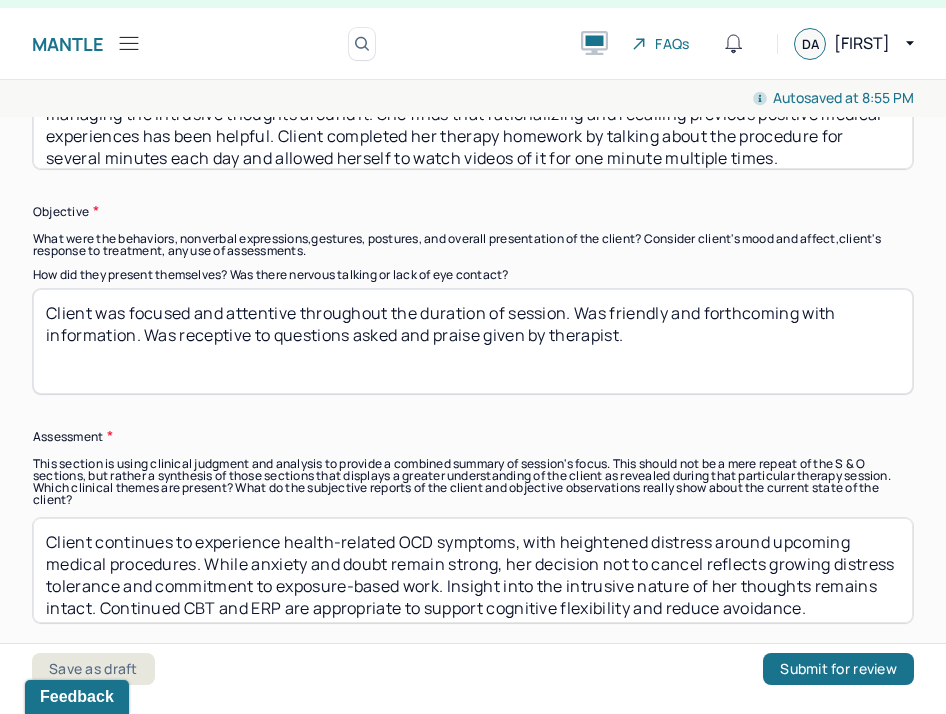 click on "Client continues to experience health-related OCD symptoms, with heightened distress around upcoming medical procedures. While anxiety and doubt remain strong, her decision not to cancel reflects growing distress tolerance and commitment to exposure-based work. Insight into the intrusive nature of her thoughts remains intact. Continued CBT and ERP are appropriate to support cognitive flexibility and reduce avoidance." at bounding box center [473, 570] 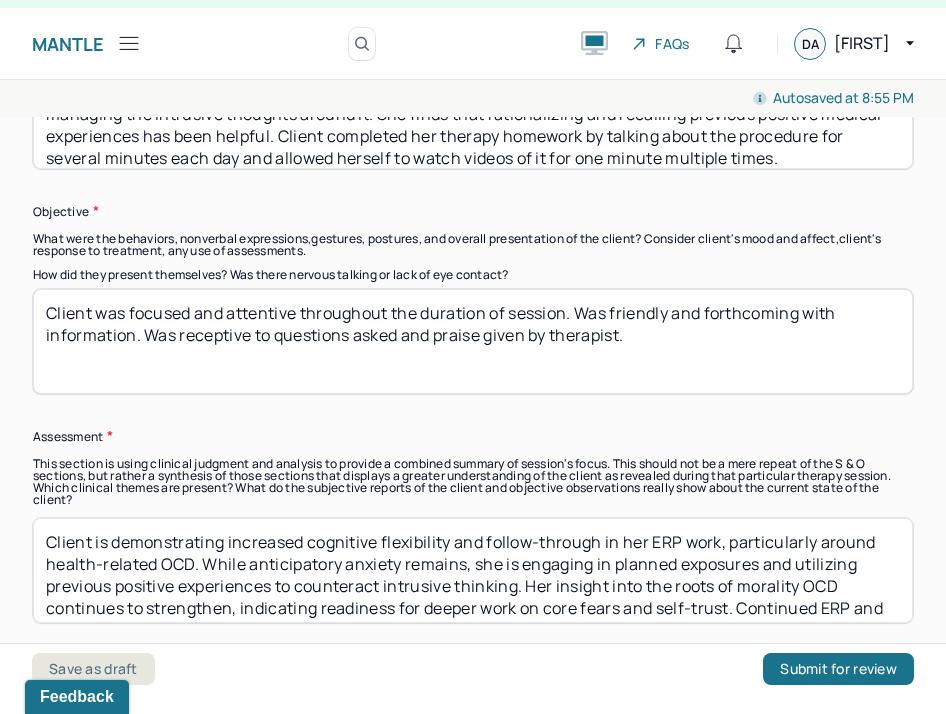 scroll, scrollTop: 18, scrollLeft: 0, axis: vertical 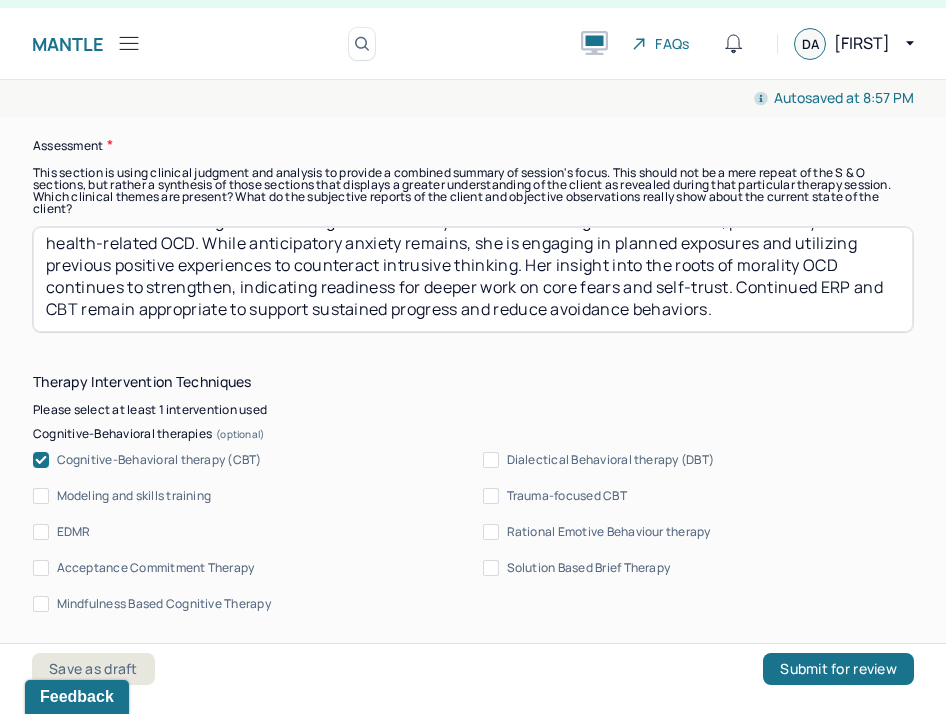 click on "Client is demonstrating increased cognitive flexibility and follow-through in her ERP work, particularly around health-related OCD. While anticipatory anxiety remains, she is engaging in planned exposures and utilizing previous positive experiences to counteract intrusive thinking. Her insight into the roots of morality OCD continues to strengthen, indicating readiness for deeper work on core fears and self-trust. Continued ERP and CBT remain appropriate to support sustained progress and reduce avoidance behaviors." at bounding box center (473, 279) 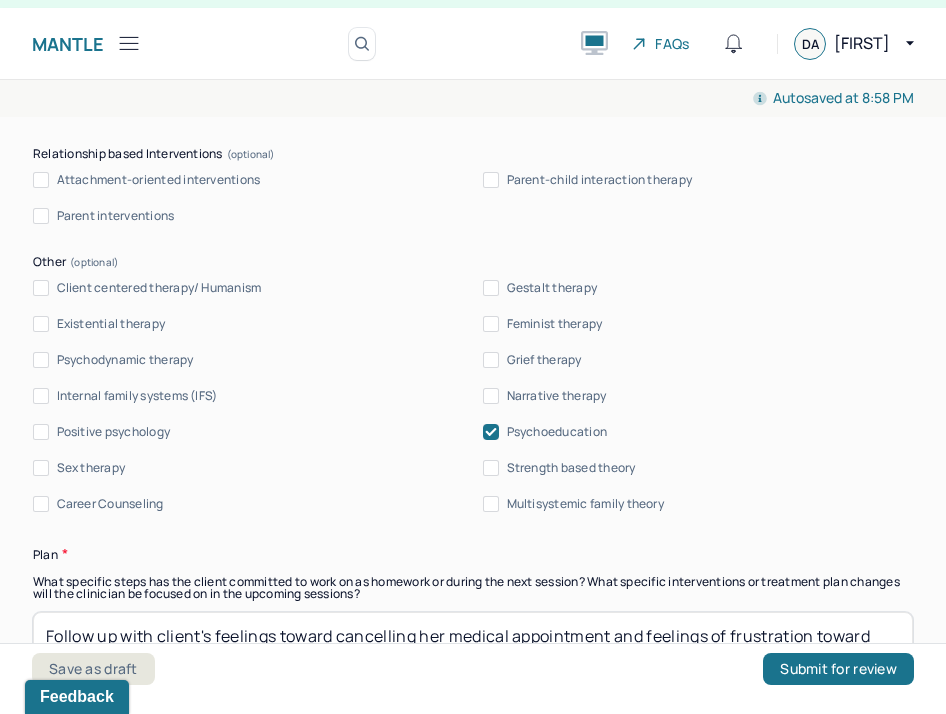 scroll, scrollTop: 2356, scrollLeft: 0, axis: vertical 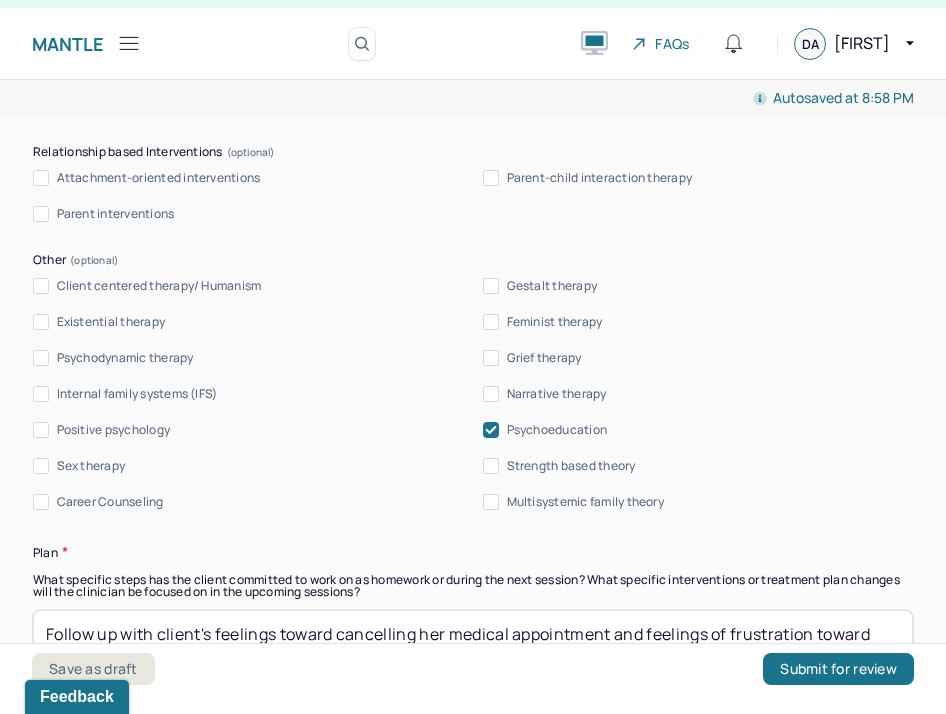 type on "Client is demonstrating increased cognitive flexibility and follow-through in her ERP work, particularly around health-related OCD. While anticipatory anxiety remains, she is engaging in planned exposures and utilizing previous positive experiences to counteract intrusive thinking. Her insight into the roots of morality OCD continues to strengthen, indicating readiness for deeper work on core fears and self-trust. Continued ERP and CBT remain appropriate to encourage consistent progress and reduce avoidance behaviors." 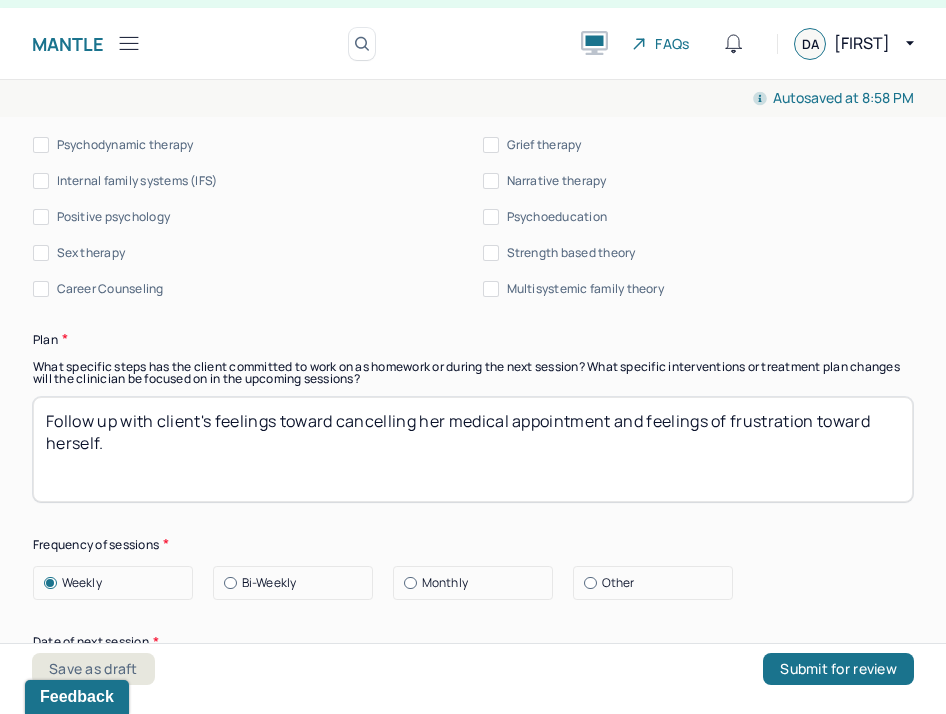 scroll, scrollTop: 2571, scrollLeft: 0, axis: vertical 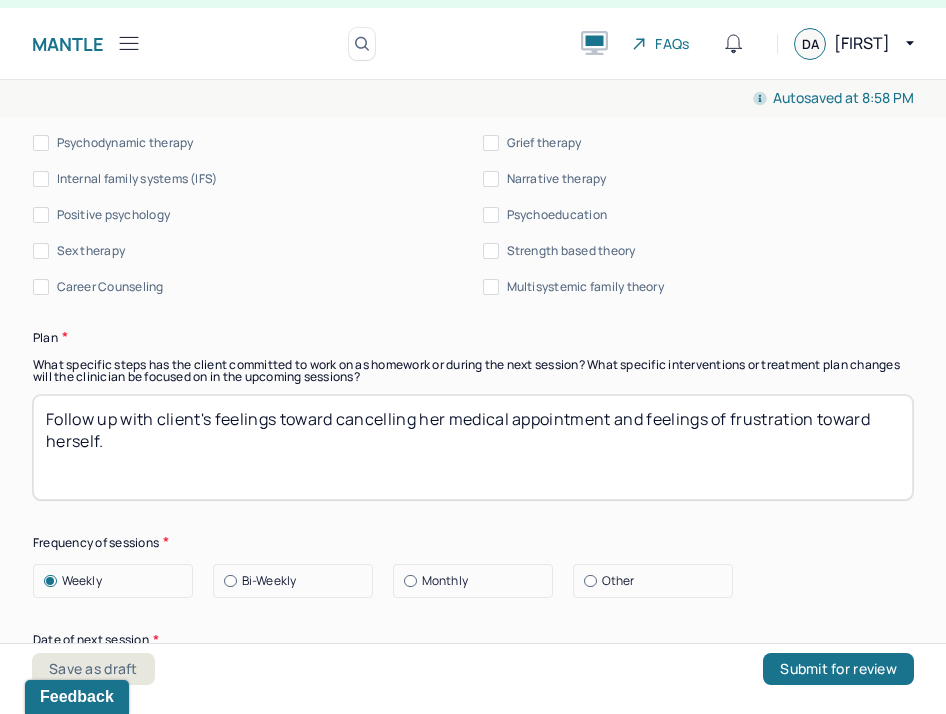 drag, startPoint x: 330, startPoint y: 462, endPoint x: -25, endPoint y: 238, distance: 419.76303 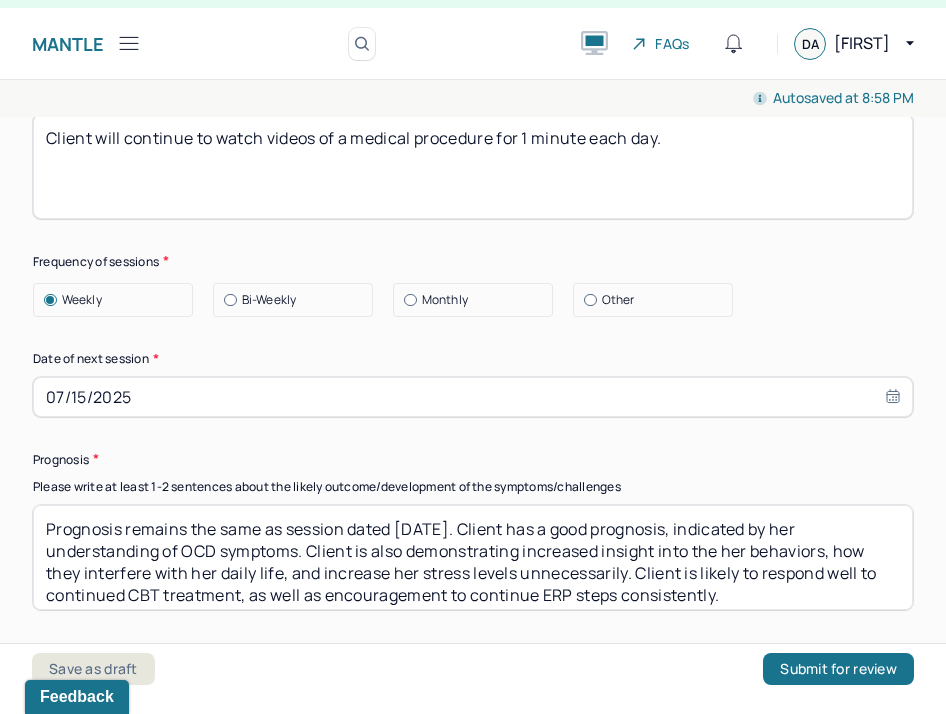 scroll, scrollTop: 2862, scrollLeft: 0, axis: vertical 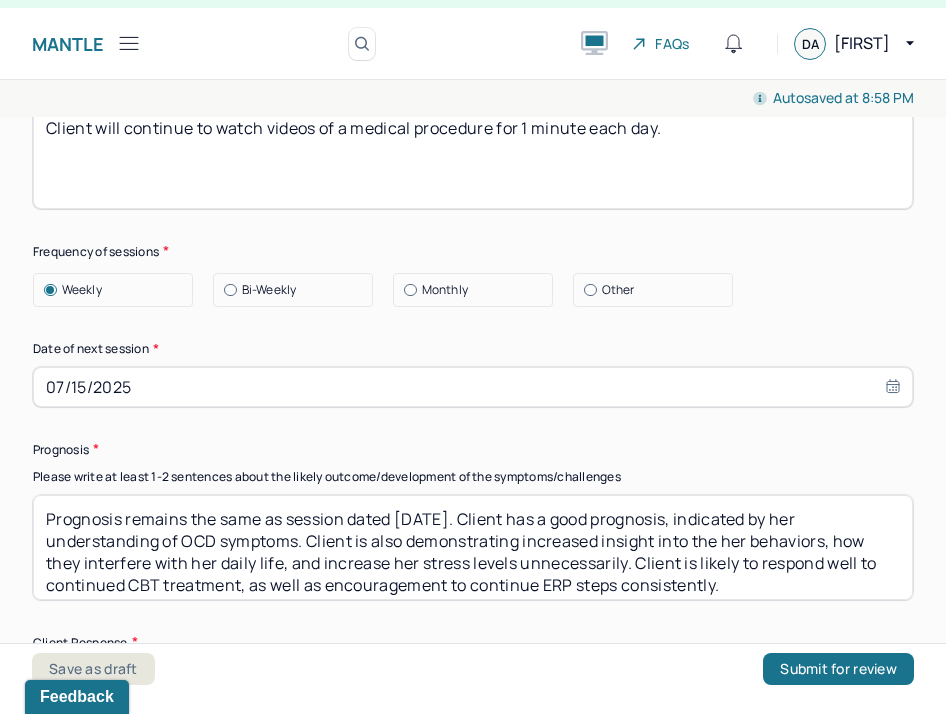 type on "Client will continue to watch videos of a medical procedure for 1 minute each day." 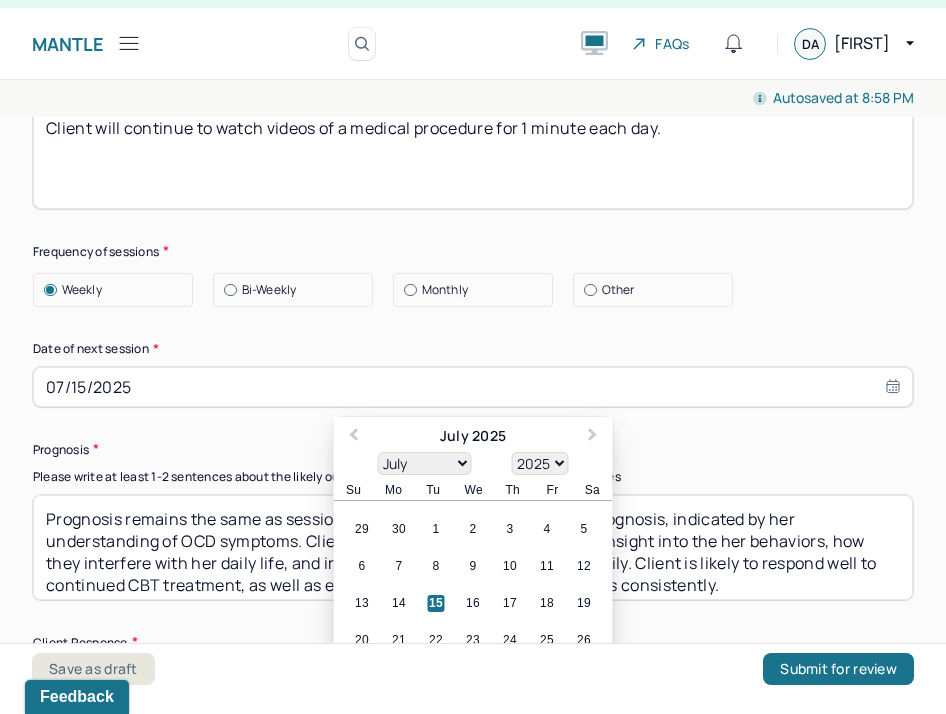 click on "07/15/2025" at bounding box center [473, 387] 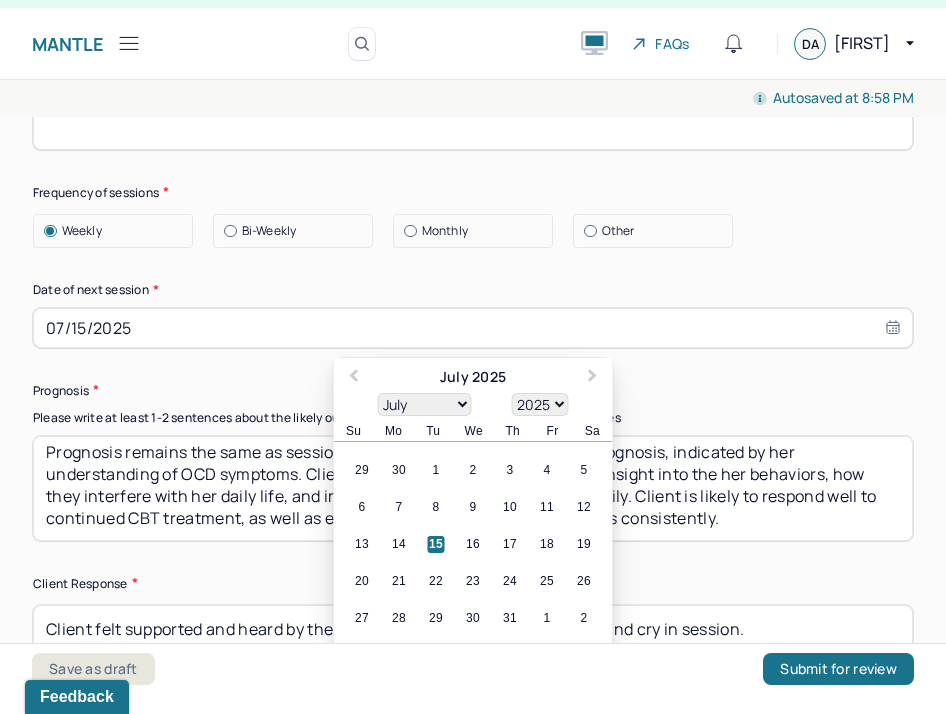 scroll, scrollTop: 2923, scrollLeft: 0, axis: vertical 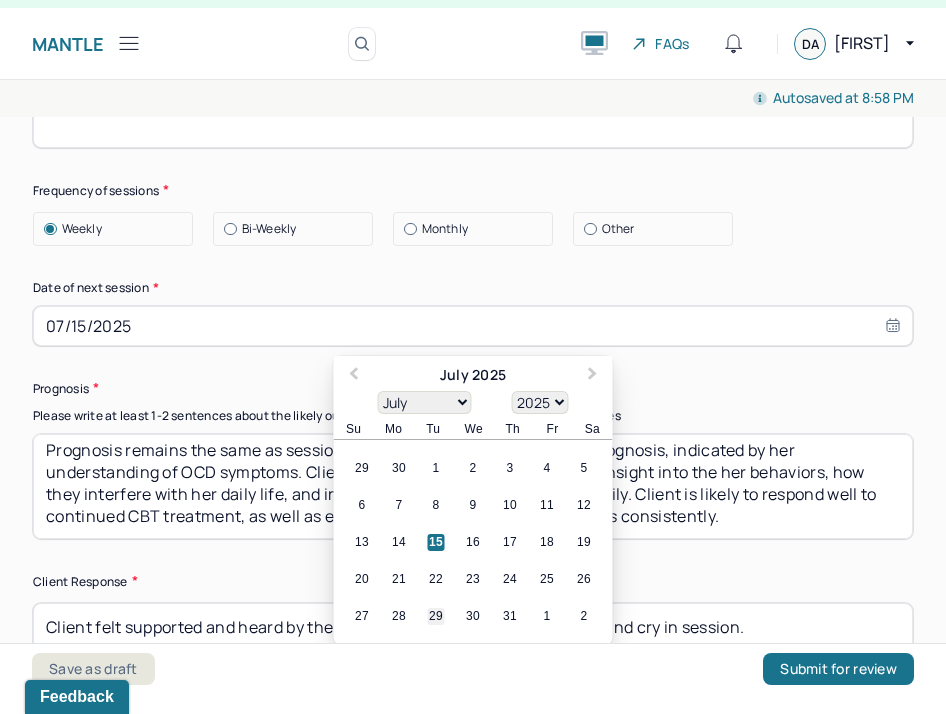 click on "29" at bounding box center [436, 616] 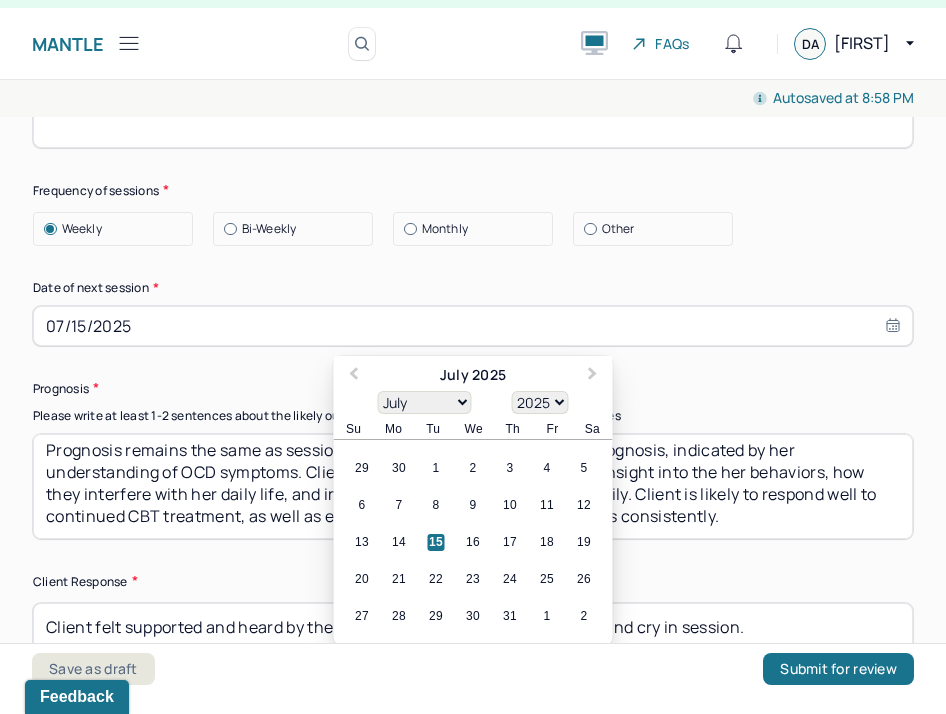 type on "07/29/2025" 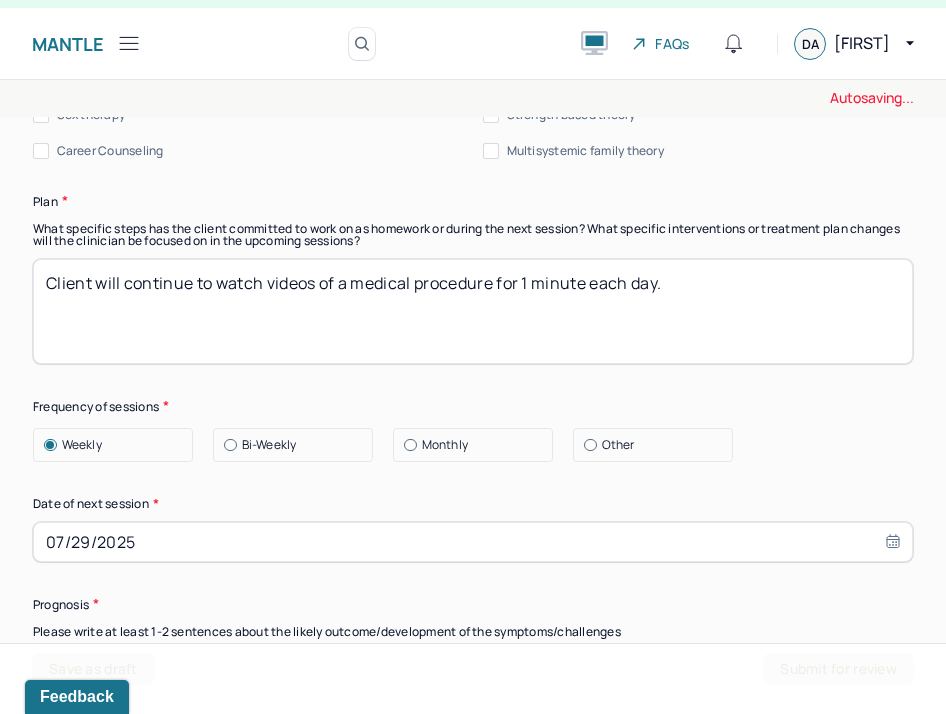 scroll, scrollTop: 2700, scrollLeft: 0, axis: vertical 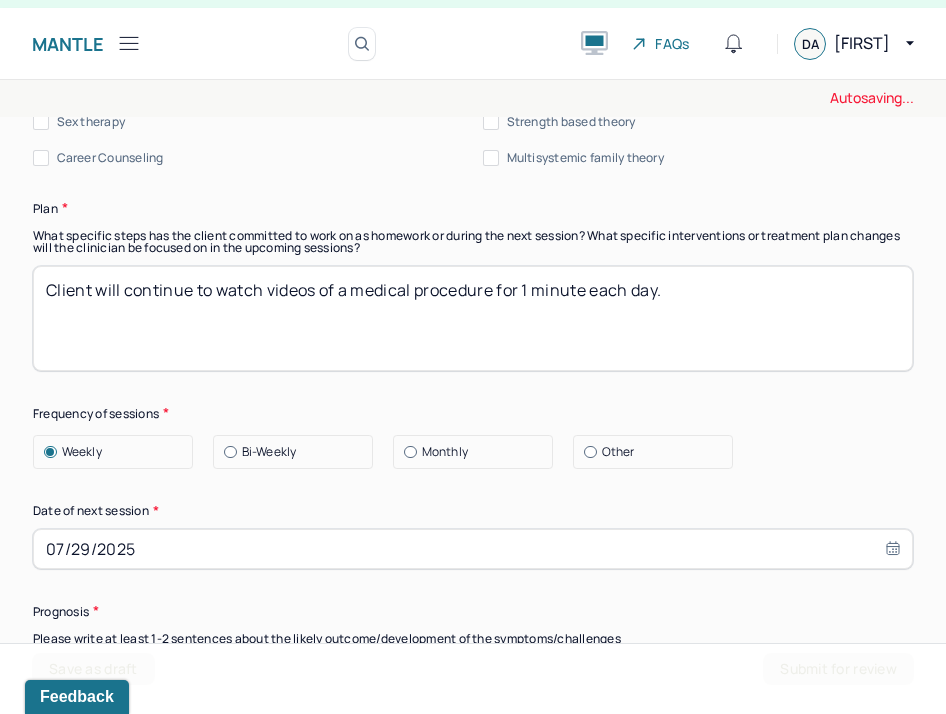 click on "Client will continue to watch videos of a medical procedure for 1 minute each day." at bounding box center (473, 318) 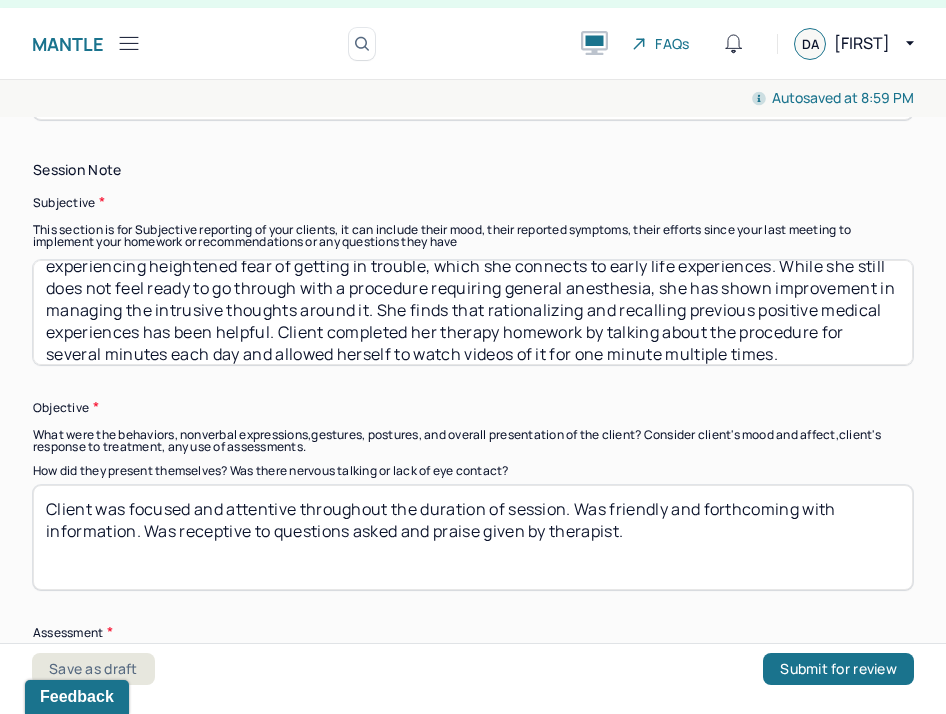 scroll, scrollTop: 0, scrollLeft: 0, axis: both 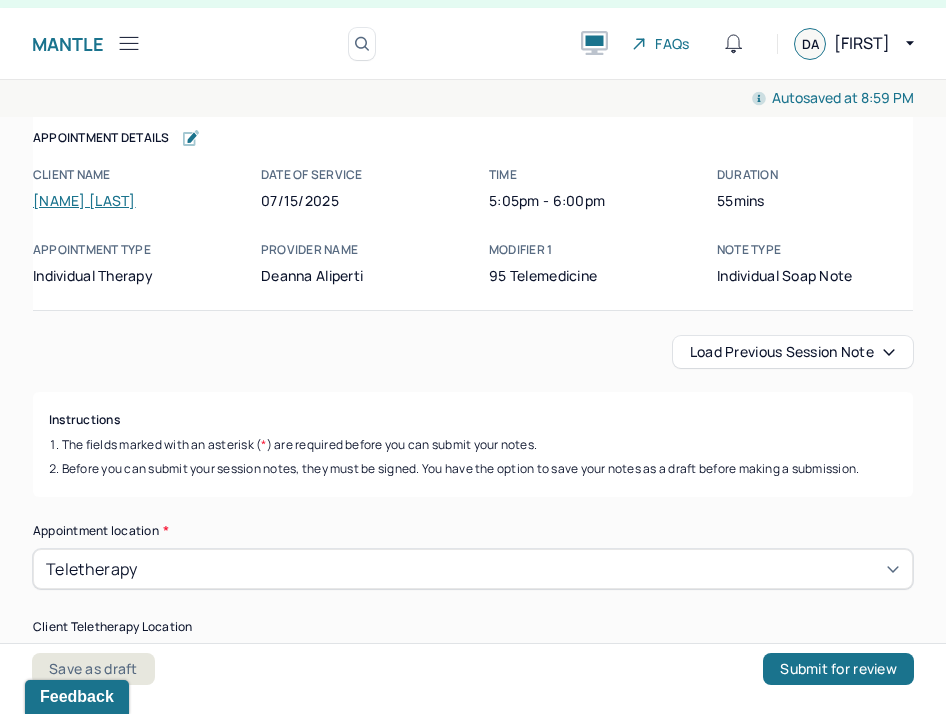 type on "Client will continue to watch videos of a medical procedure for 1 minute each day.
Client will not be able to attend session next week." 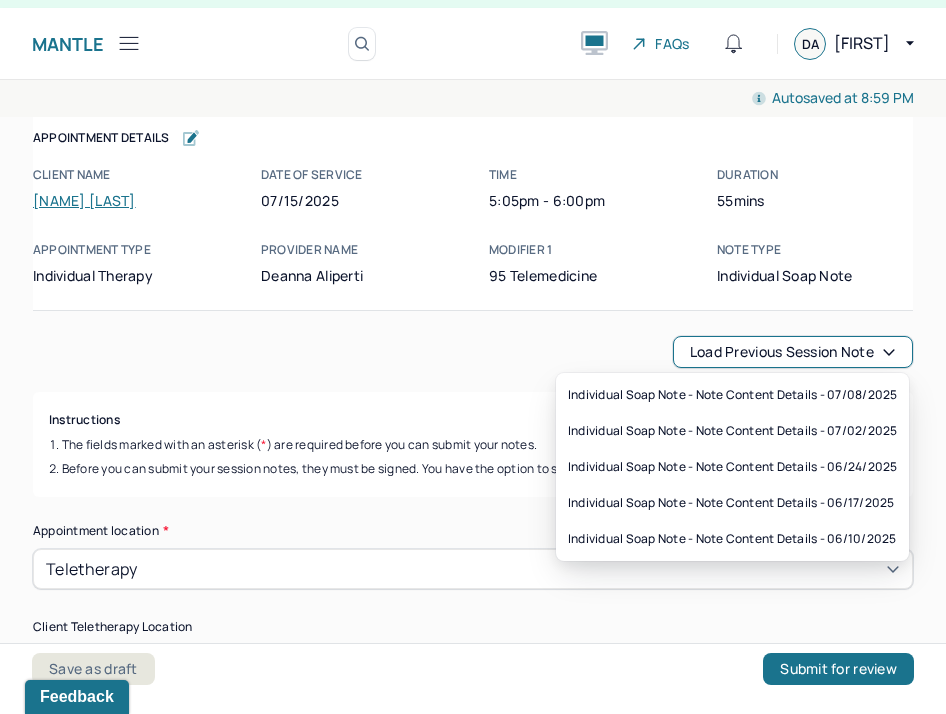 click on "Load previous session note" at bounding box center (793, 352) 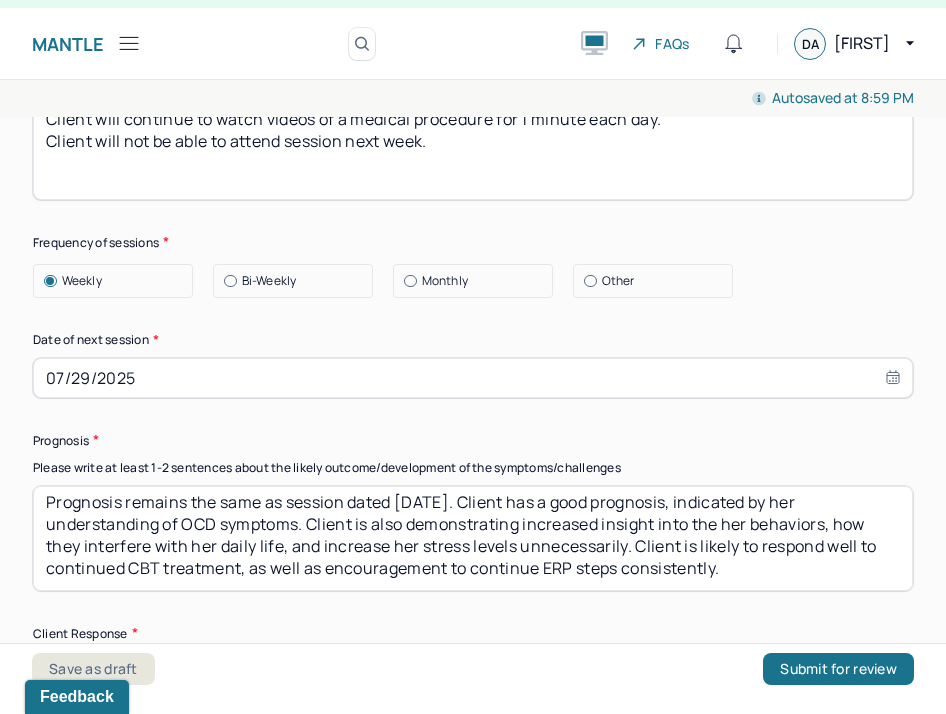 scroll, scrollTop: 2907, scrollLeft: 0, axis: vertical 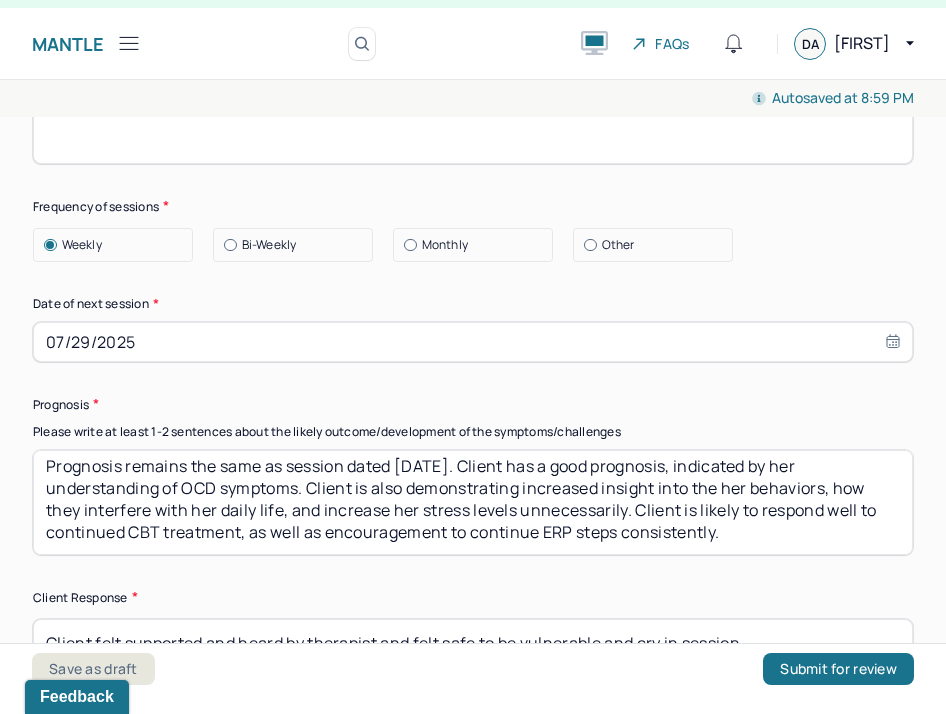 click on "Prognosis remains the same as session dated [DATE]. Client has a good prognosis, indicated by her understanding of OCD symptoms. Client is also demonstrating increased insight into the her behaviors, how they interfere with her daily life, and increase her stress levels unnecessarily. Client is likely to respond well to continued CBT treatment, as well as encouragement to continue ERP steps consistently." at bounding box center (473, 502) 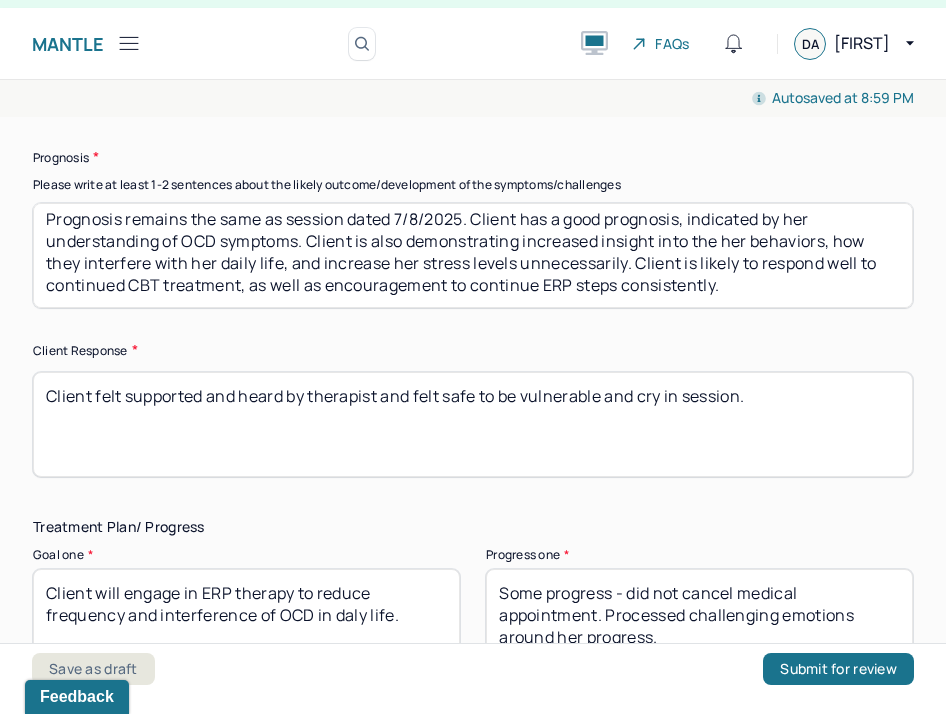 scroll, scrollTop: 3163, scrollLeft: 0, axis: vertical 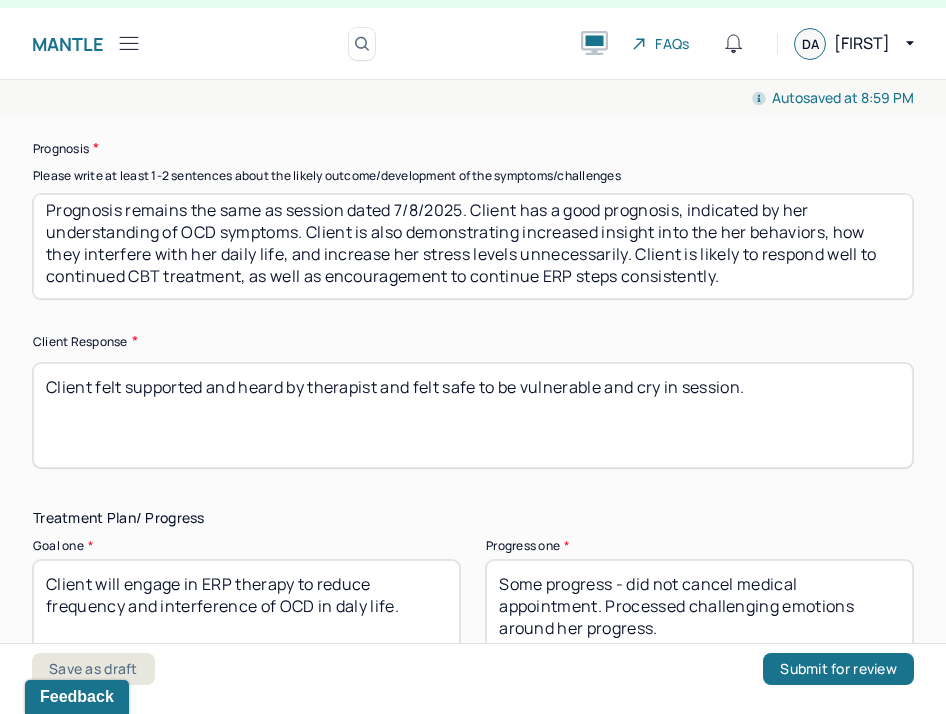 type on "Prognosis remains the same as session dated 7/8/2025. Client has a good prognosis, indicated by her understanding of OCD symptoms. Client is also demonstrating increased insight into the her behaviors, how they interfere with her daily life, and increase her stress levels unnecessarily. Client is likely to respond well to continued CBT treatment, as well as encouragement to continue ERP steps consistently." 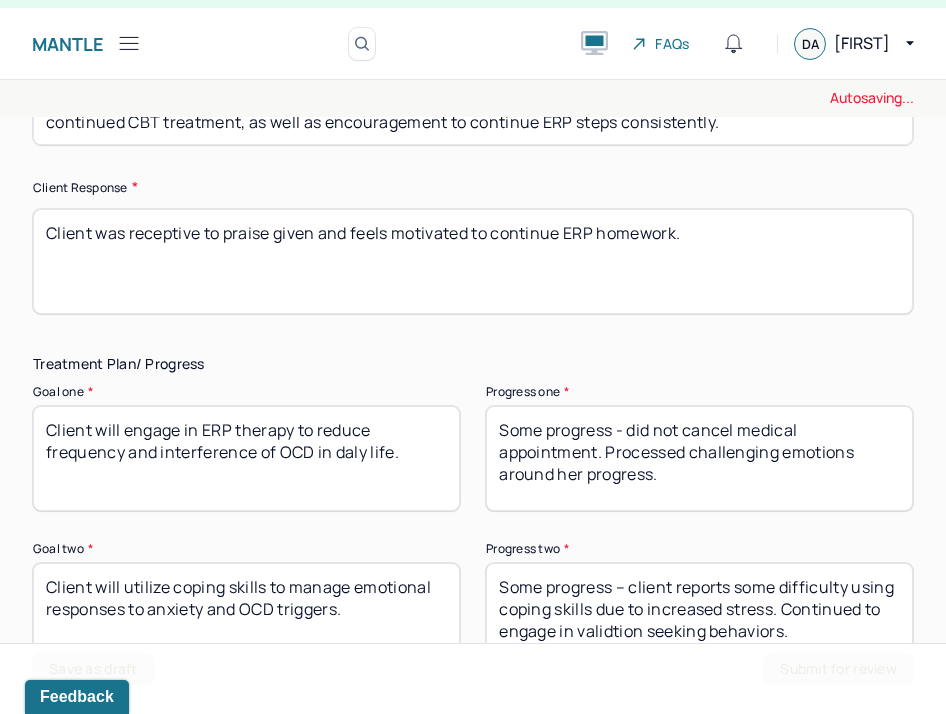 scroll, scrollTop: 3334, scrollLeft: 0, axis: vertical 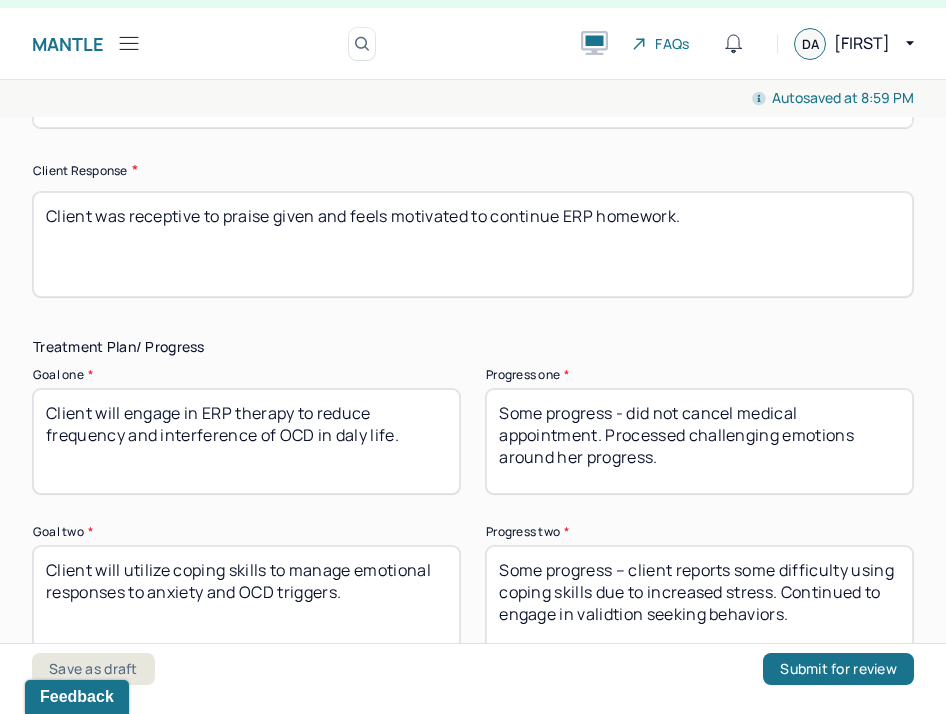 type on "Client was receptive to praise given and feels motivated to continue ERP homework." 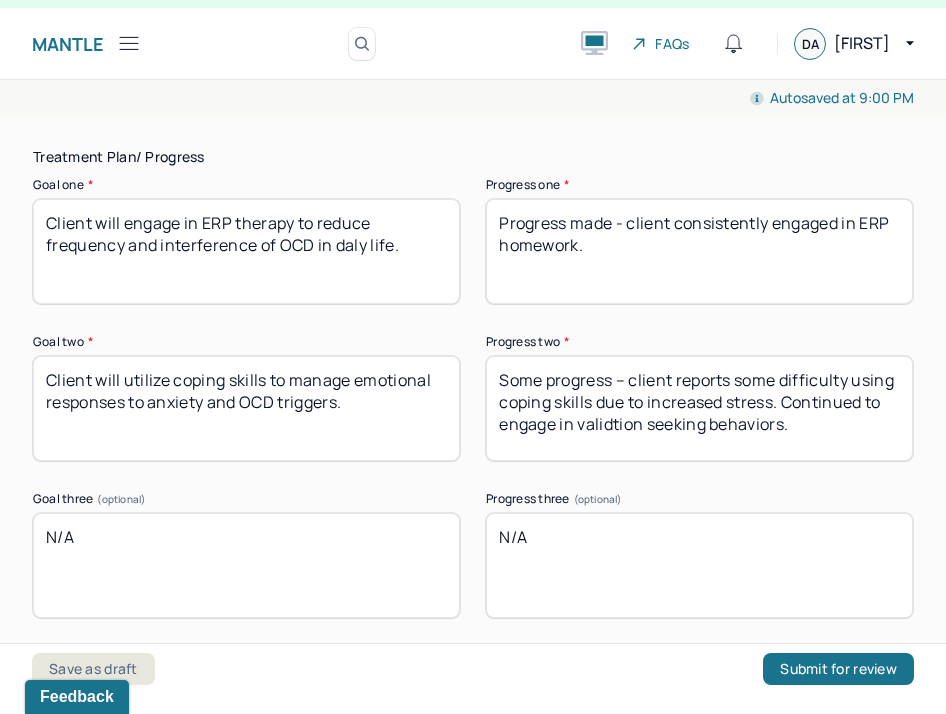 scroll, scrollTop: 3523, scrollLeft: 0, axis: vertical 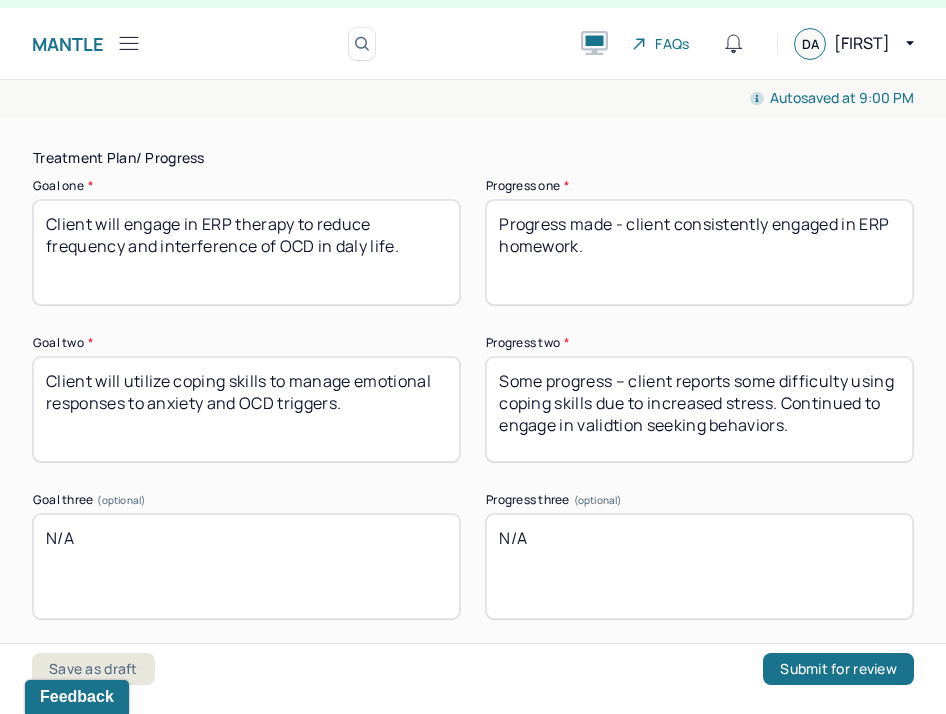 type on "Progress made - client consistently engaged in ERP homework." 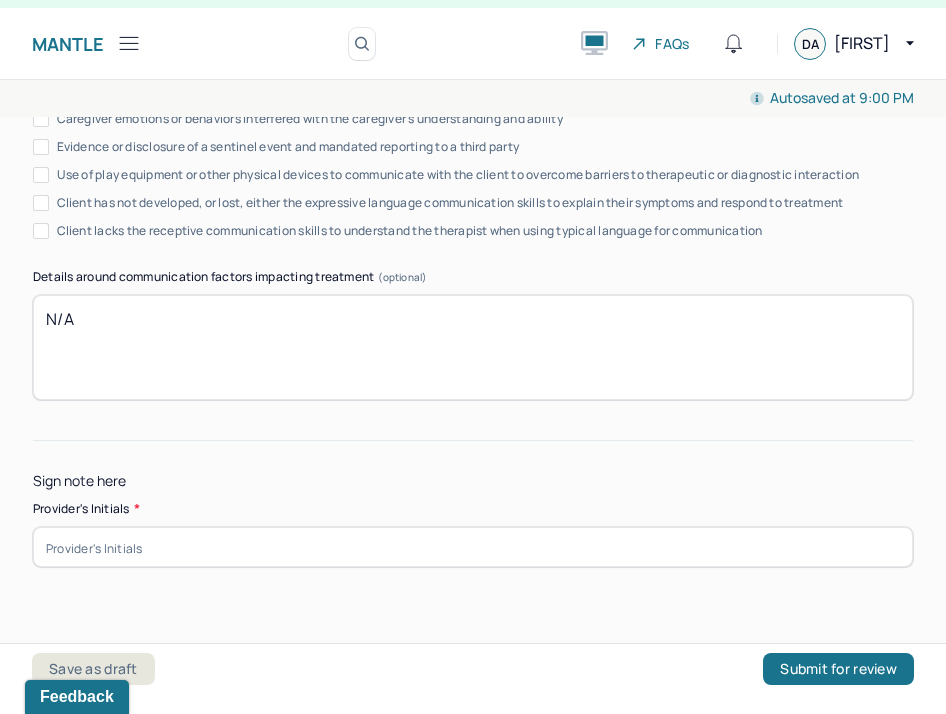 scroll, scrollTop: 4145, scrollLeft: 0, axis: vertical 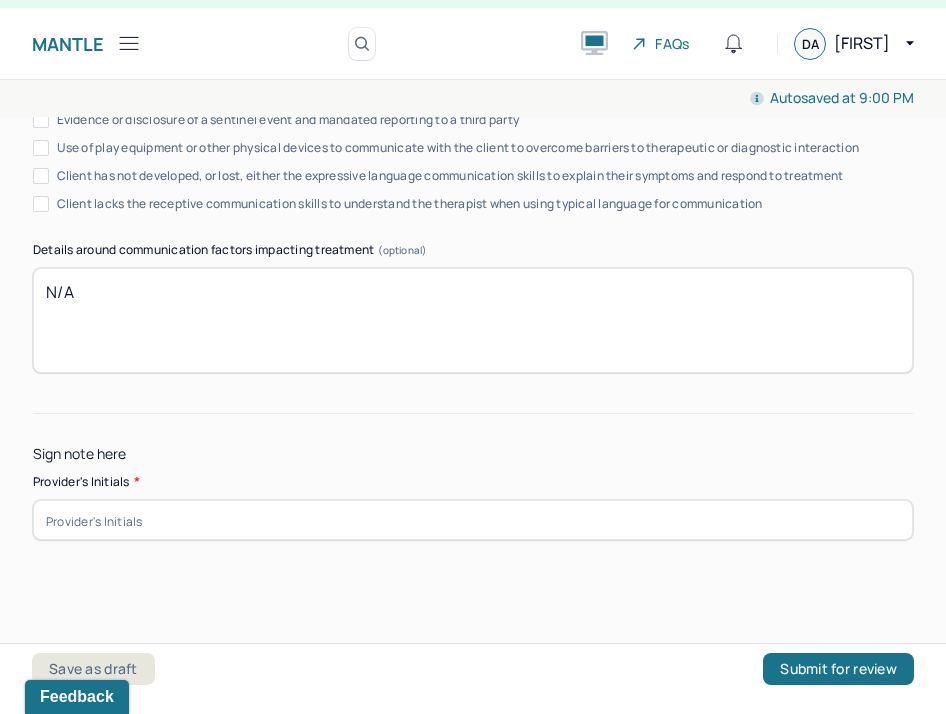 type on "Progress made - client consistently used coping skills between sessions to manage emotional responses." 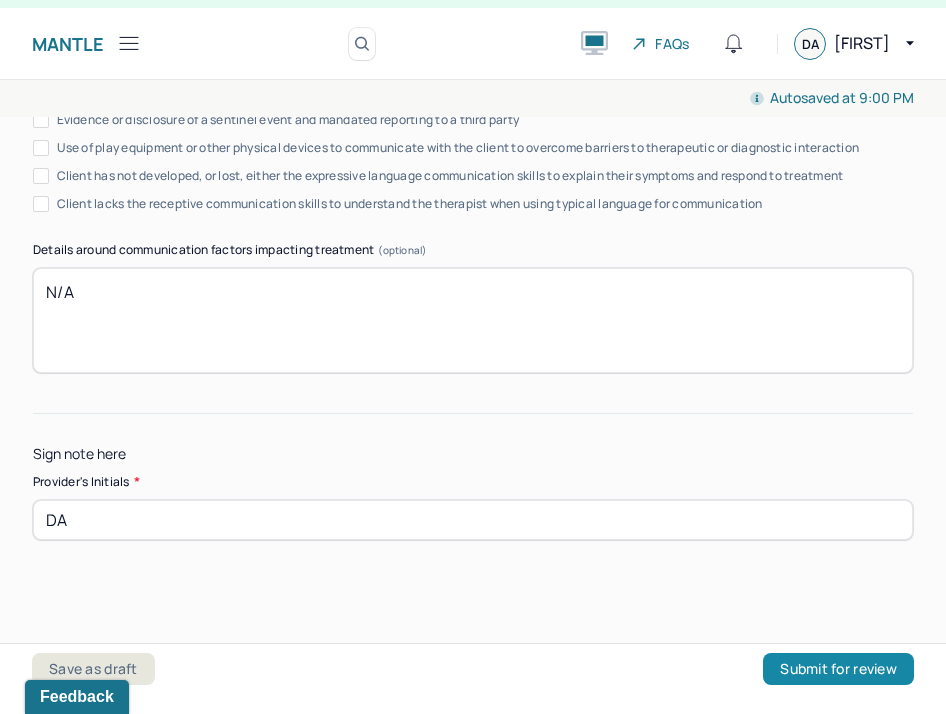 type on "DA" 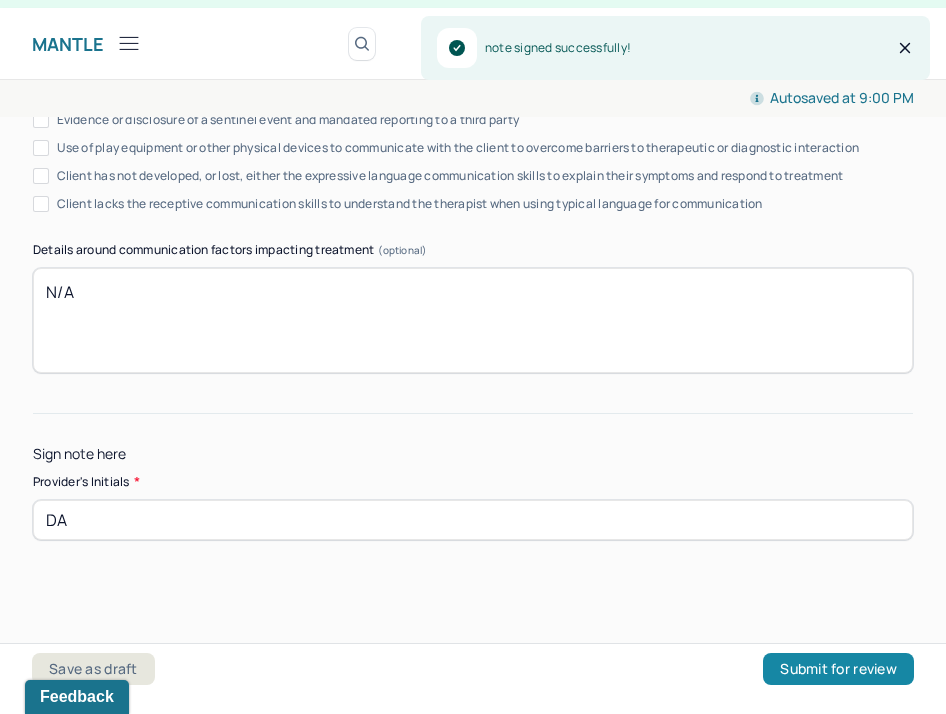 scroll, scrollTop: 0, scrollLeft: 0, axis: both 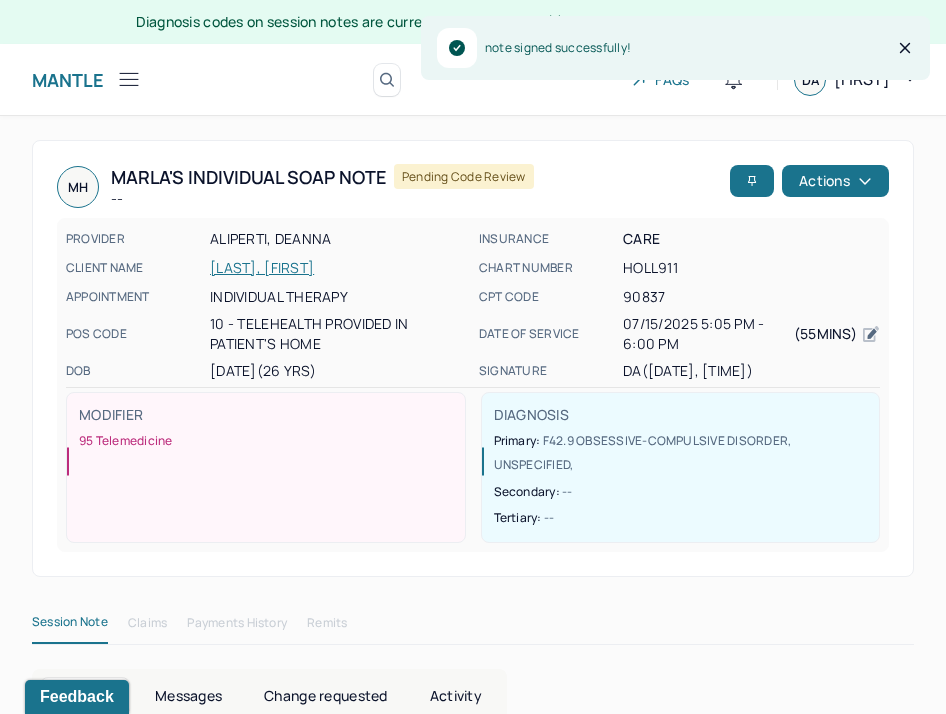 click 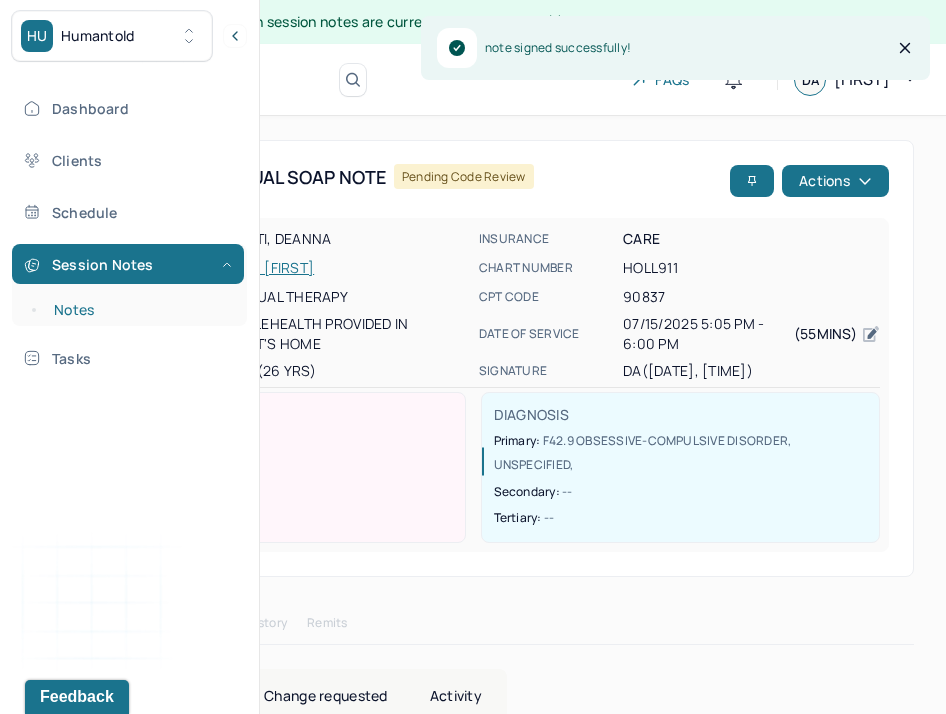 click on "Notes" at bounding box center [139, 310] 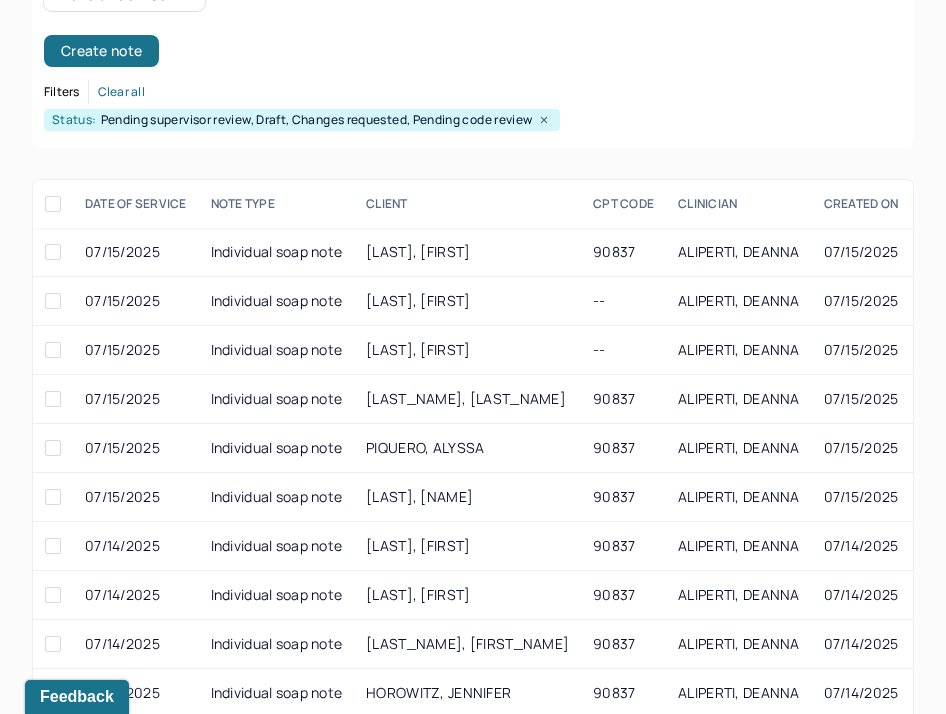 scroll, scrollTop: 333, scrollLeft: 0, axis: vertical 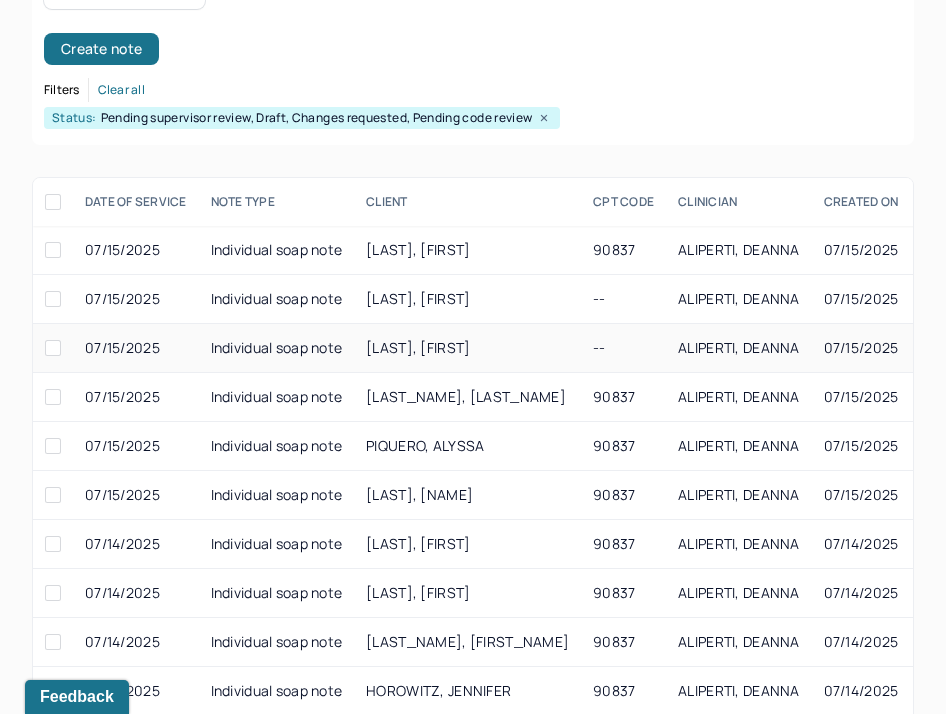 click on "[LAST], [FIRST]" at bounding box center (418, 347) 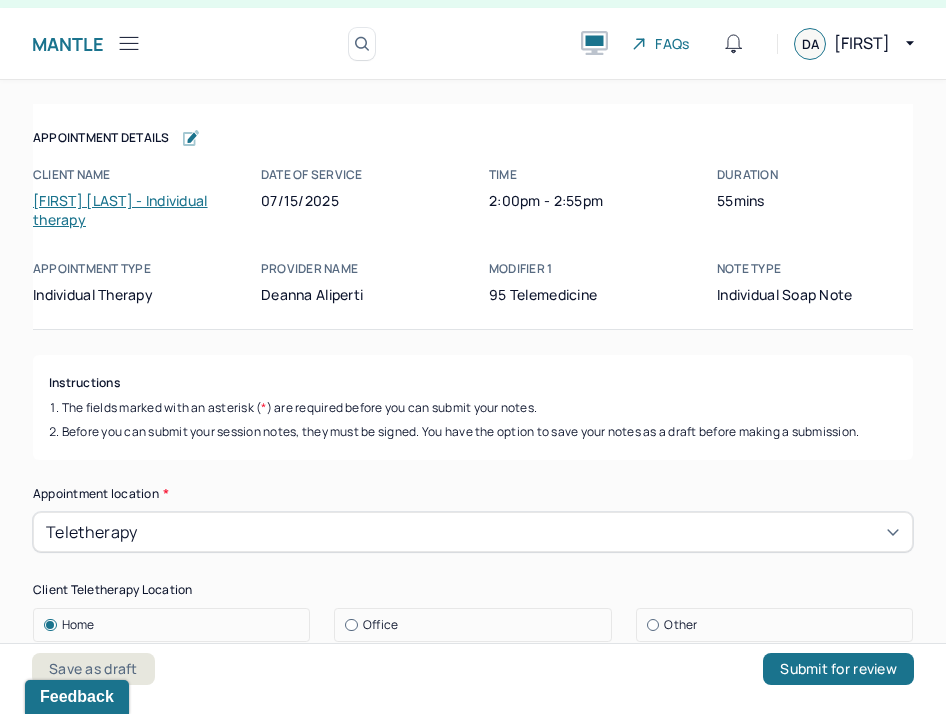 scroll, scrollTop: 36, scrollLeft: 0, axis: vertical 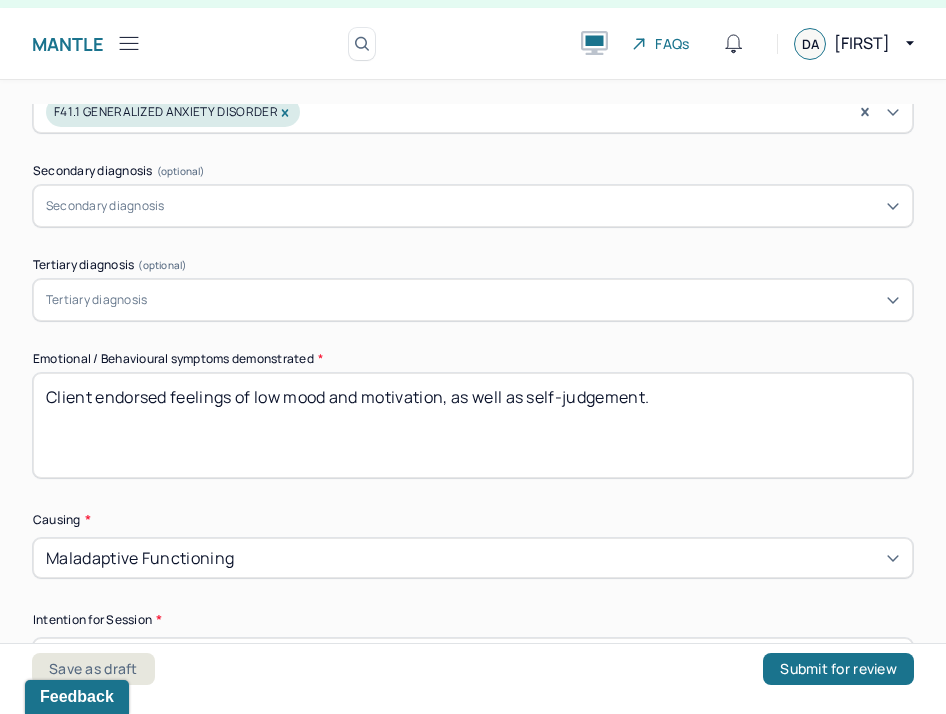 drag, startPoint x: 572, startPoint y: 433, endPoint x: 51, endPoint y: 180, distance: 579.1805 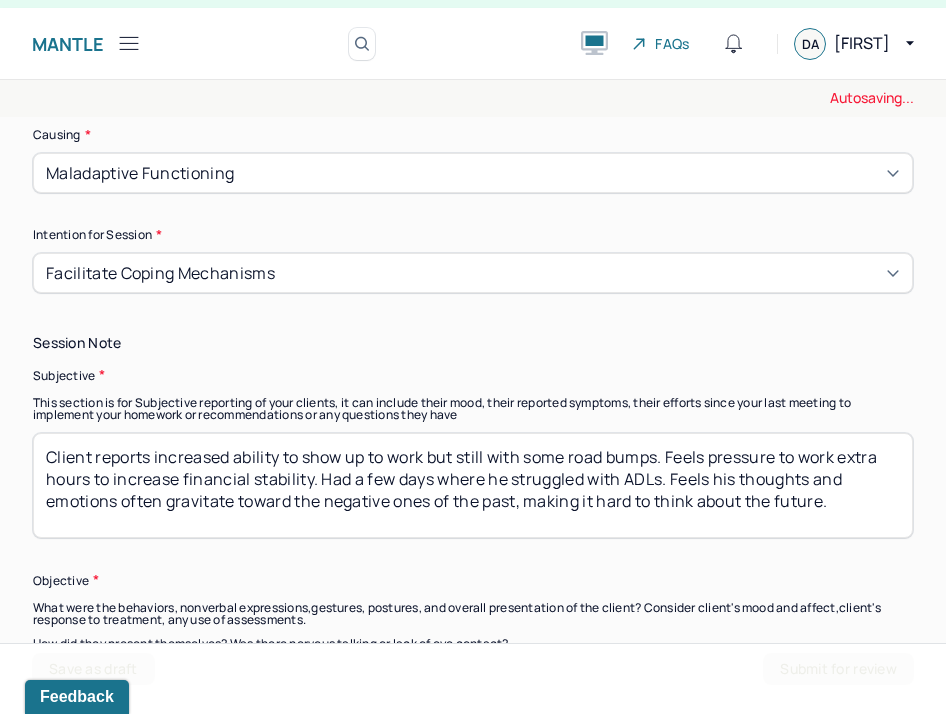 scroll, scrollTop: 1216, scrollLeft: 0, axis: vertical 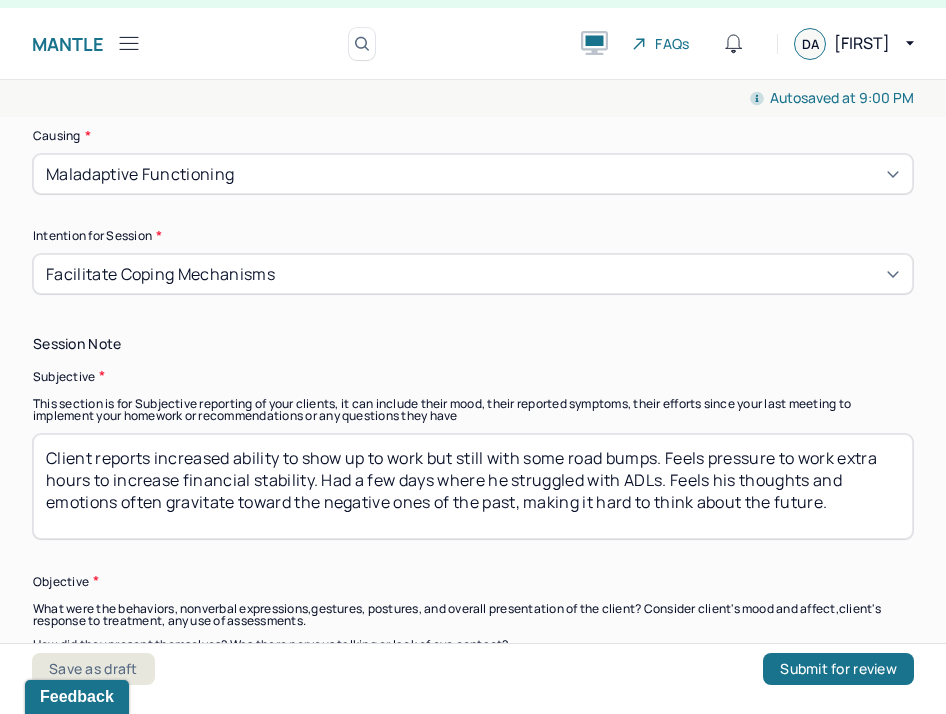 type 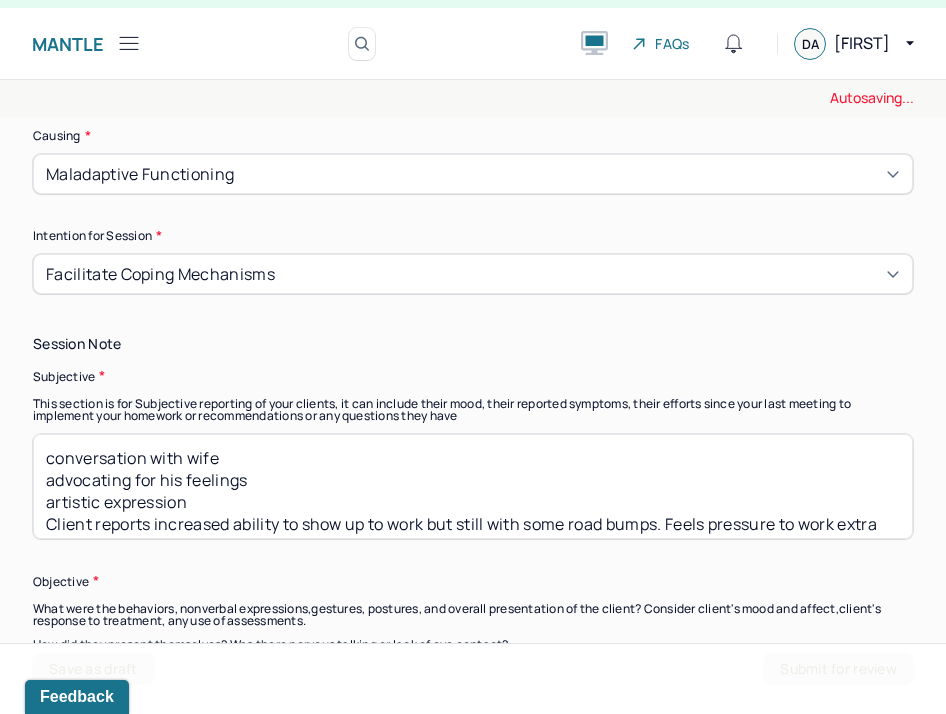 type on "conversation with wife
advocating for his feelings
artistic expression
Client reports increased ability to show up to work but still with some road bumps. Feels pressure to work extra hours to increase financial stability. Had a few days where he struggled with ADLs. Feels his thoughts and emotions often gravitate toward the negative ones of the past, making it hard to think about the future." 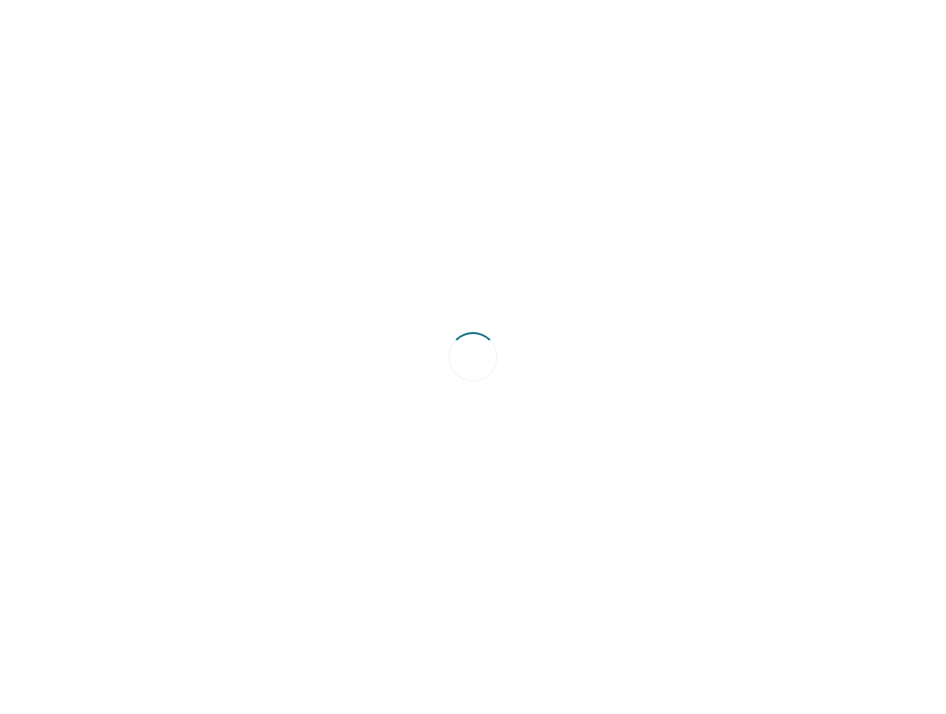 scroll, scrollTop: 0, scrollLeft: 0, axis: both 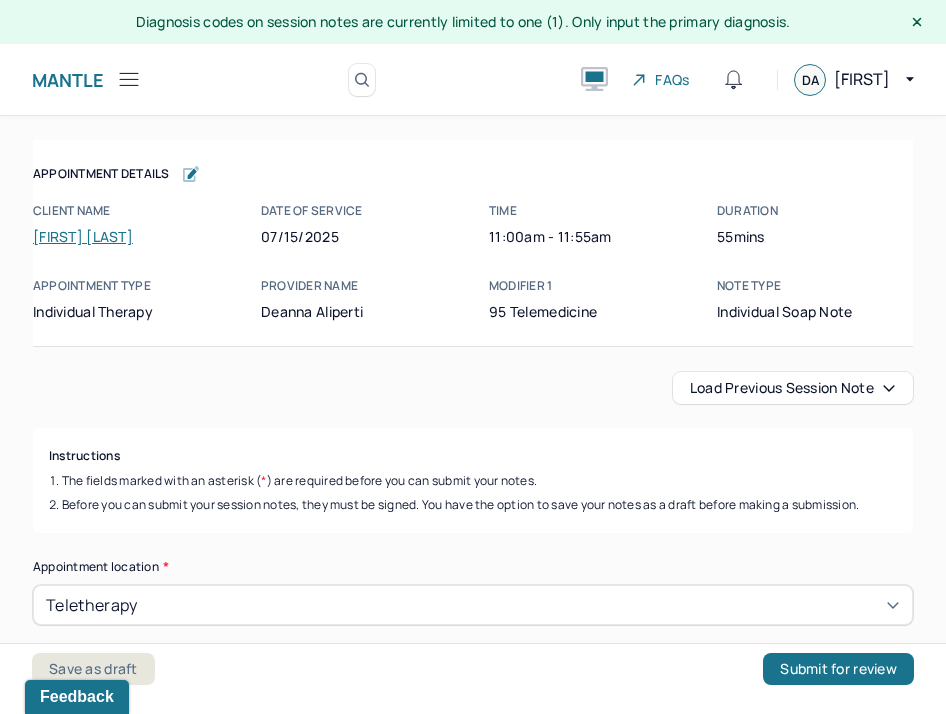 click 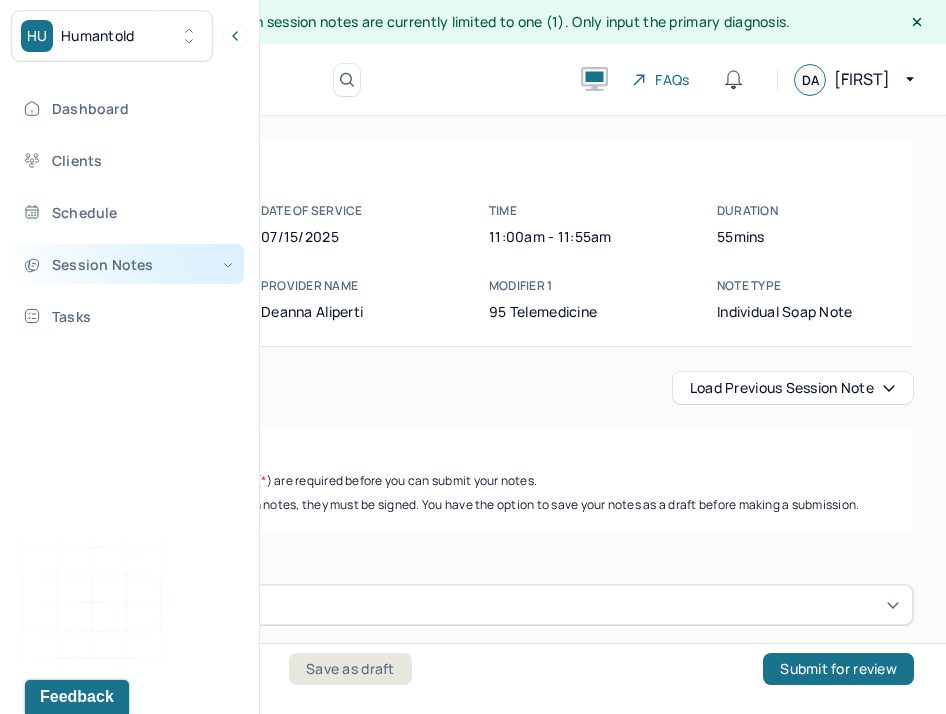 click on "Session Notes" at bounding box center [128, 264] 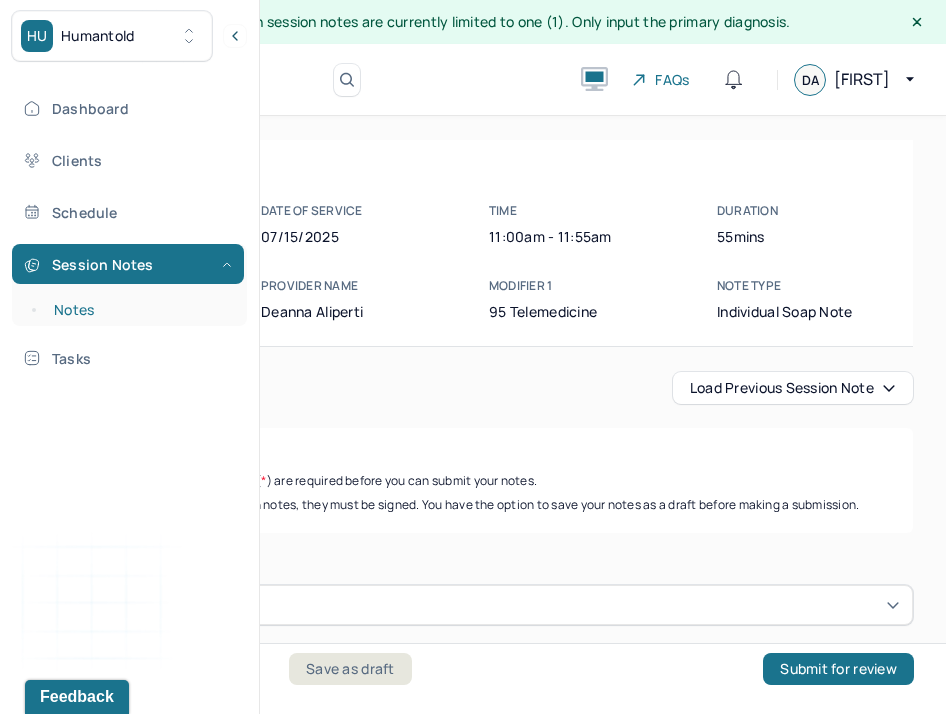 click on "Notes" at bounding box center (139, 310) 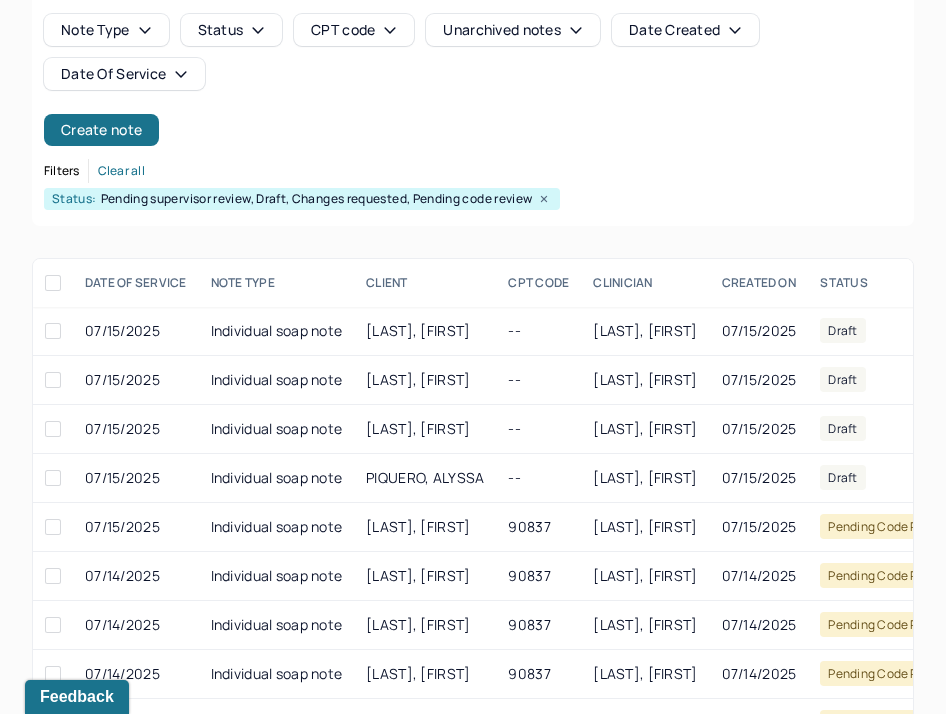 scroll, scrollTop: 361, scrollLeft: 0, axis: vertical 